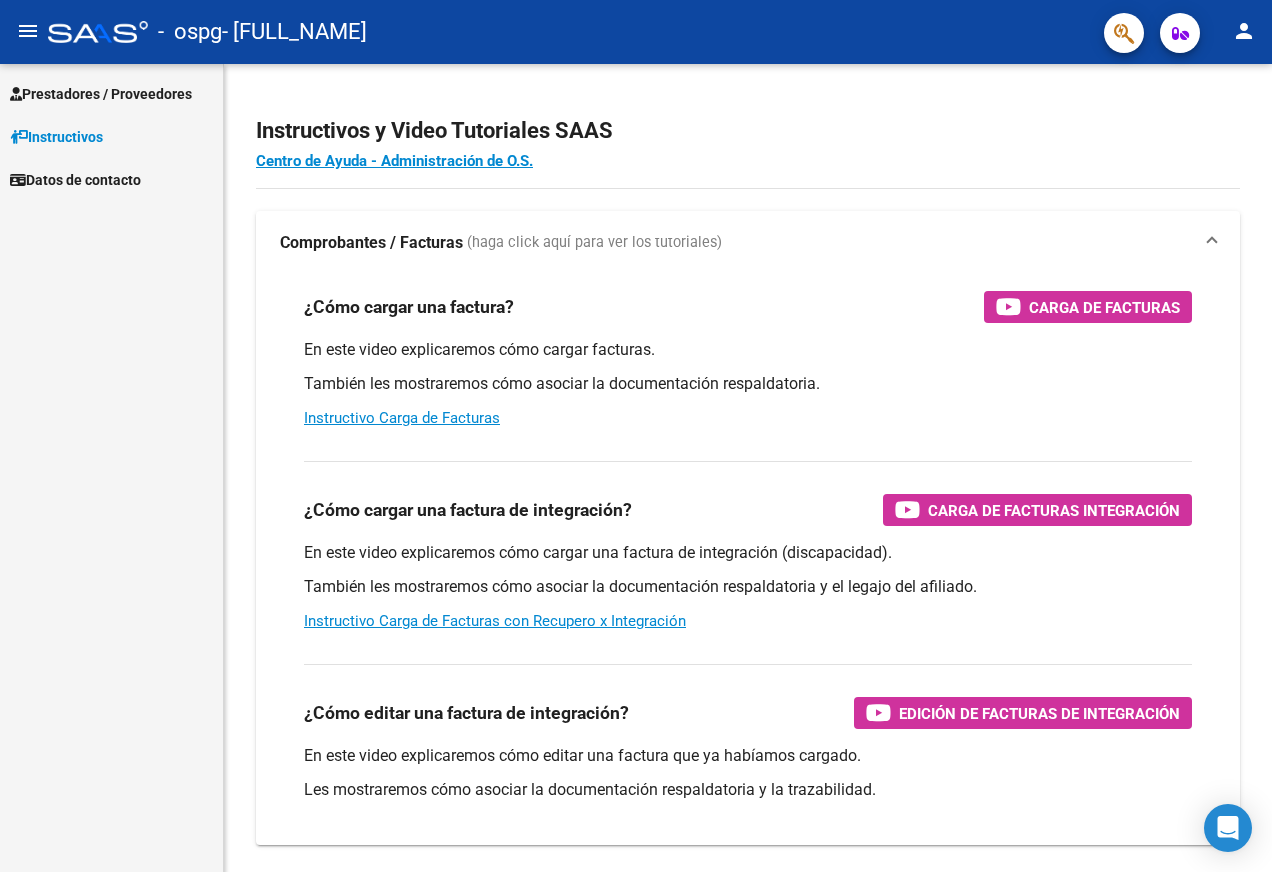 scroll, scrollTop: 0, scrollLeft: 0, axis: both 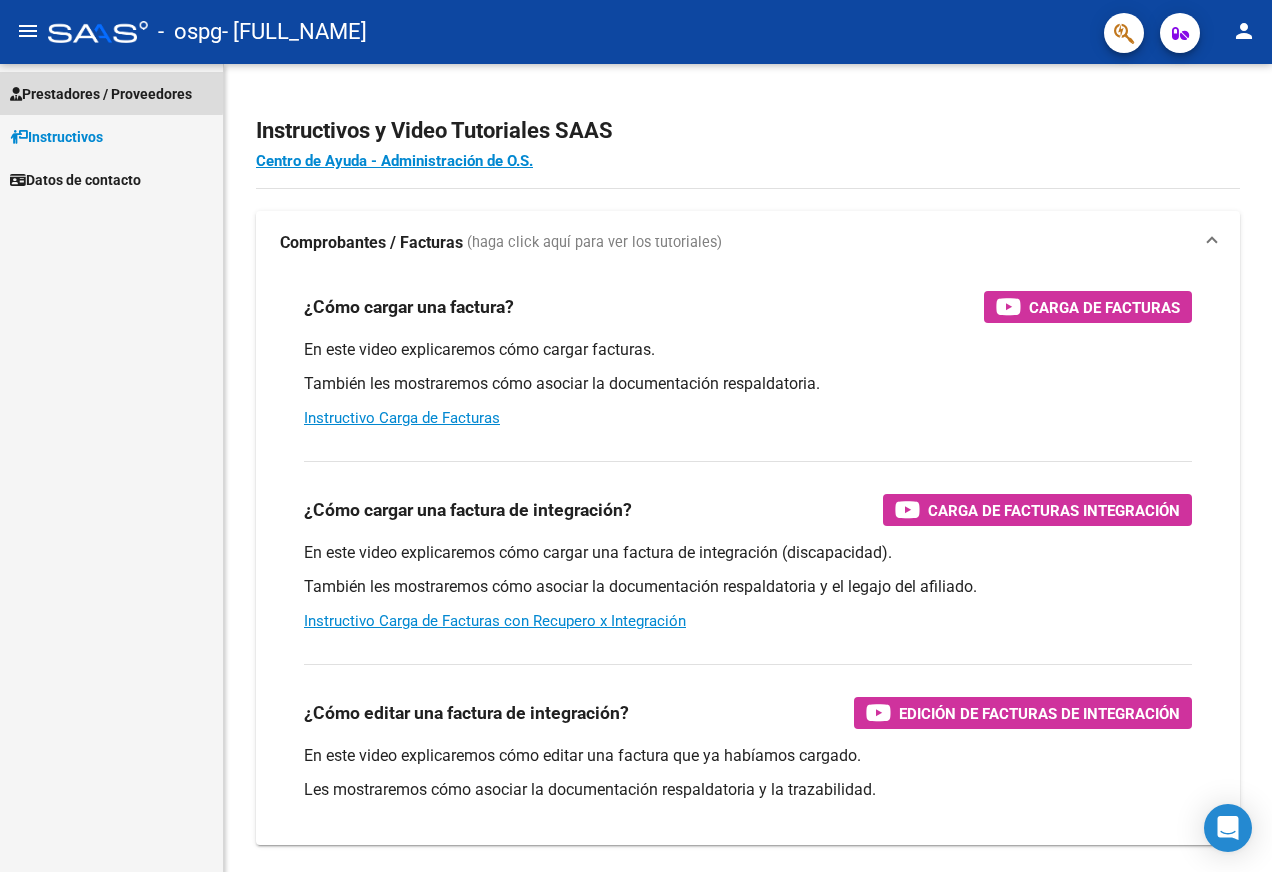 click on "Prestadores / Proveedores" at bounding box center [101, 94] 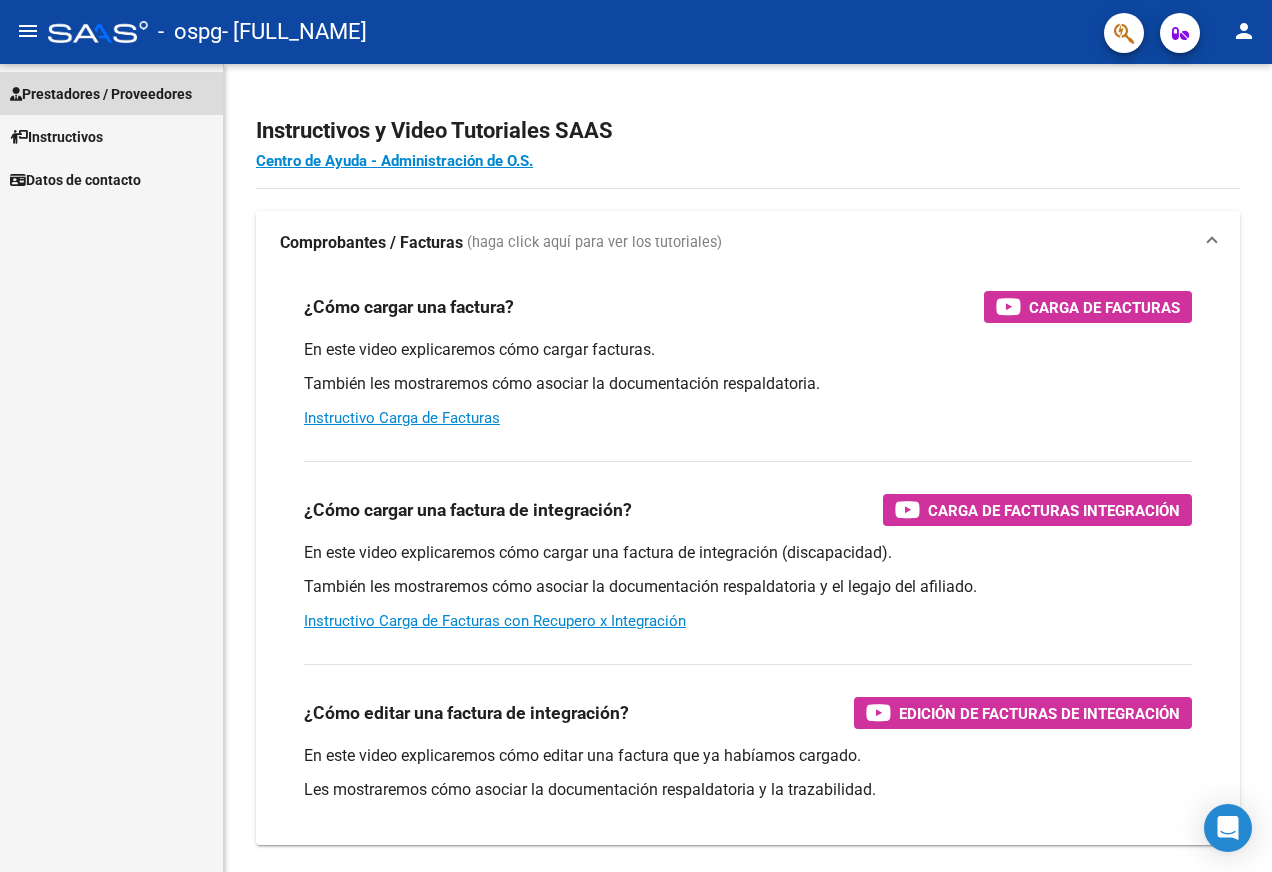 click on "Prestadores / Proveedores" at bounding box center [101, 94] 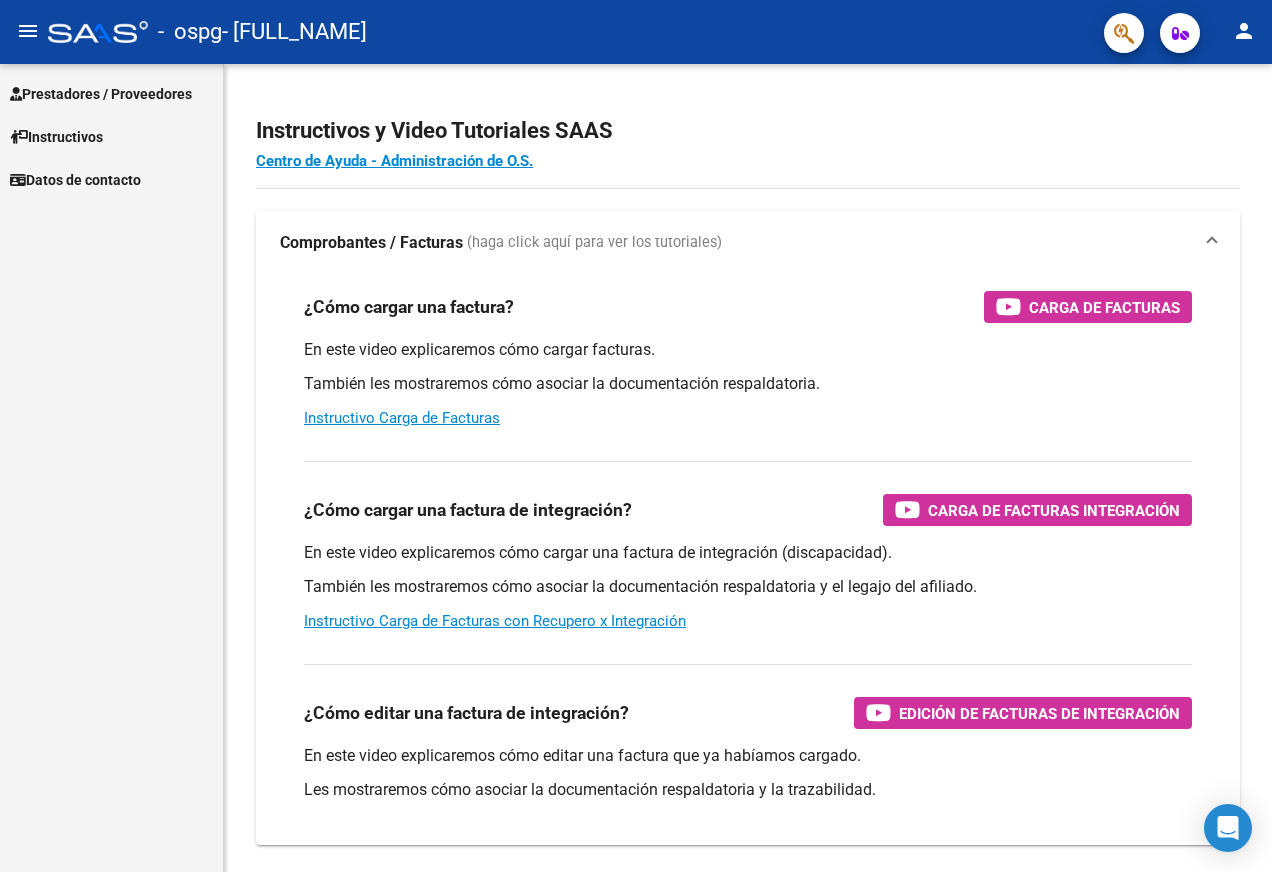 click on "Prestadores / Proveedores Facturas - Listado/Carga Facturas - Documentación Pagos x Transferencia Auditorías - Listado Auditorías - Comentarios Auditorías - Cambios Área Prestadores - Listado    Instructivos    Datos de contacto" at bounding box center (111, 468) 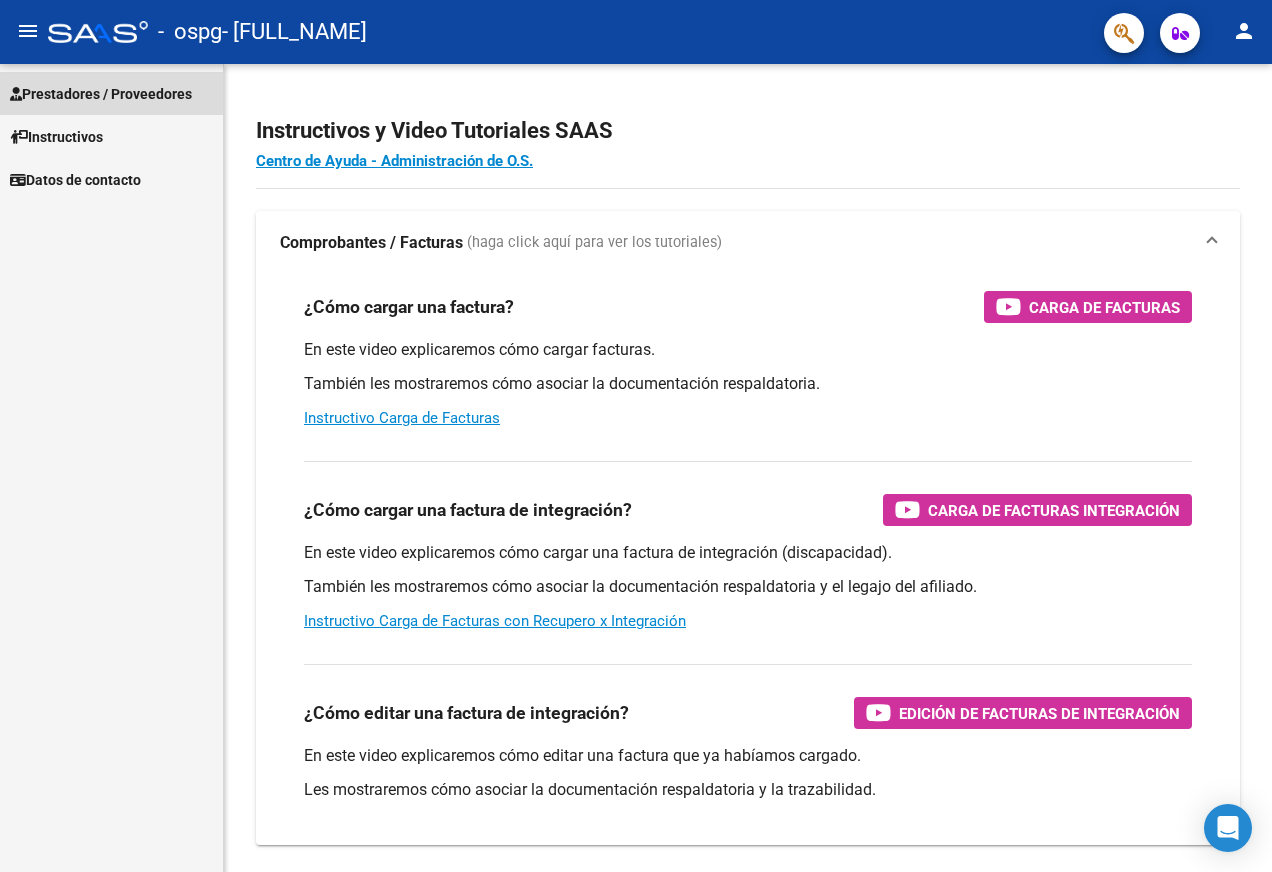 click on "Prestadores / Proveedores" at bounding box center (101, 94) 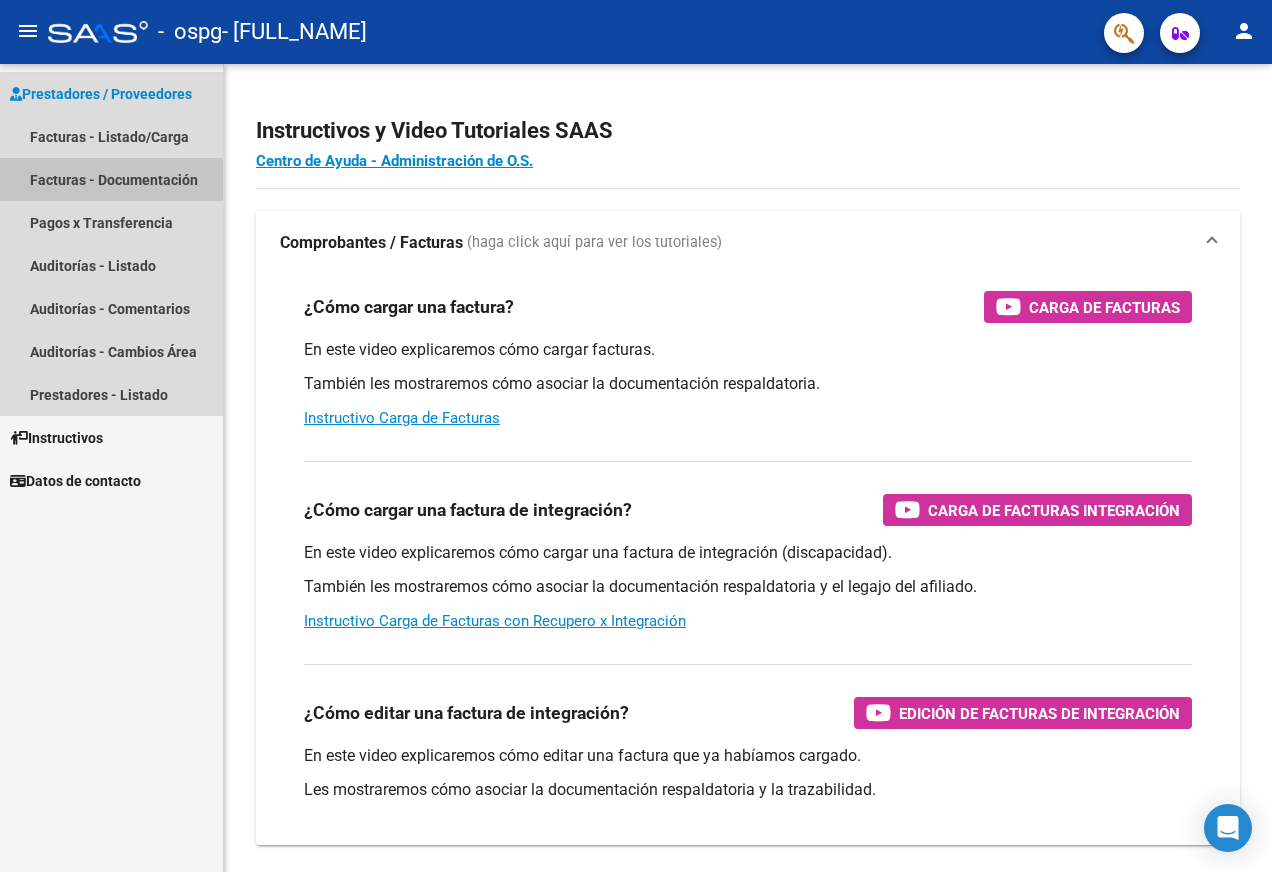 click on "Facturas - Documentación" at bounding box center (111, 179) 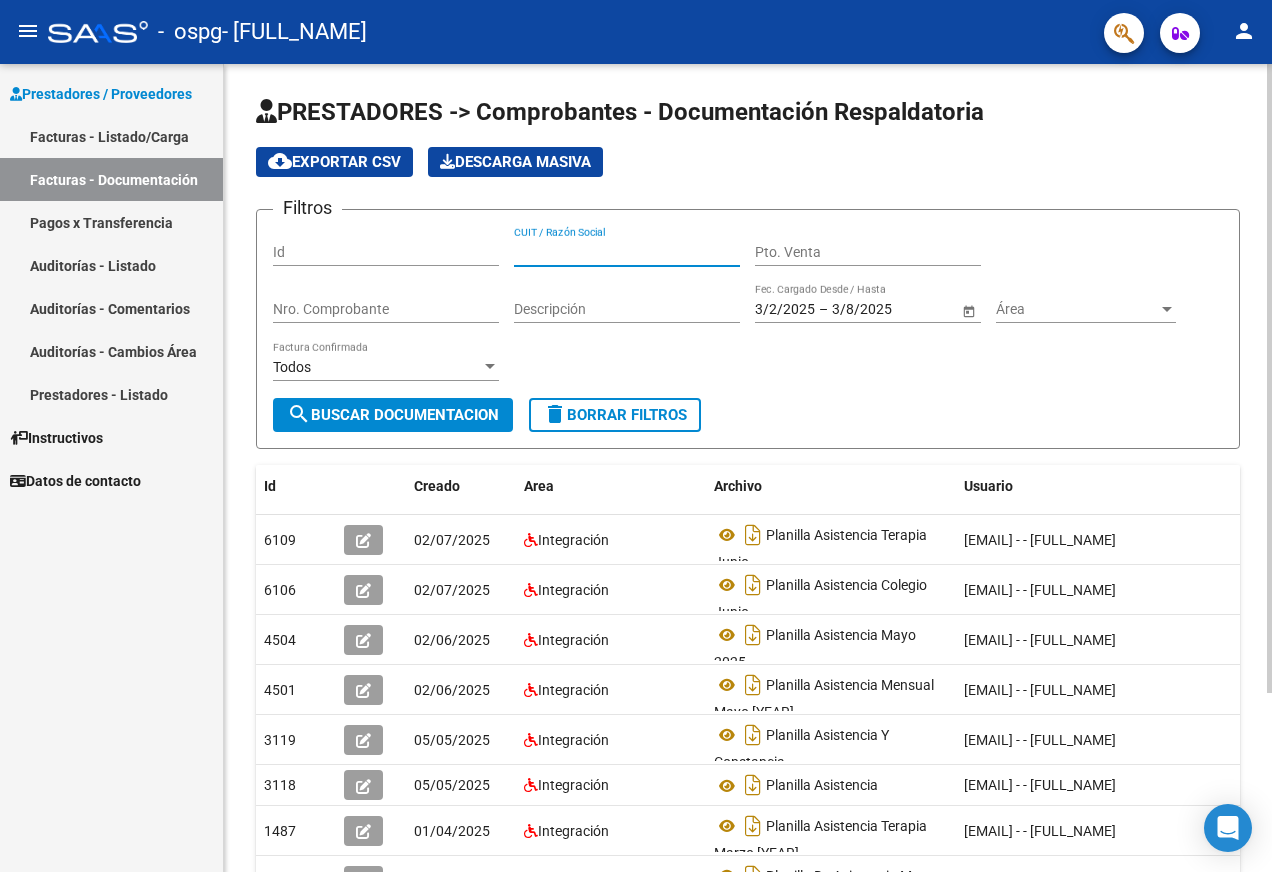 click on "CUIT / Razón Social" at bounding box center (627, 252) 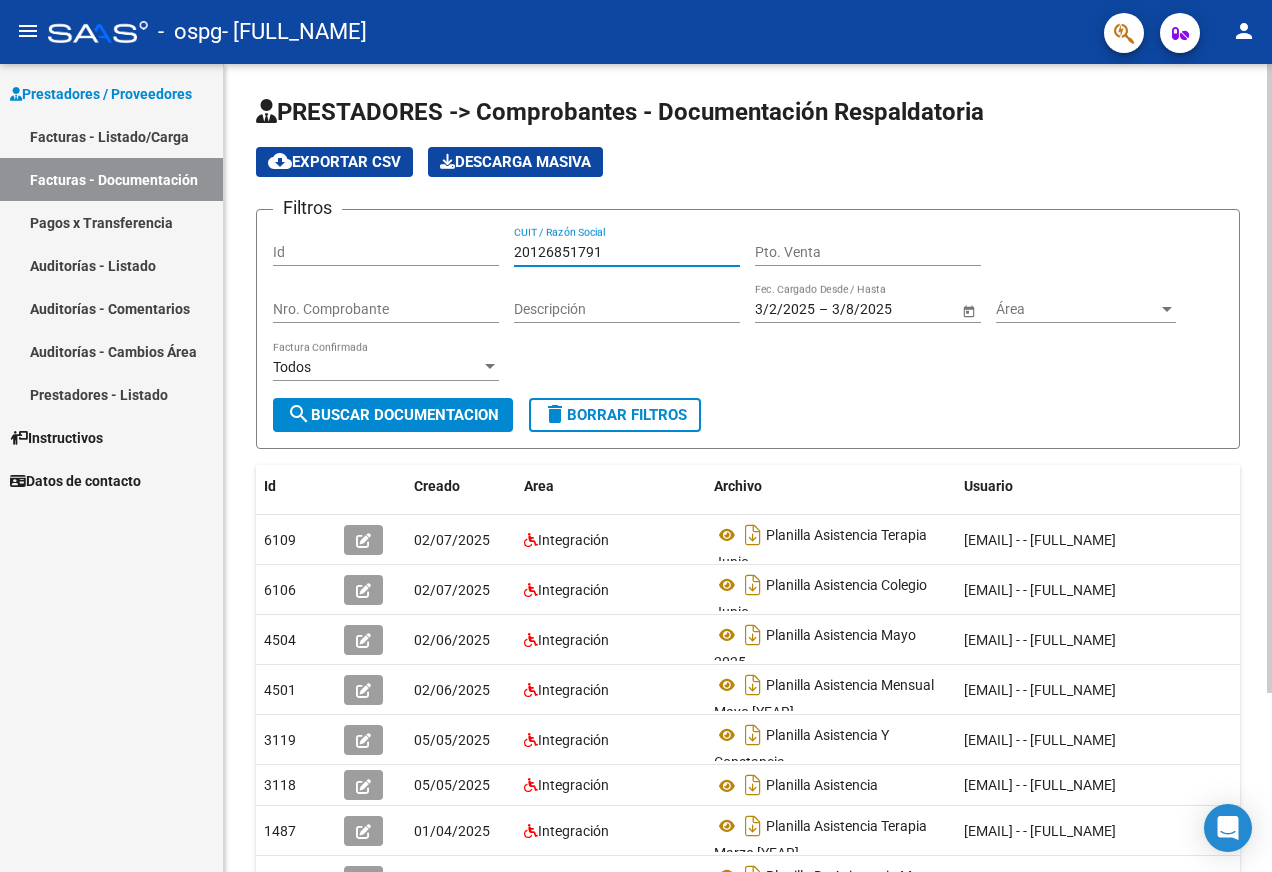 type on "20126851791" 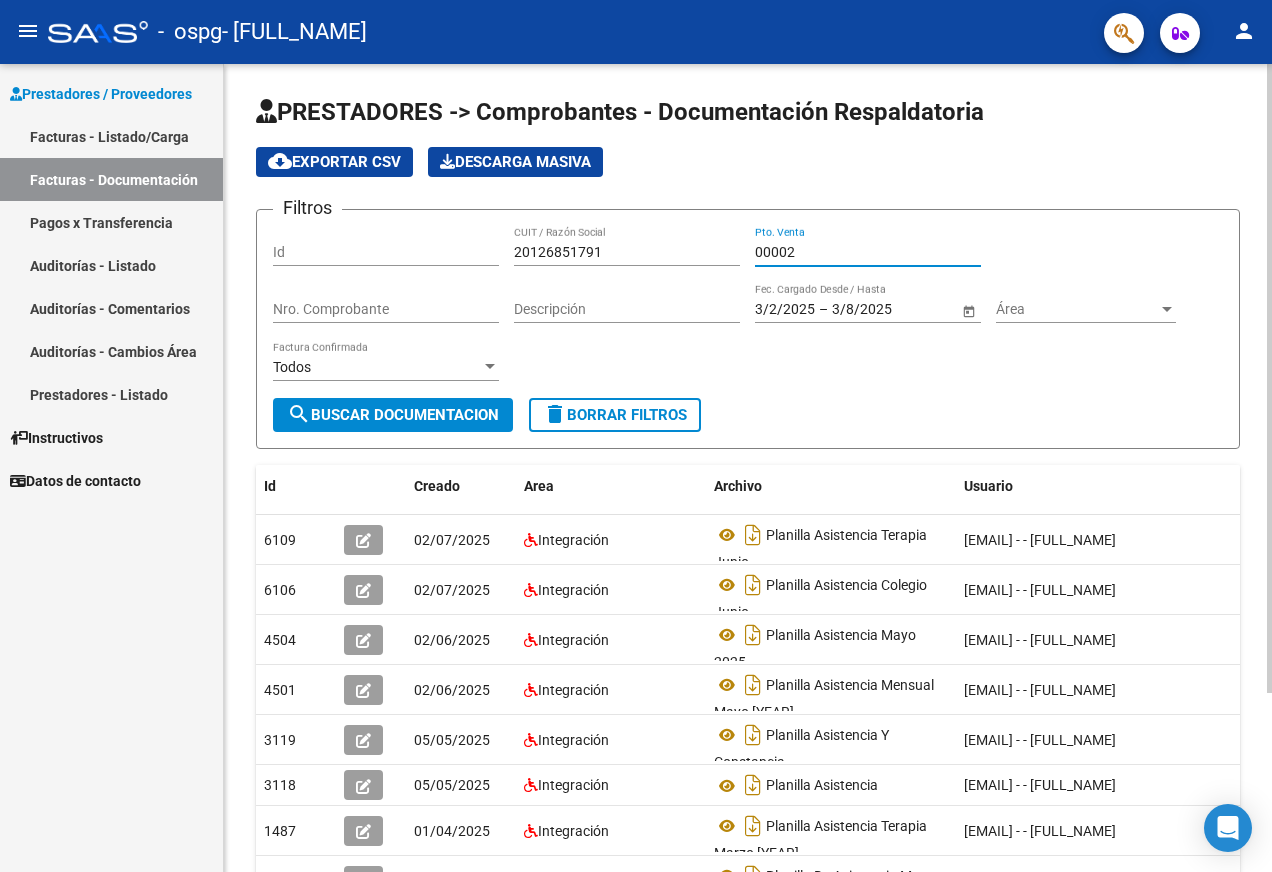 type on "00002" 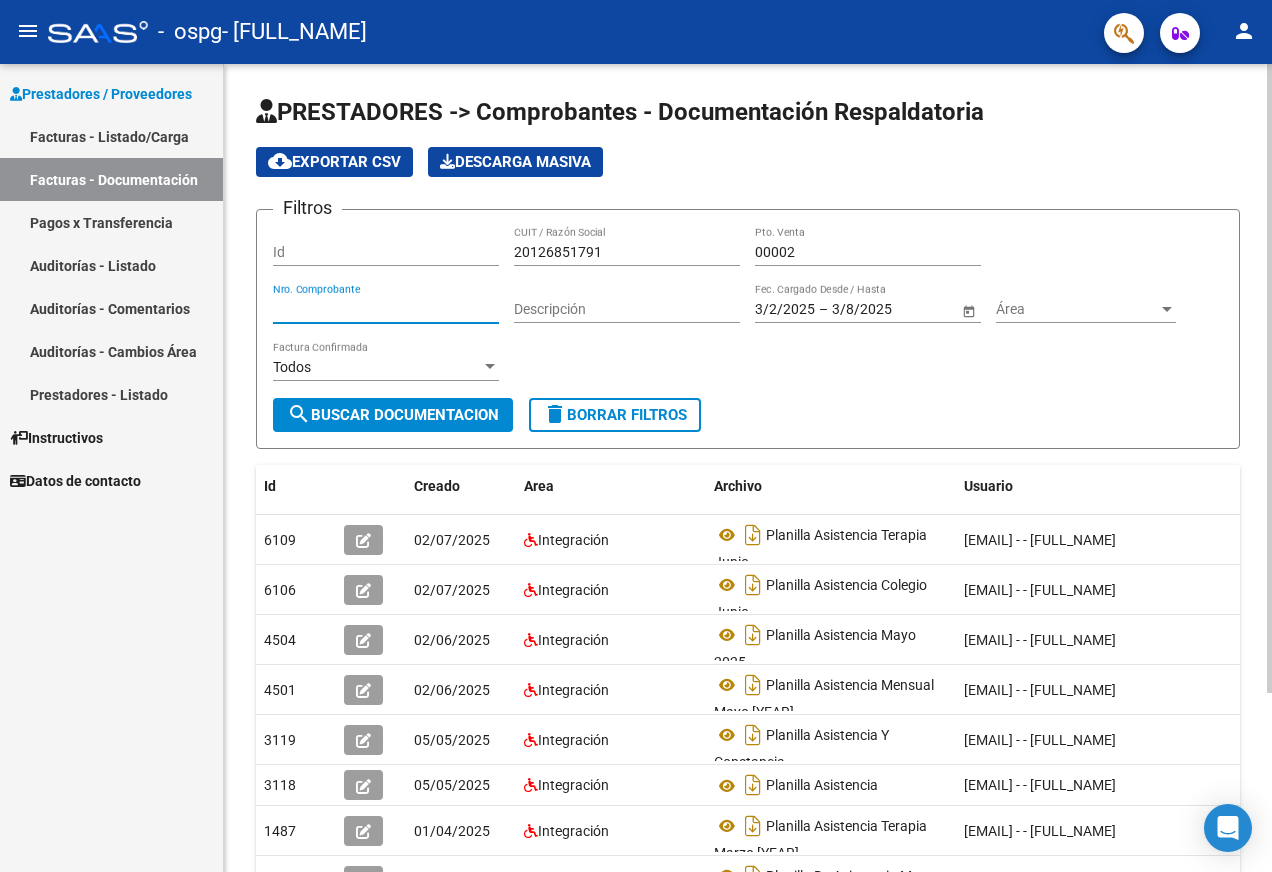 click on "Nro. Comprobante" at bounding box center [386, 309] 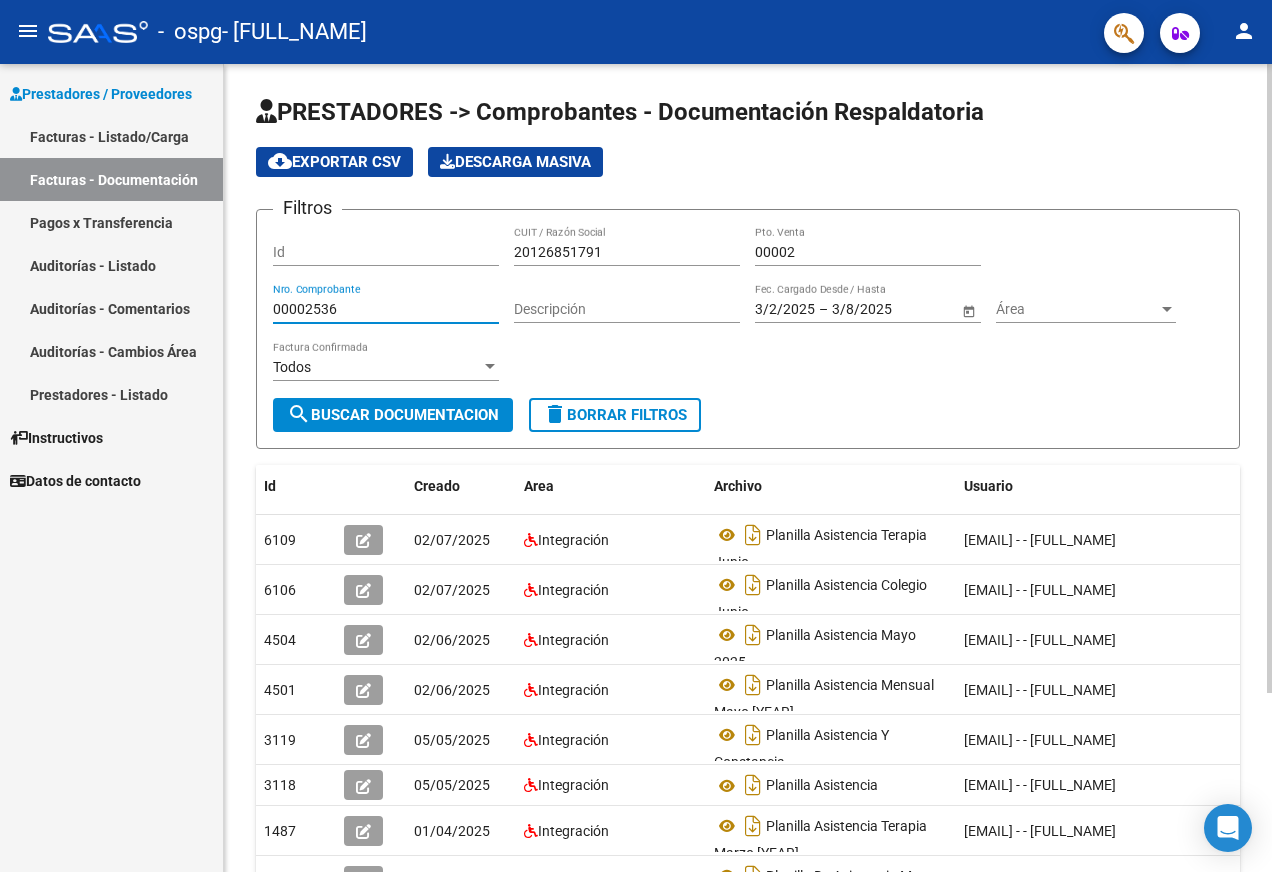 type on "00002536" 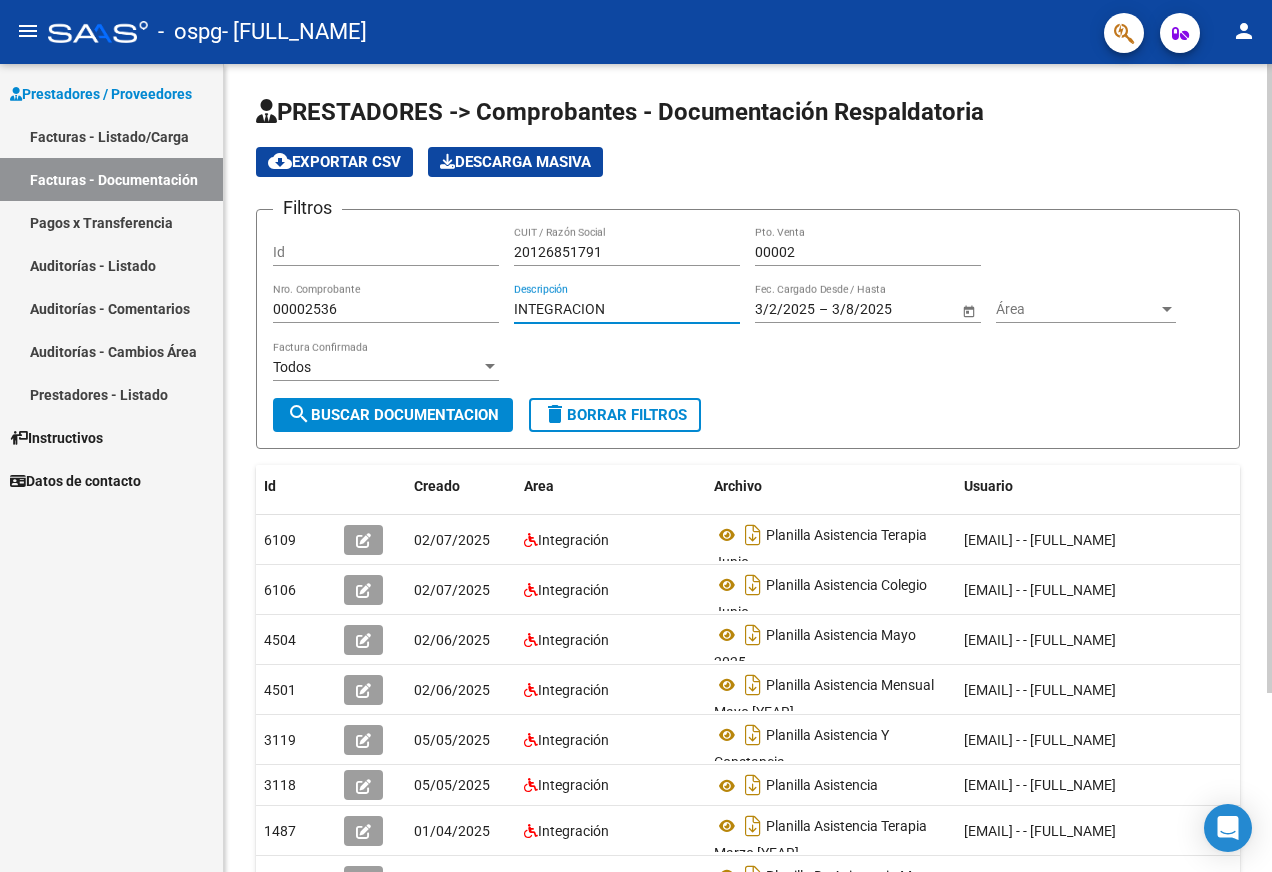 type on "INTEGRACION" 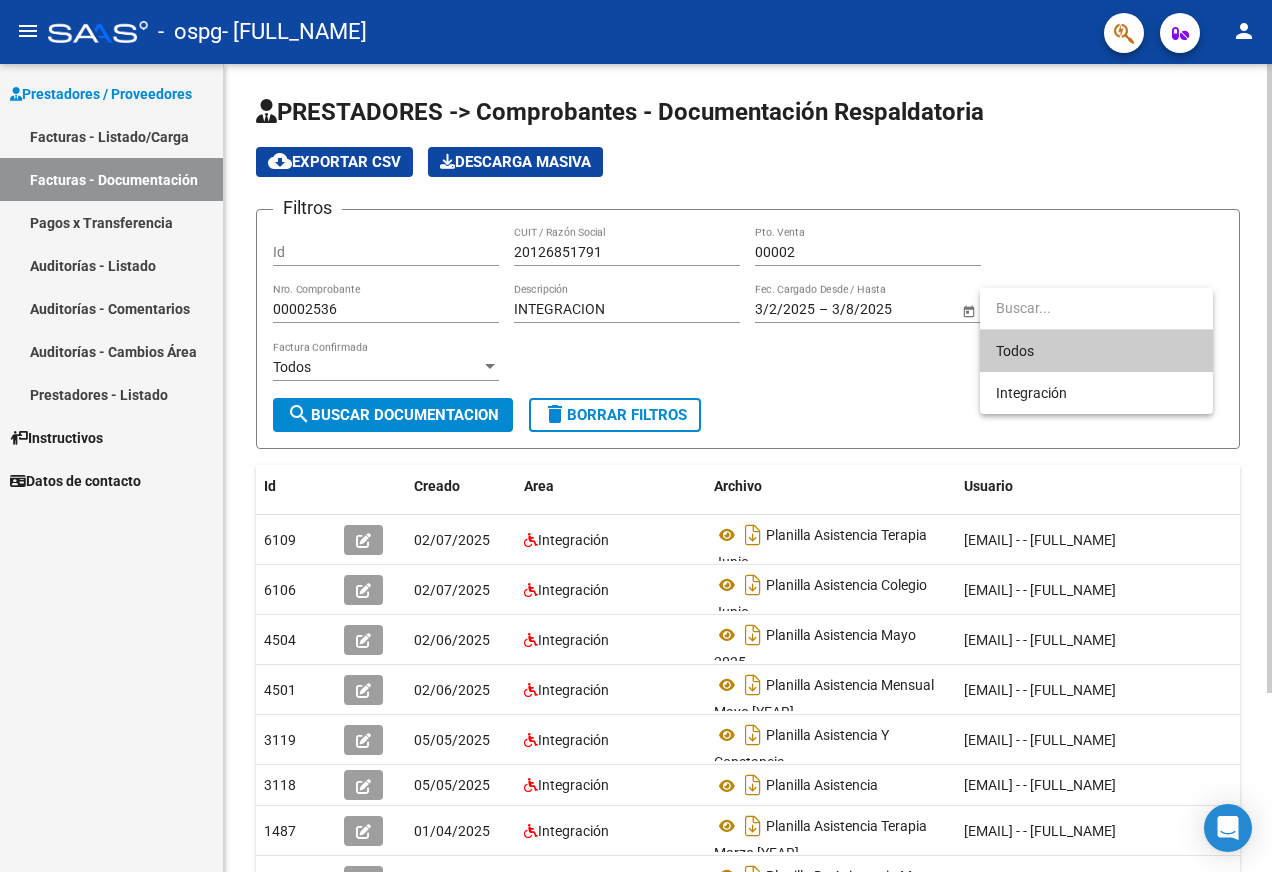 click at bounding box center [1096, 308] 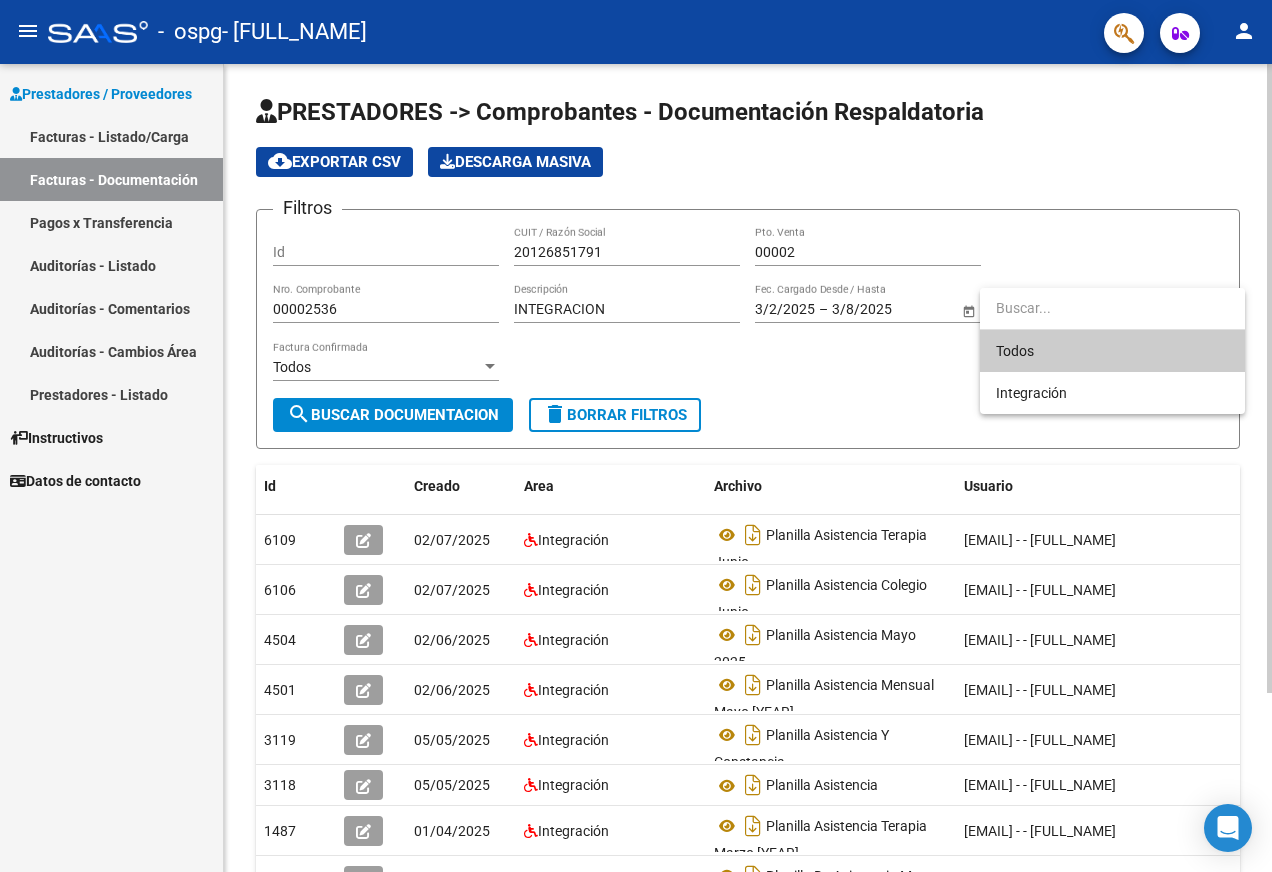 click at bounding box center [1112, 308] 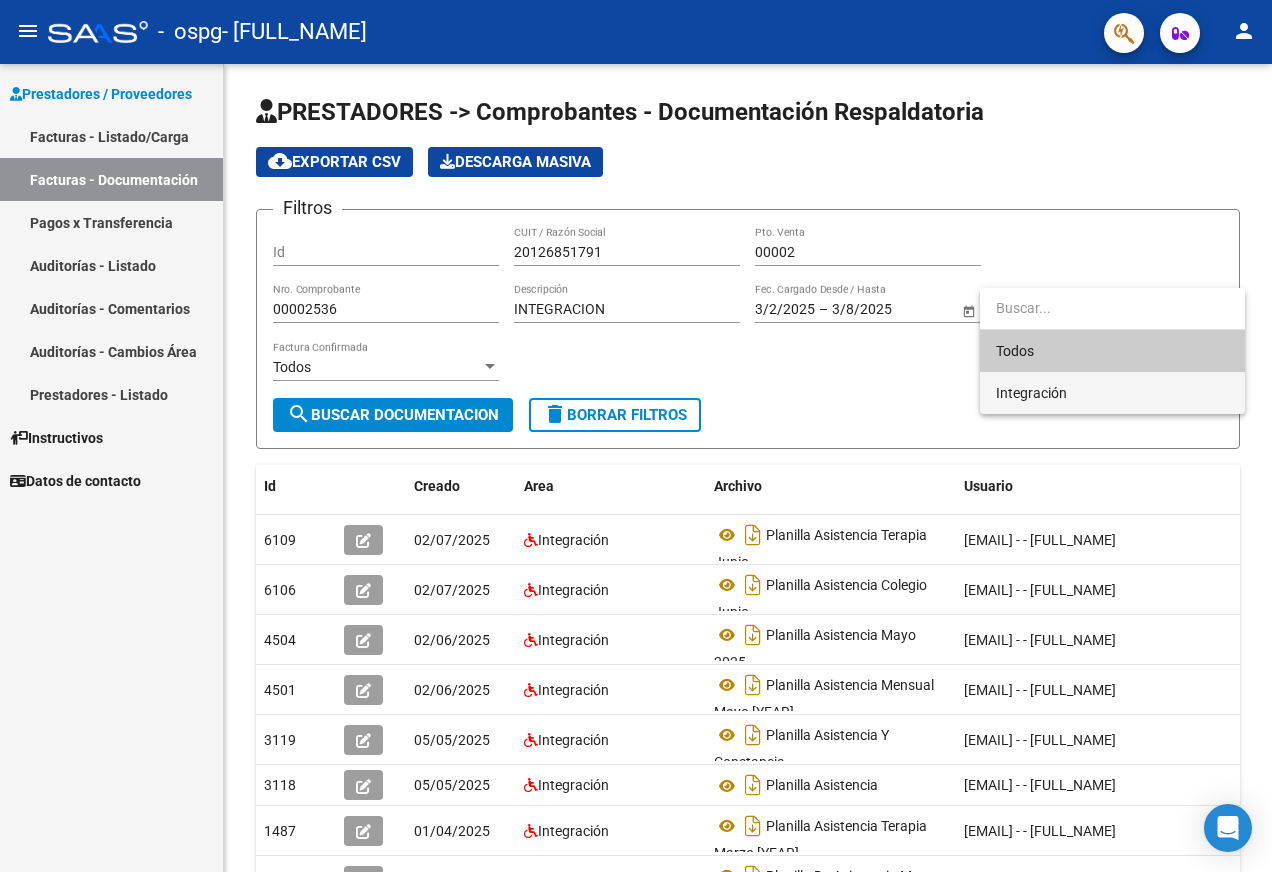 click on "Integración" at bounding box center (1112, 393) 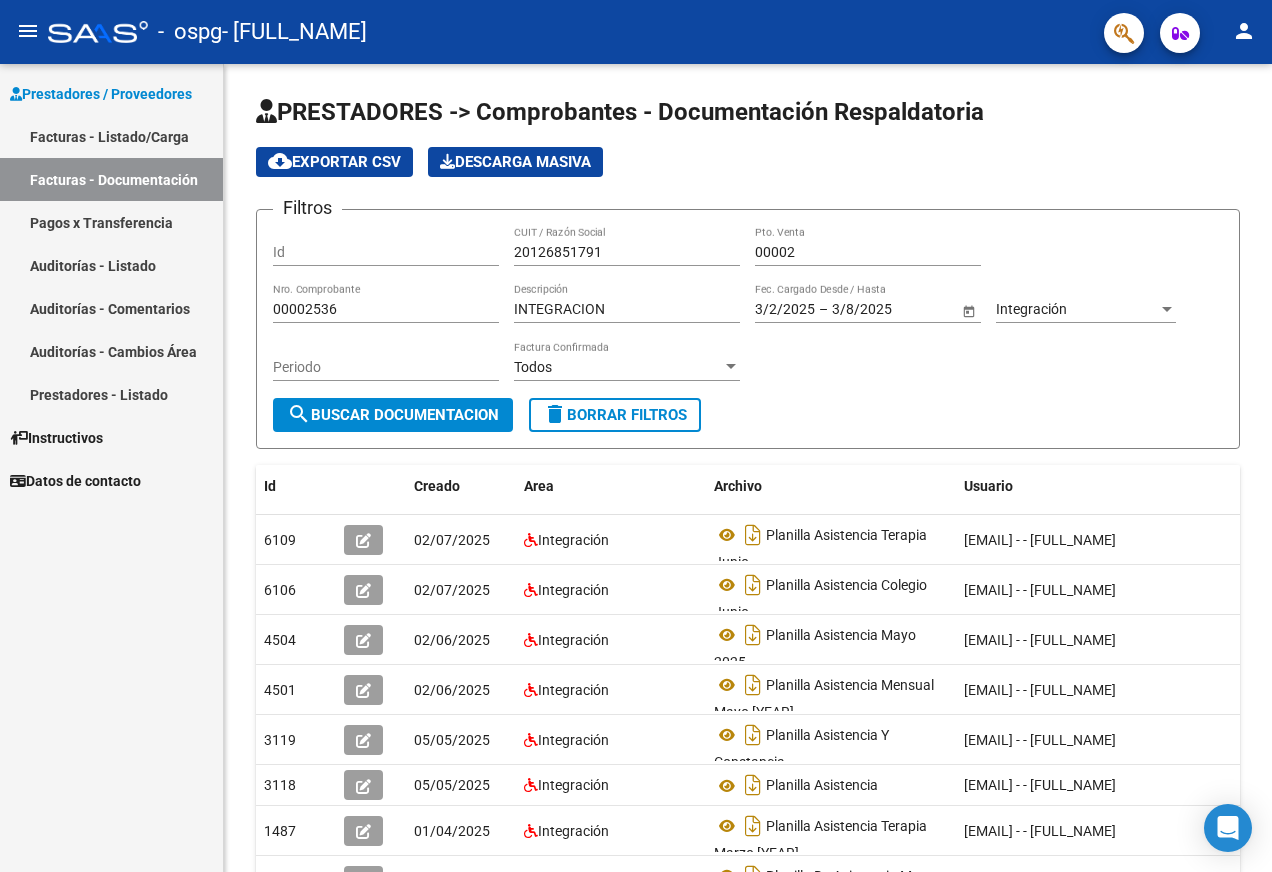 click on "Filtros Id [NUMBER] CUIT / Razón Social 00002 Pto. Venta 00002536 Nro. Comprobante INTEGRACION Descripción 3/2/2025 3/2/2025 – 3/8/2025 3/8/2025 Fec. Cargado Desde / Hasta Integración Área Periodo Todos Factura Confirmada" 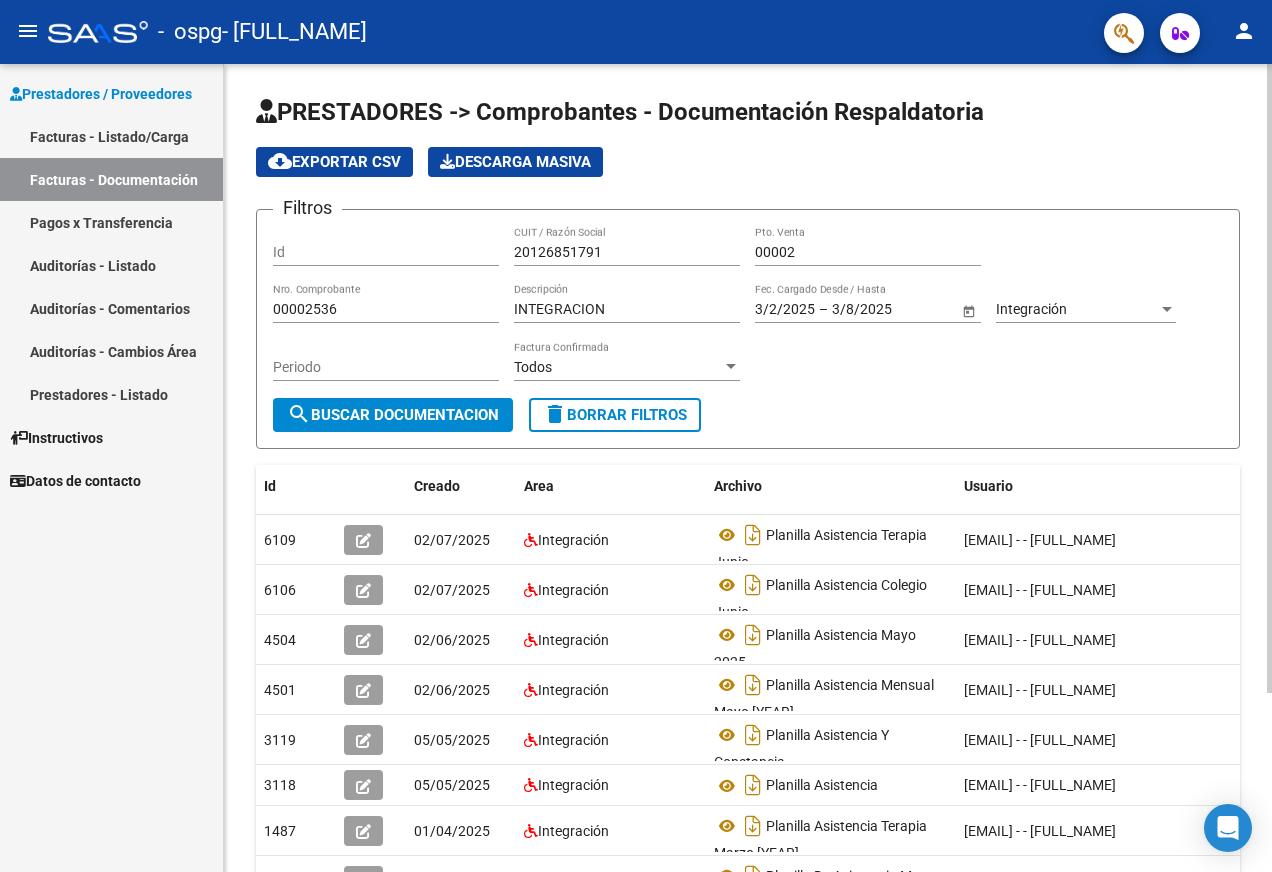 click on "Periodo" at bounding box center (386, 367) 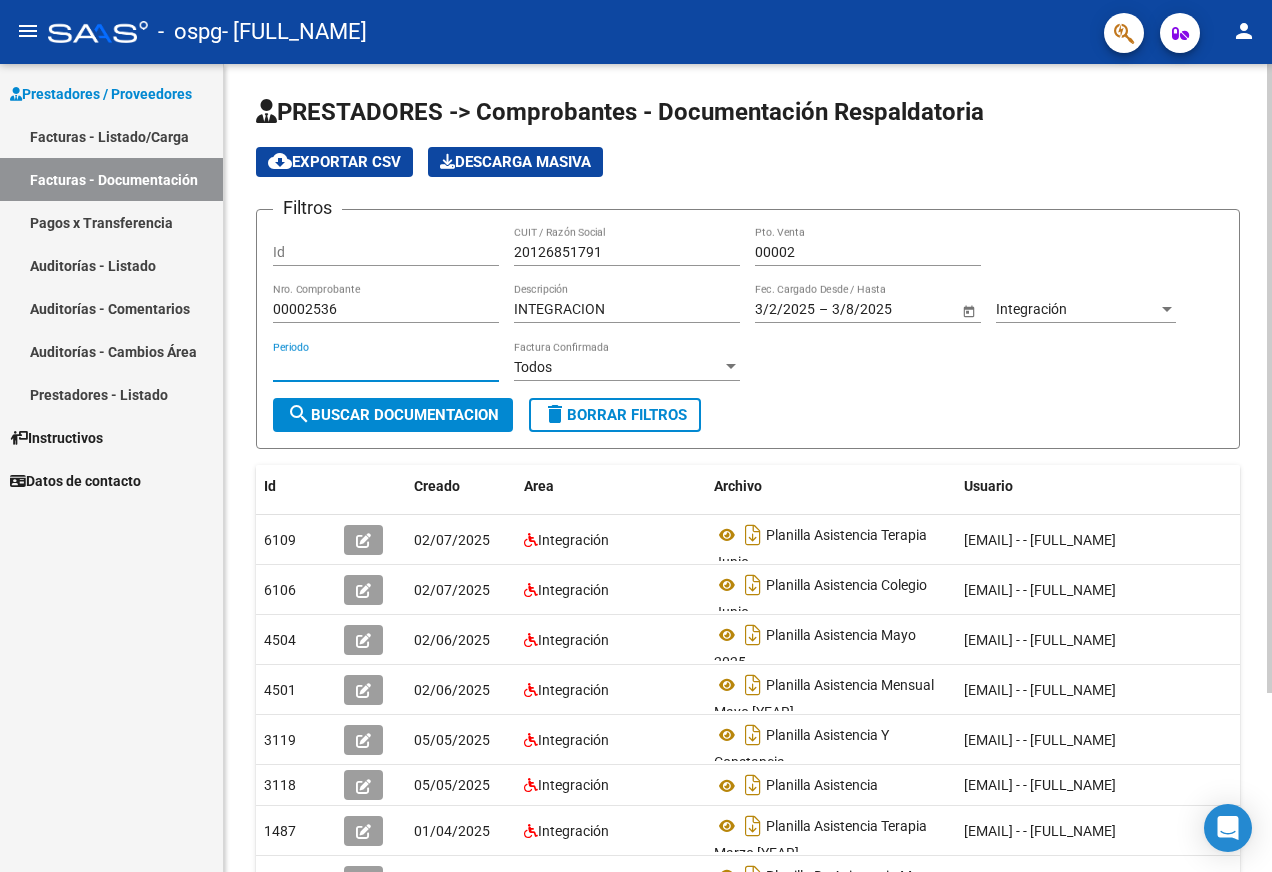 click at bounding box center (731, 366) 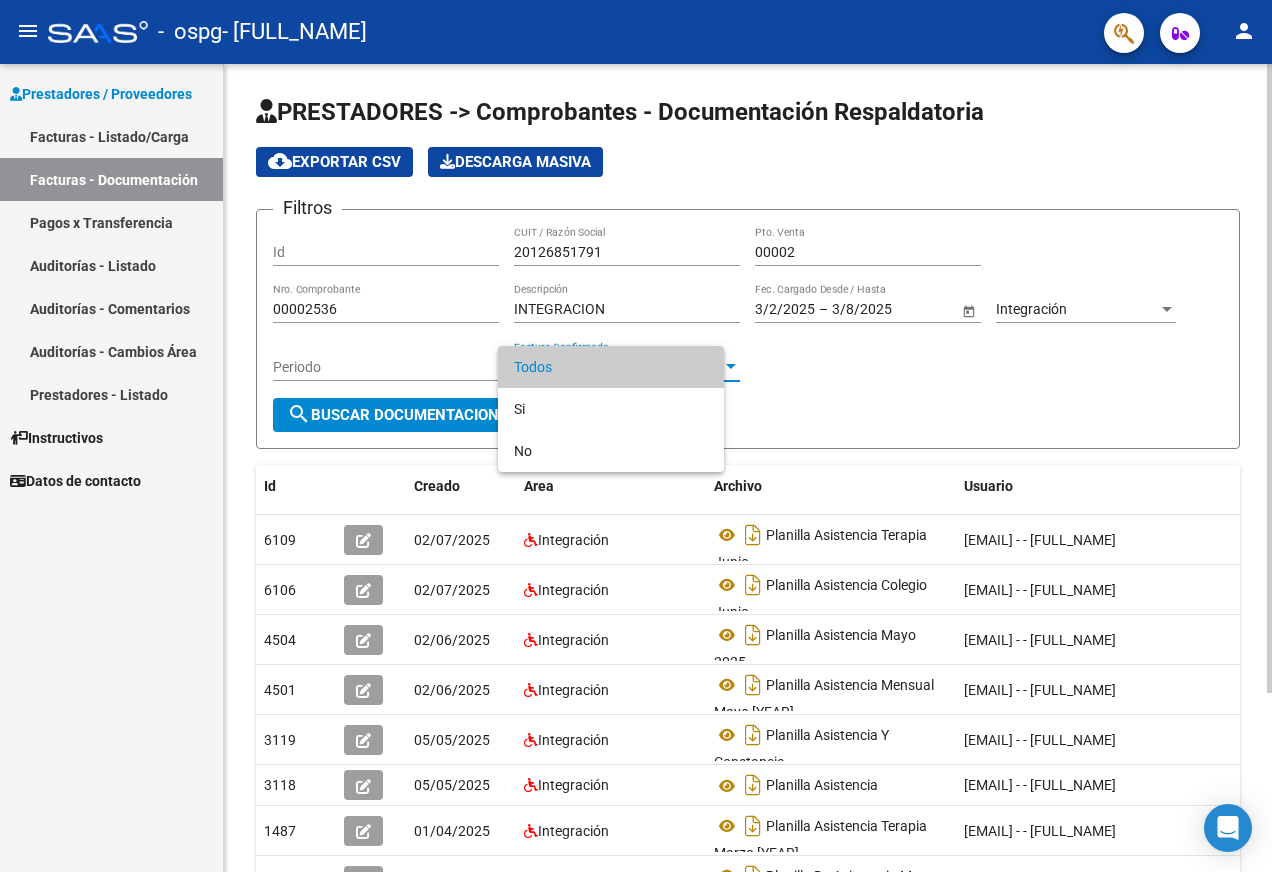click on "menu -  ospg  - [FULL_NAME] person  Prestadores / Proveedores Facturas - Listado/Carga Facturas - Documentación Pagos x Transferencia Auditorías - Listado Auditorías - Comentarios Auditorías - Cambios Área Prestadores - Listado  Instructivos  Datos de contacto PRESTADORES -> Comprobantes - Documentación Respaldatoria cloud_download  Exportar CSV  Descarga Masiva
Filtros Id [NUMBER] CUIT / Razón Social 00002 Pto. Venta 00002536 Nro. Comprobante INTEGRACION Descripción 3/2/2025 3/2/2025 – 3/8/2025 3/8/2025 Fec. Cargado Desde / Hasta Integración Área Periodo Todos Factura Confirmada search  Buscar Documentacion  delete  Borrar Filtros  Id Creado Area Archivo Usuario Acción 6109
02/07/2025 Integración Planilla Asistencia Terapia Junio  [EMAIL] - - [FULL_NAME]  6106
02/07/2025 Integración Planilla Asistencia Colegio Junio  [EMAIL] - - [FULL_NAME]  4504
02/06/2025 Integración Planilla Asistencia Mayo 2025 4501
3119" at bounding box center [636, 436] 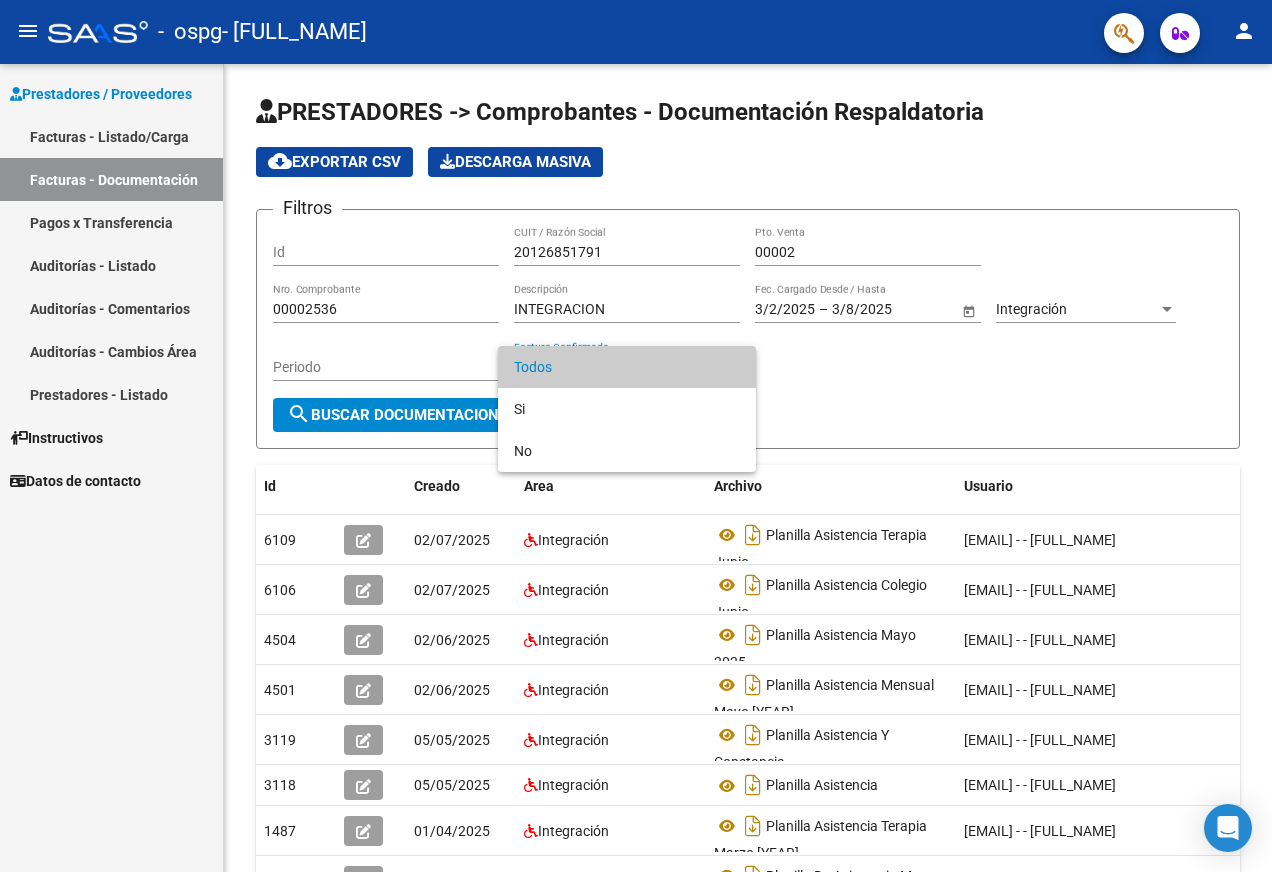 click at bounding box center (636, 436) 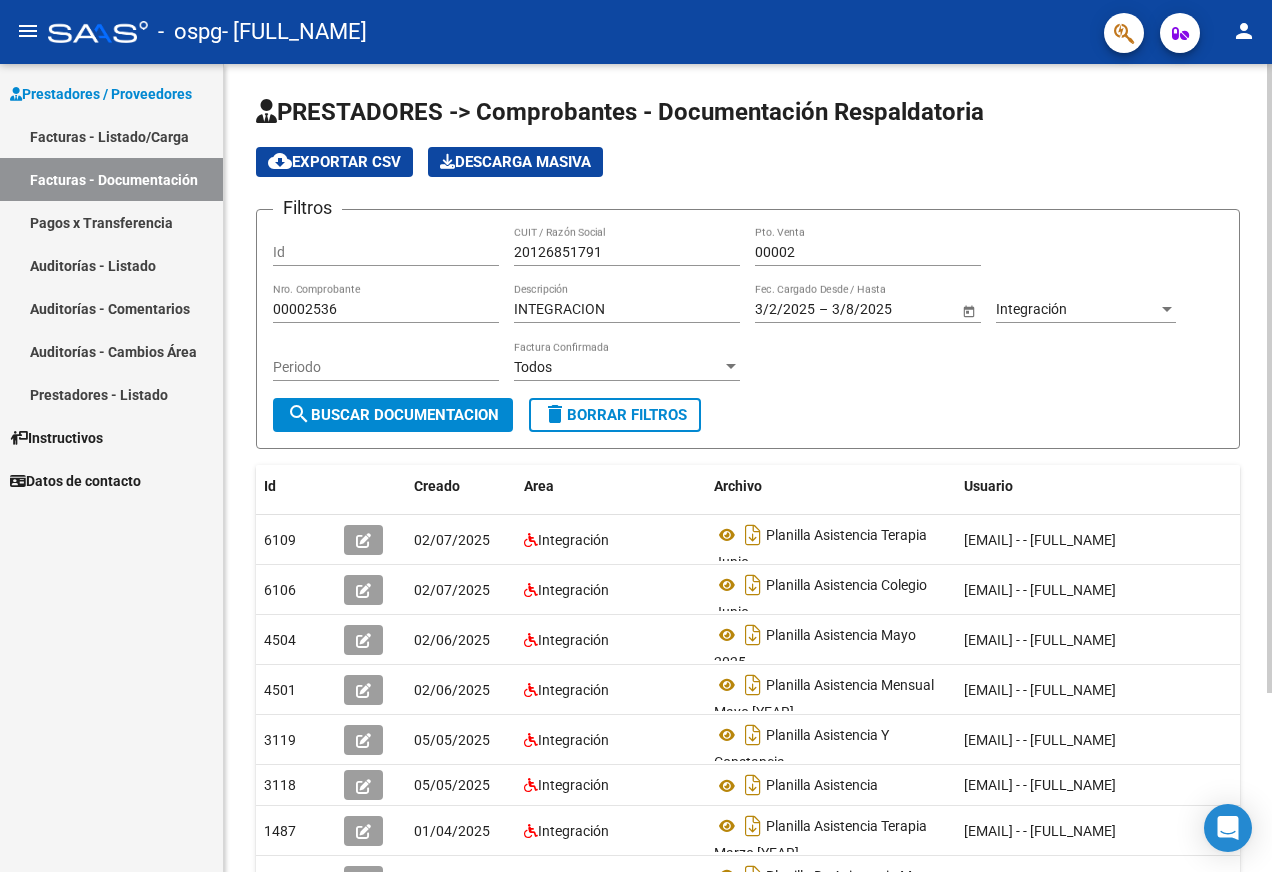 click at bounding box center (731, 366) 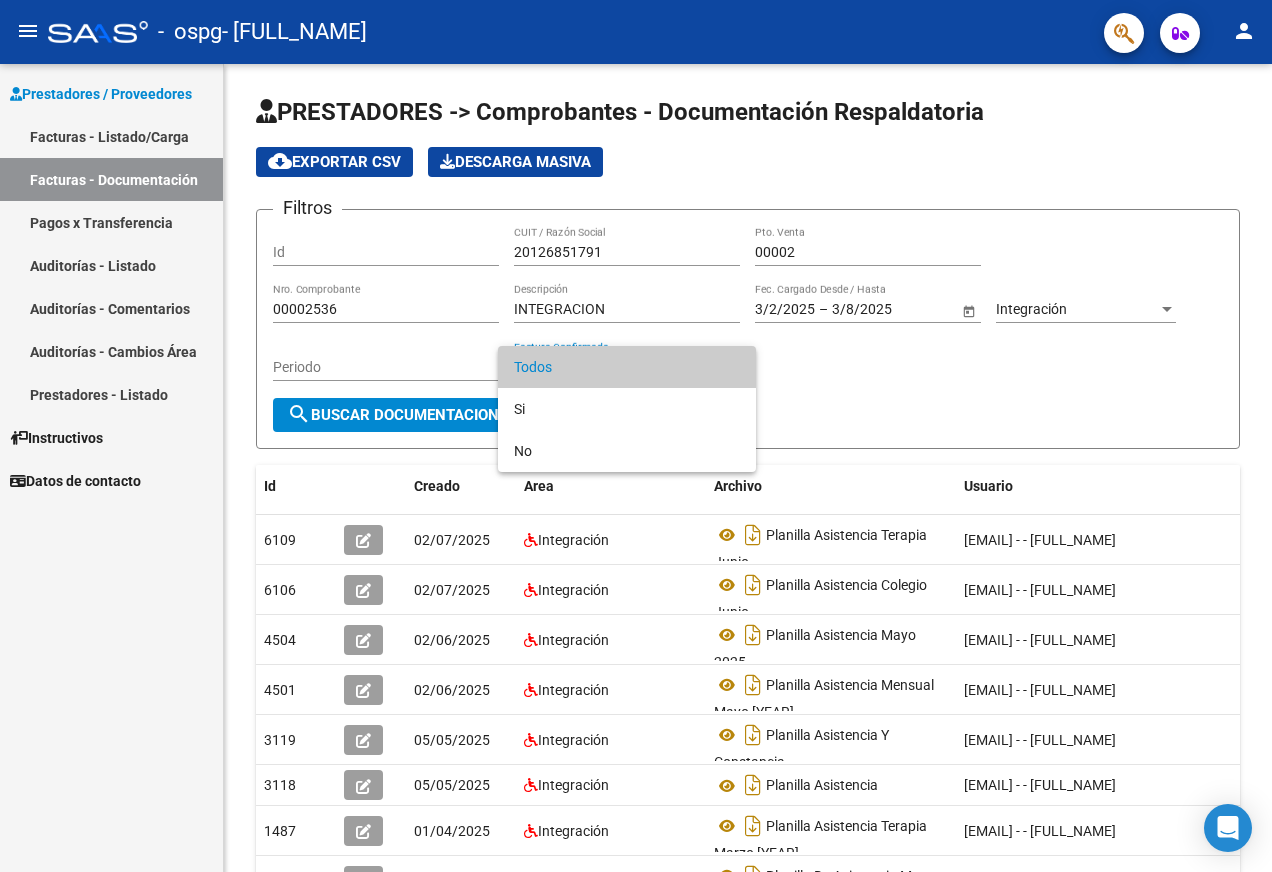 click at bounding box center [636, 436] 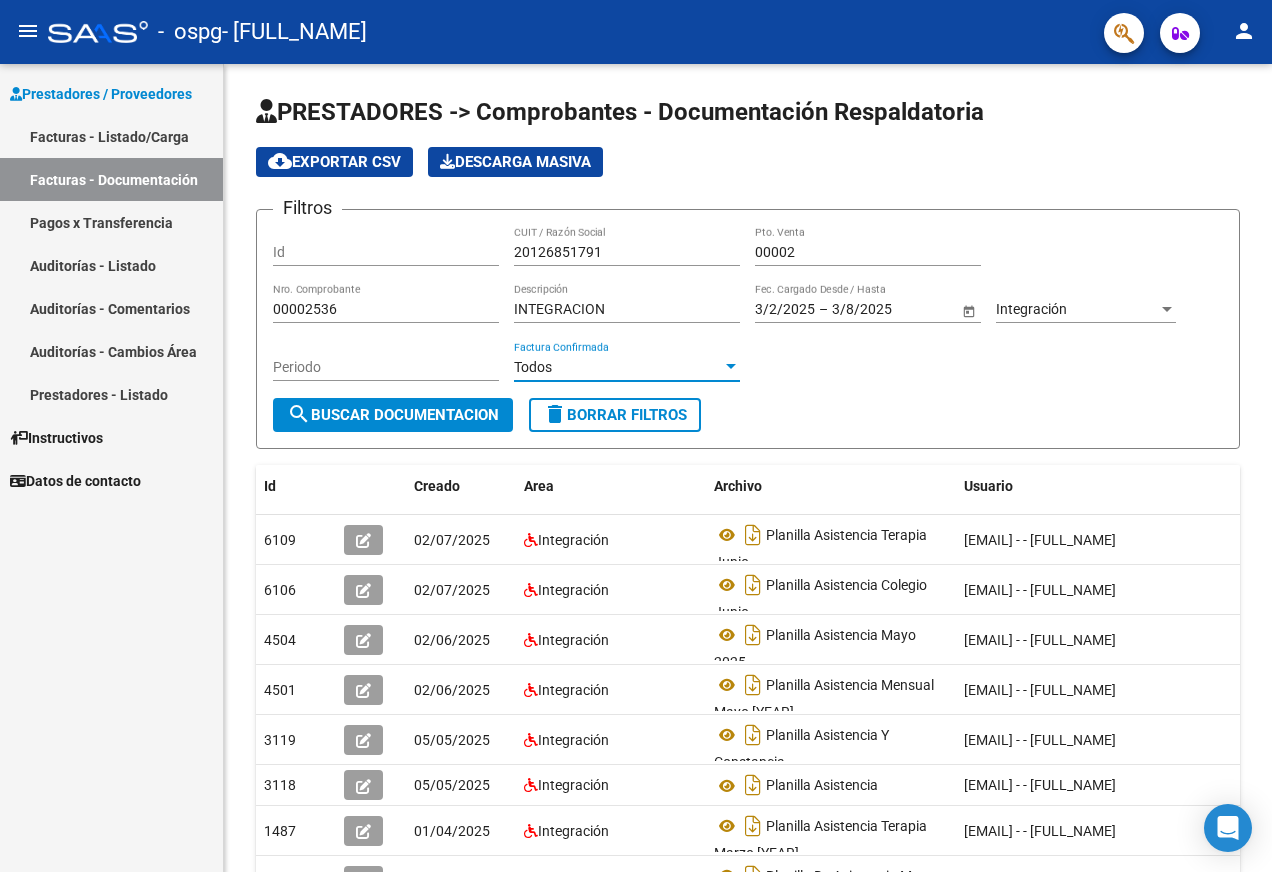 click on "Filtros Id [NUMBER] CUIT / Razón Social 00002 Pto. Venta 00002536 Nro. Comprobante INTEGRACION Descripción 3/2/2025 3/2/2025 – 3/8/2025 3/8/2025 Fec. Cargado Desde / Hasta Integración Área Periodo Todos Factura Confirmada" 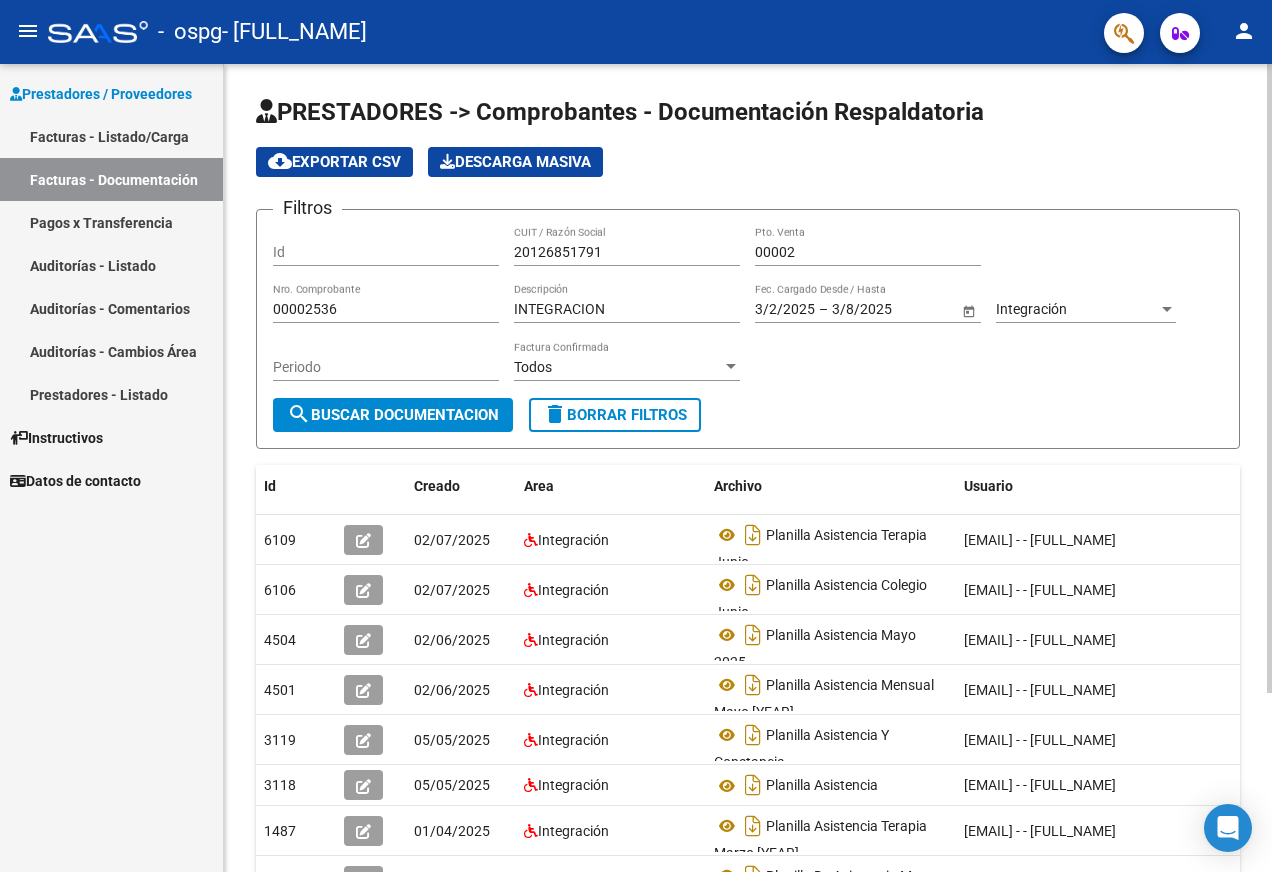 click on "Periodo" at bounding box center [386, 367] 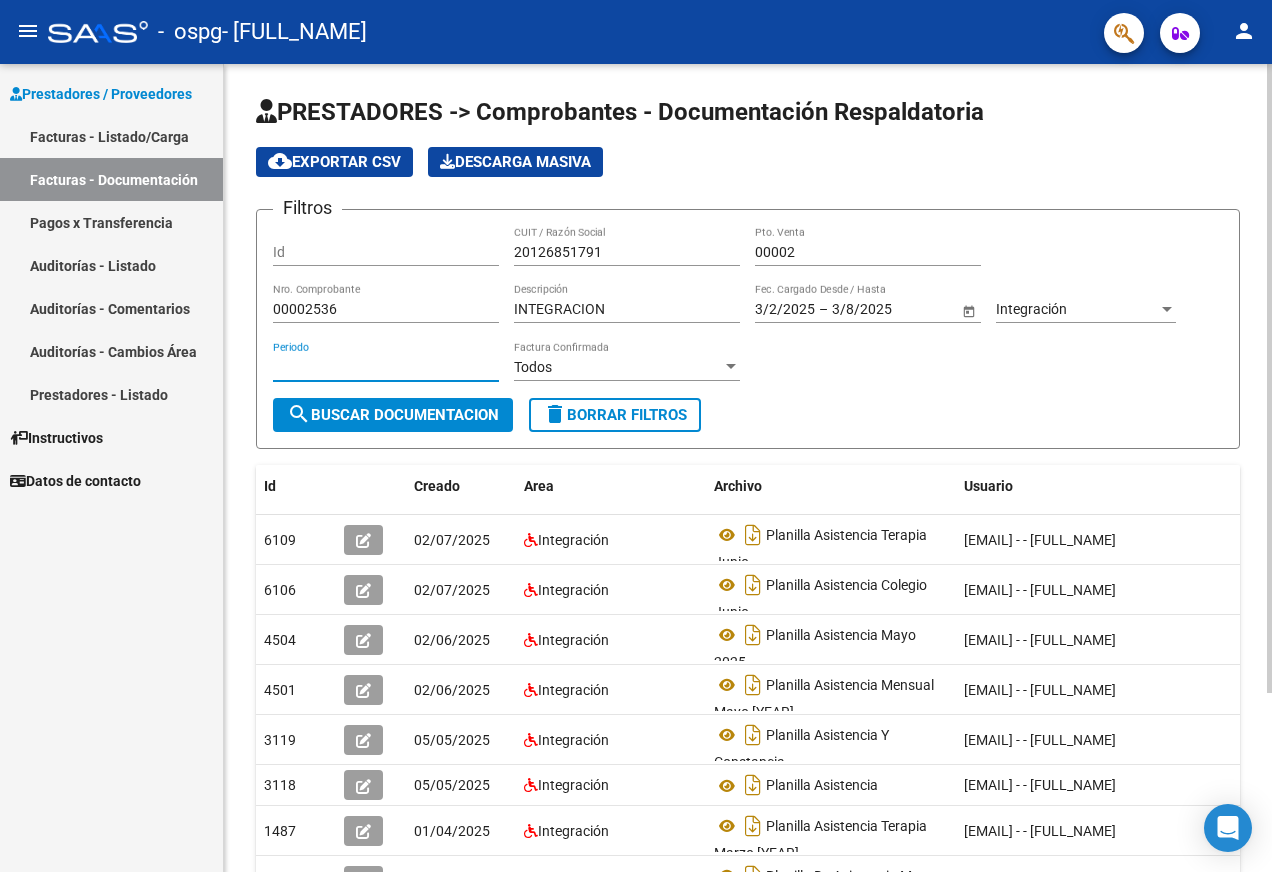 click on "Periodo" at bounding box center [386, 367] 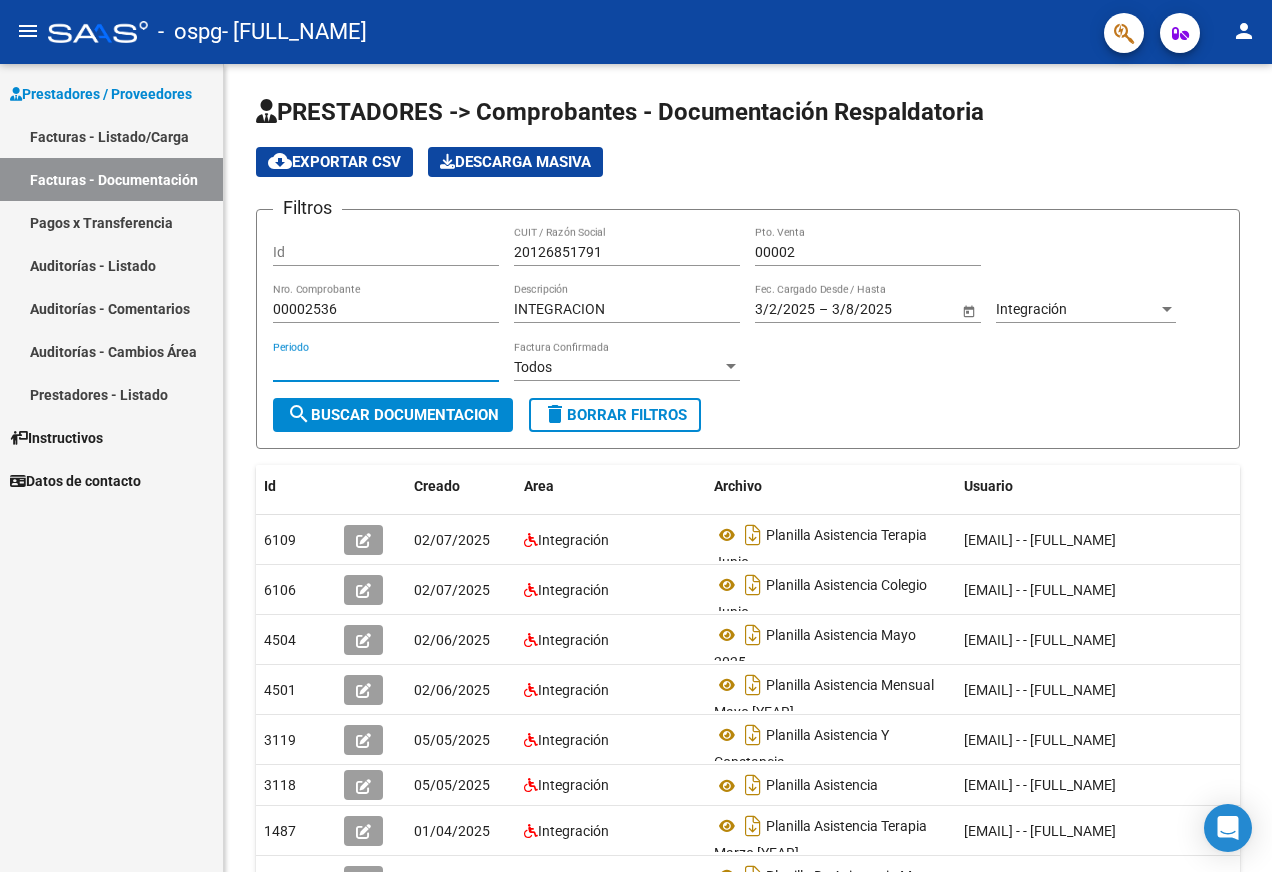 click on "Facturas - Listado/Carga" at bounding box center (111, 136) 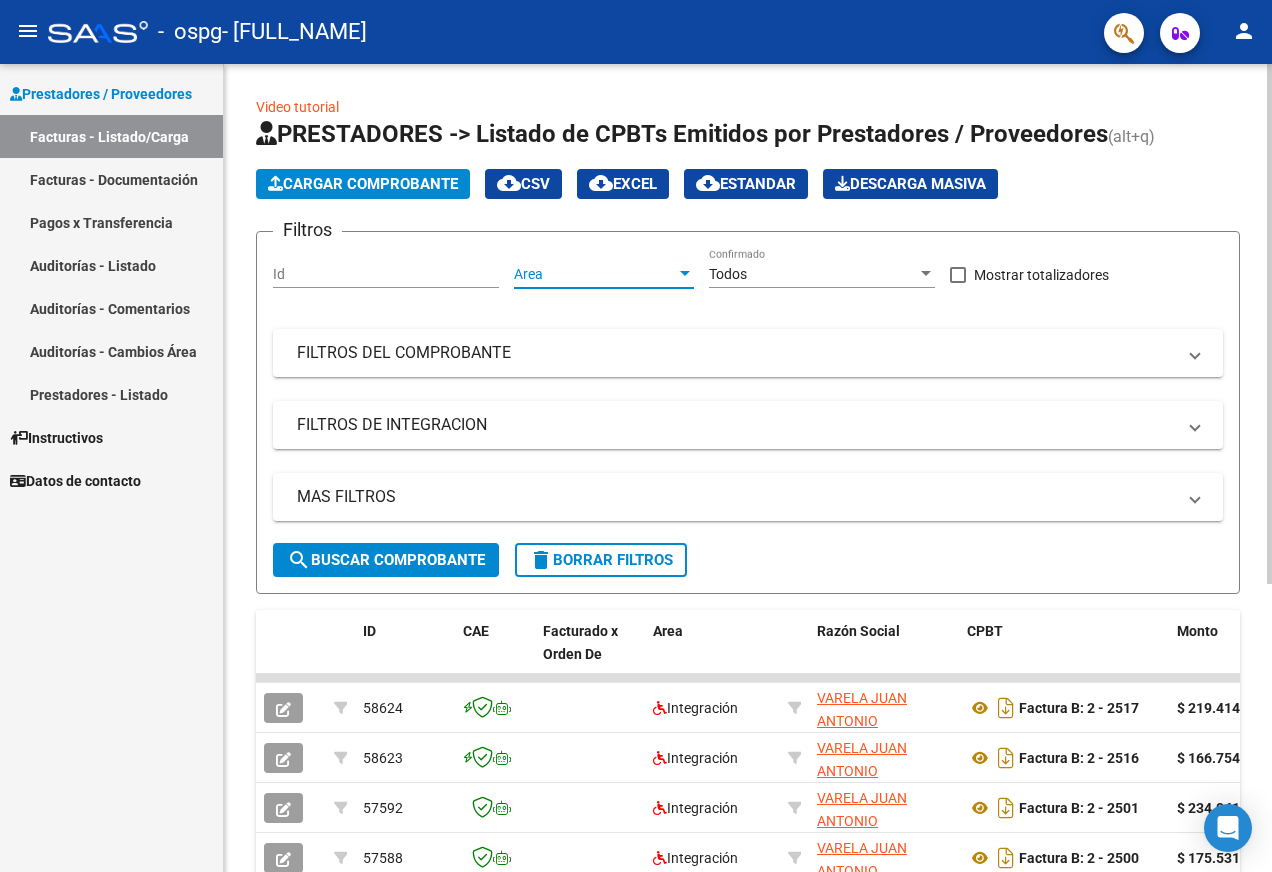click at bounding box center (685, 273) 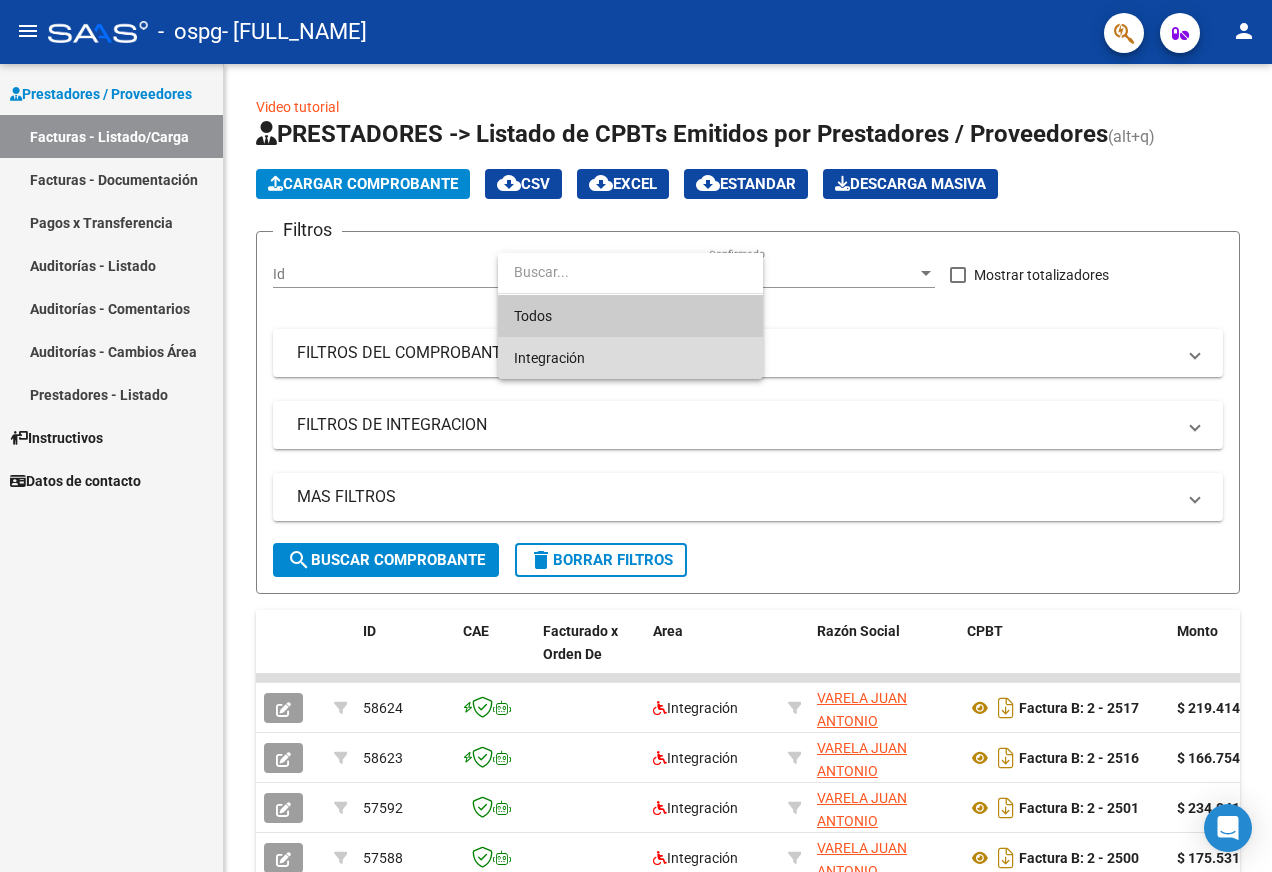 click on "Integración" at bounding box center (630, 358) 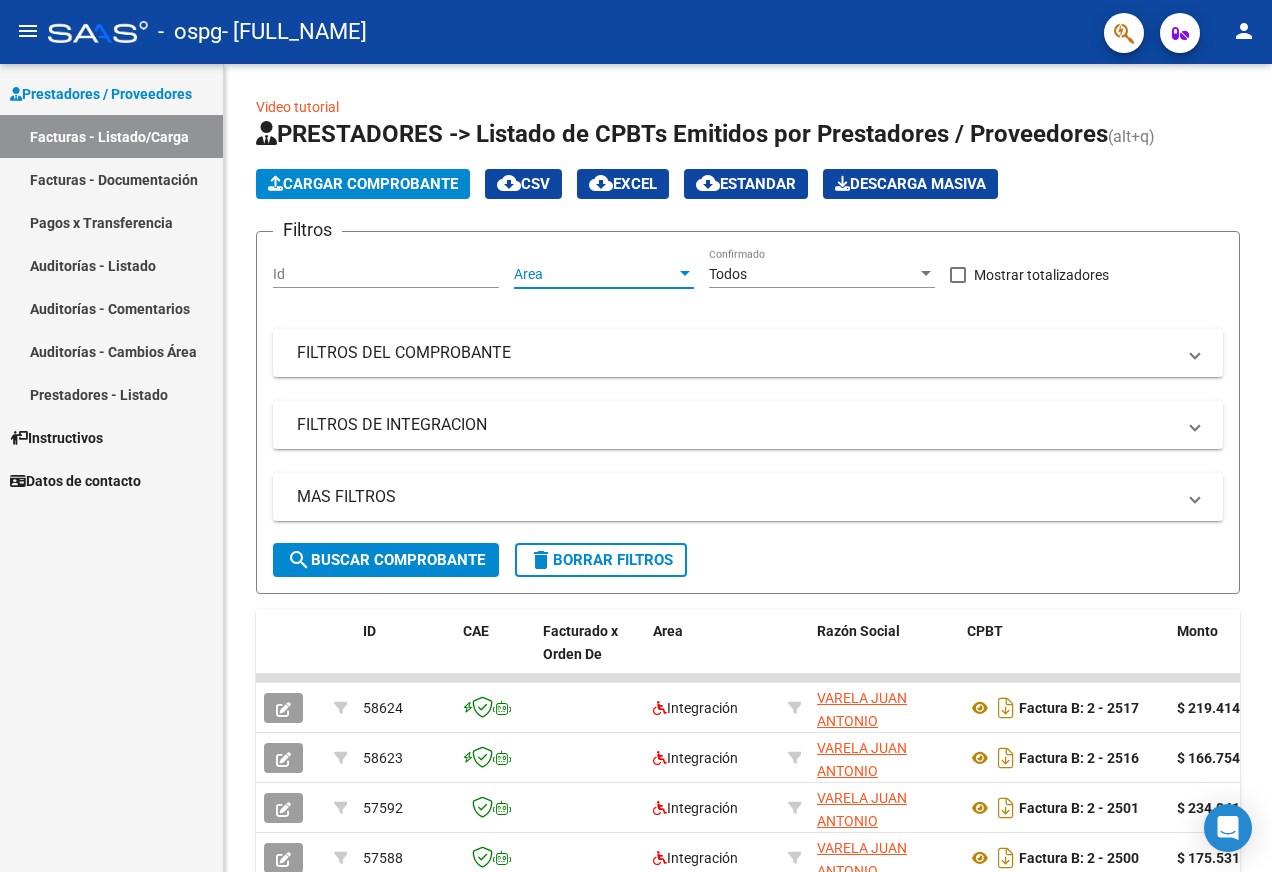 click on "FILTROS DEL COMPROBANTE" at bounding box center [736, 353] 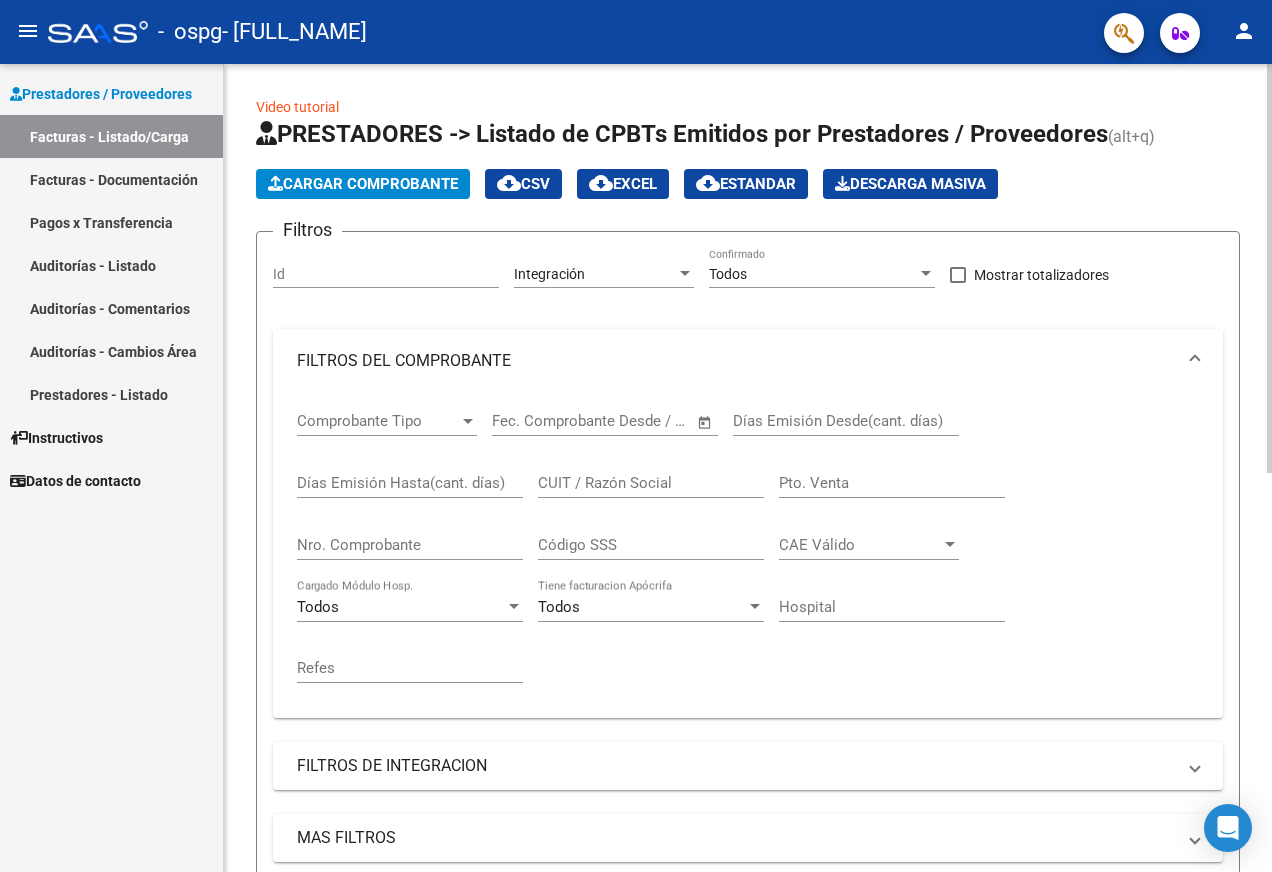 click at bounding box center [926, 274] 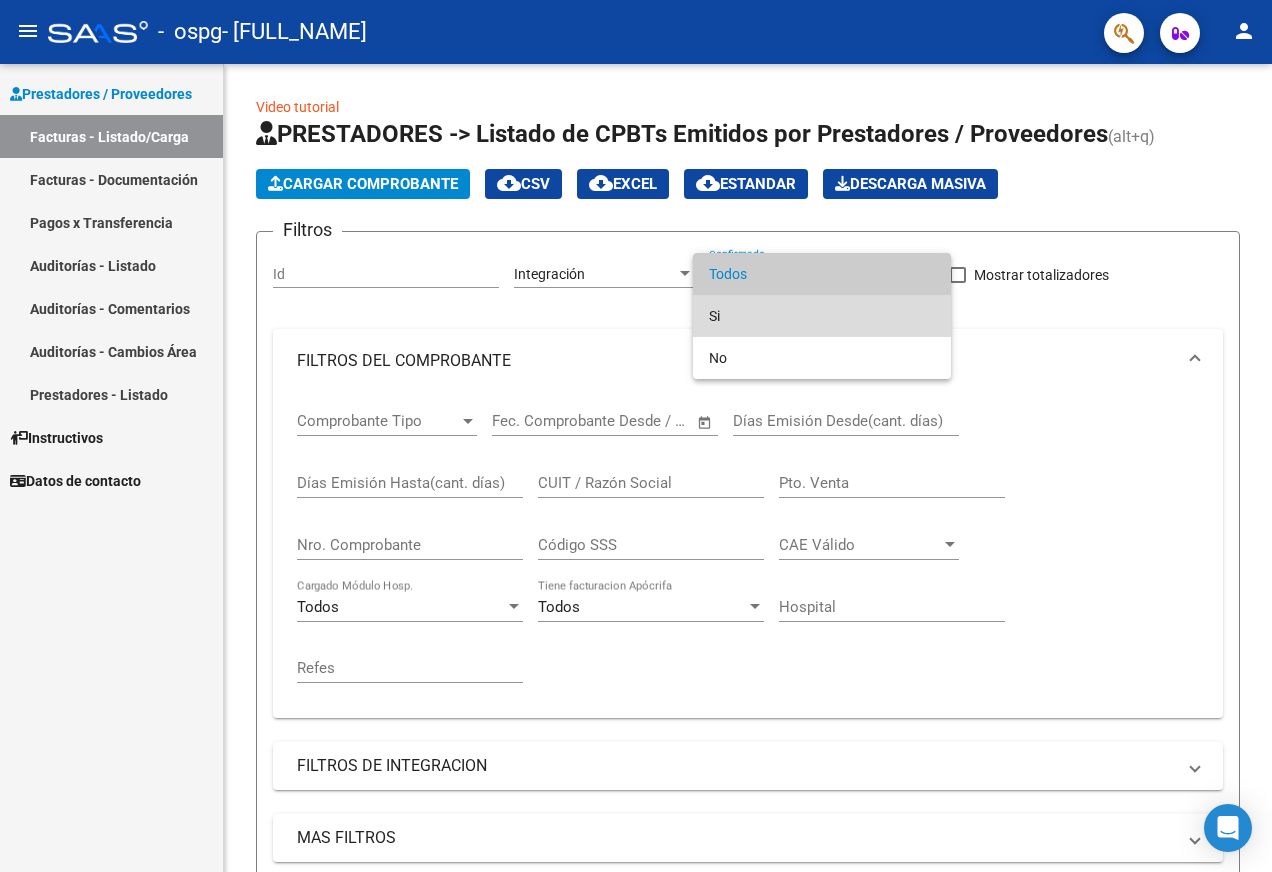 click on "Si" at bounding box center [822, 316] 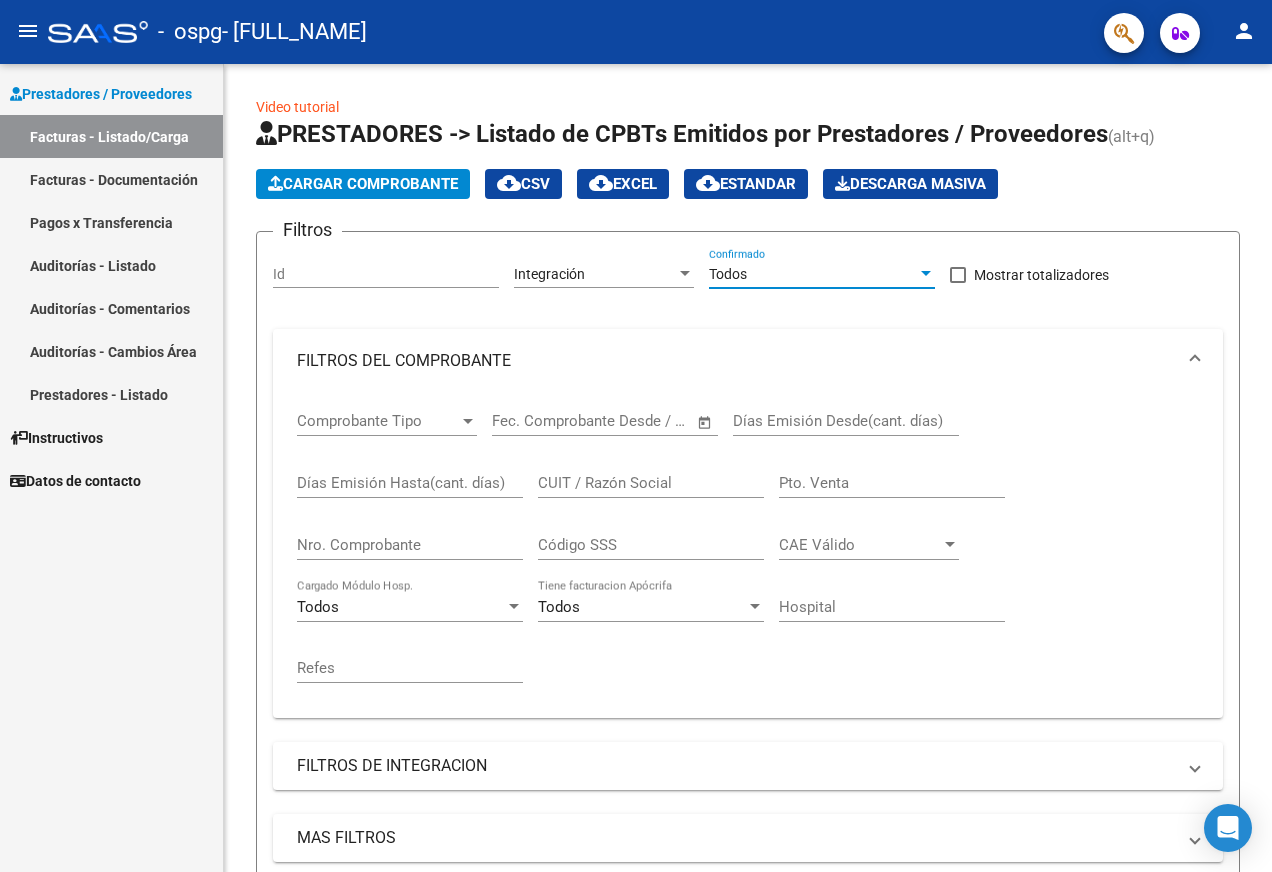 click on "Filtros Id Integración Área Todos Confirmado  Mostrar totalizadores  FILTROS DEL COMPROBANTE  Comprobante Tipo Comprobante Tipo Start date – End date Fec. Comprobante Desde / Hasta Días Emisión Desde(cant. días) Días Emisión Hasta(cant. días) CUIT / Razón Social Pto. Venta Nro. Comprobante Código SSS CAE Válido CAE Válido Todos Cargado Módulo Hosp. Todos Tiene facturacion Apócrifa Hospital Refes  FILTROS DE INTEGRACION  Período De Prestación Campos del Archivo de Rendición Devuelto x SSS (dr_envio) Todos Rendido x SSS (dr_envio) Tipo de Registro Tipo de Registro Período Presentación Período Presentación Campos del Legajo Asociado (preaprobación) Afiliado Legajo (cuil/nombre) Todos Solo facturas preaprobadas  MAS FILTROS  Todos Con Doc. Respaldatoria Todos Con Trazabilidad Todos Auditoría Auditoría Auditoría Id Start date – End date Auditoría Confirmada Desde / Hasta Start date – End date Start date –" 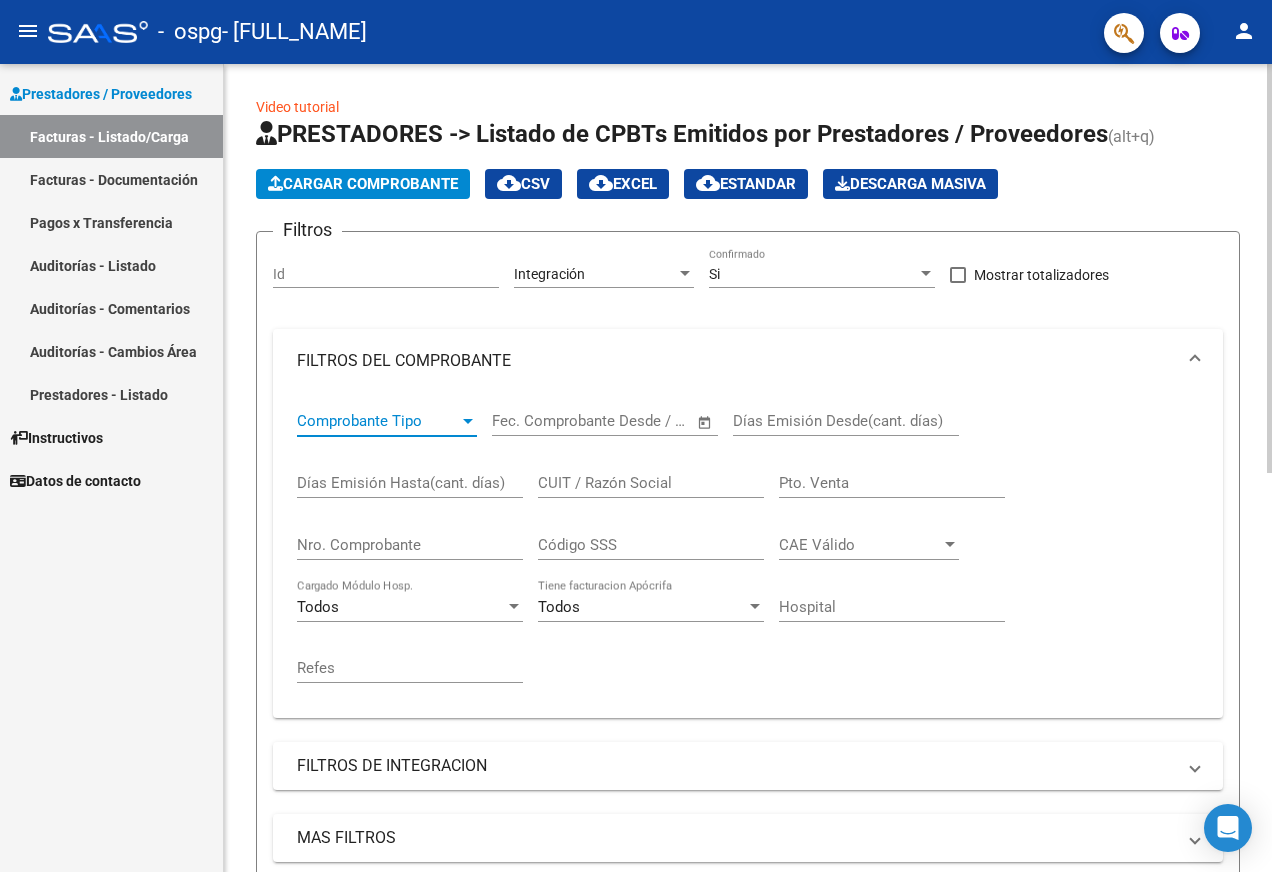 click at bounding box center (468, 421) 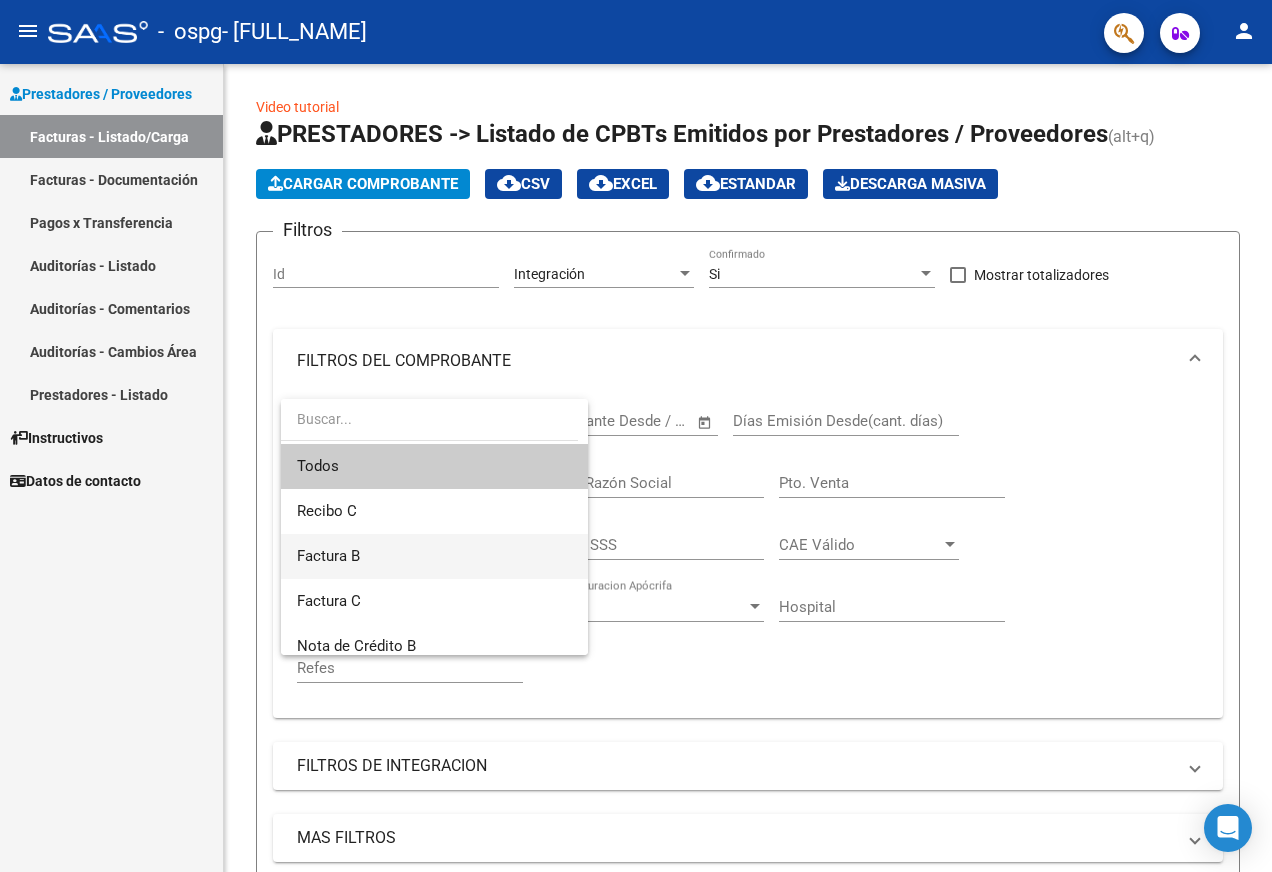 click on "Factura B" at bounding box center [434, 556] 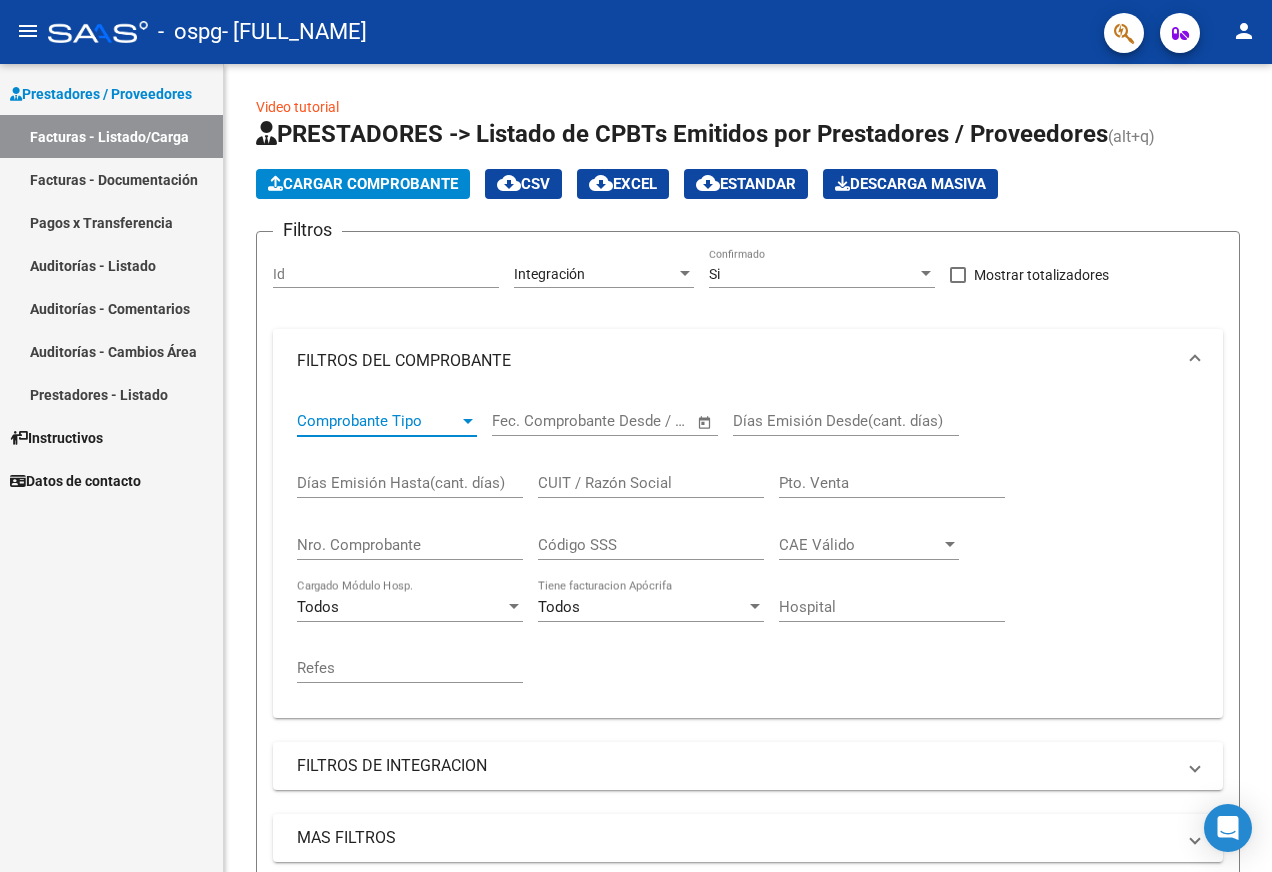 click on "Nro. Comprobante" 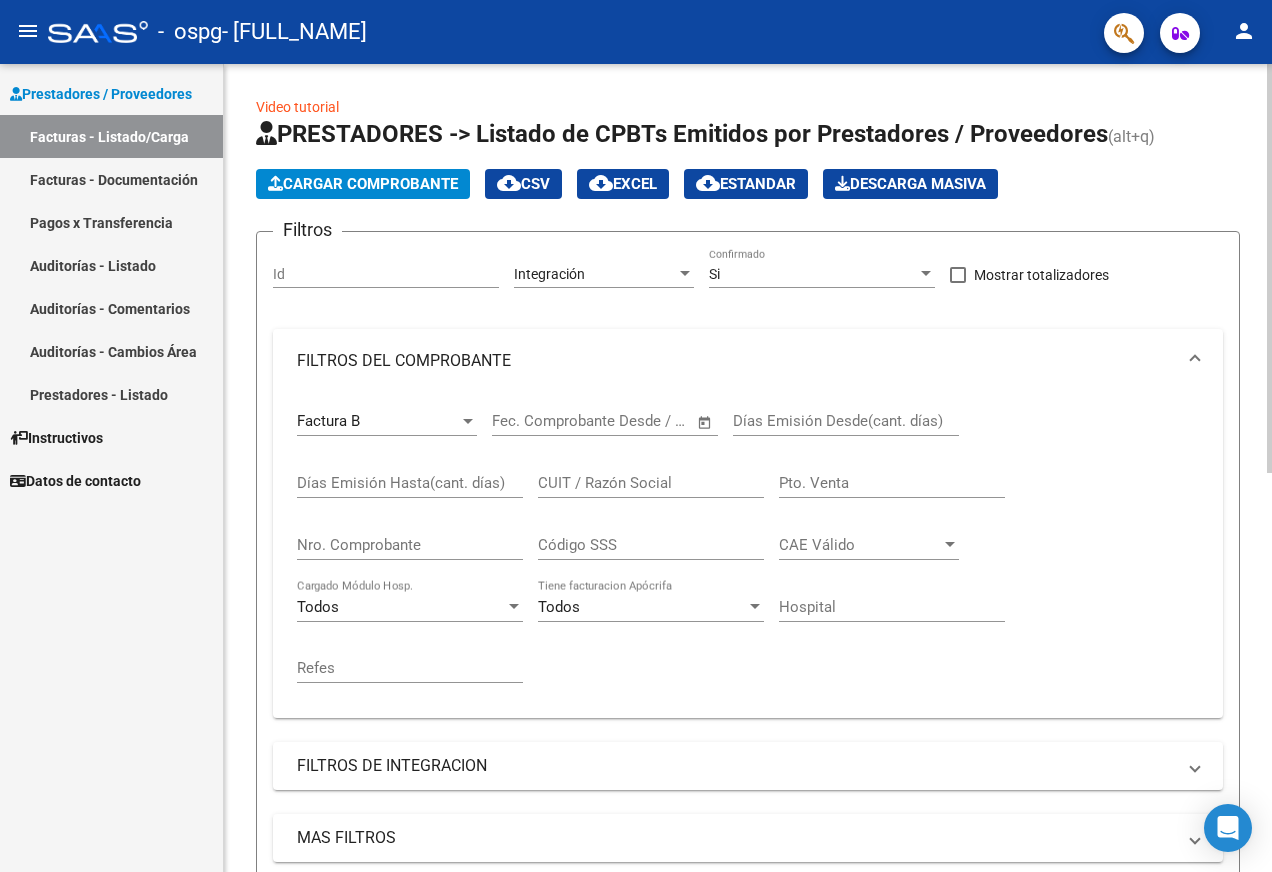 click 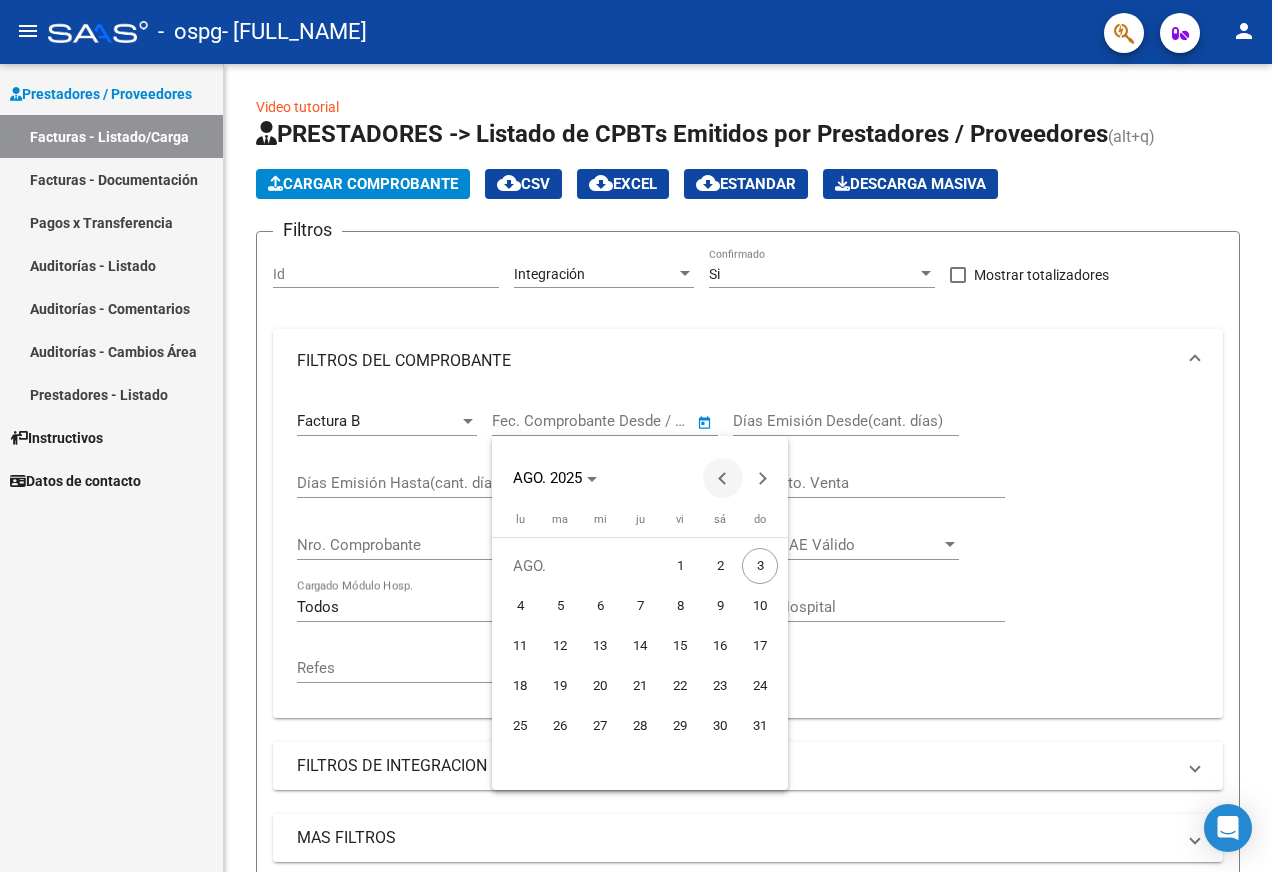 click at bounding box center [723, 478] 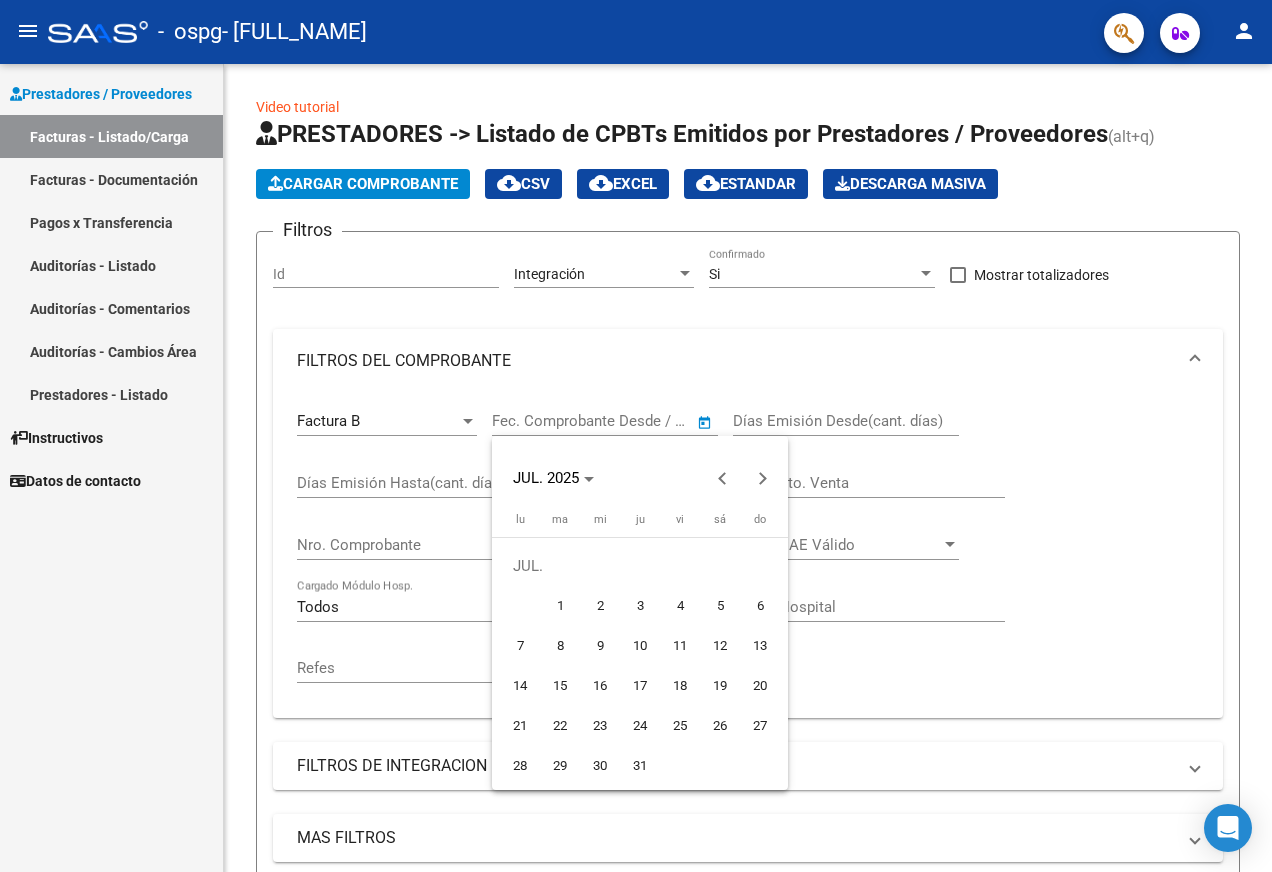 click on "1" at bounding box center (560, 606) 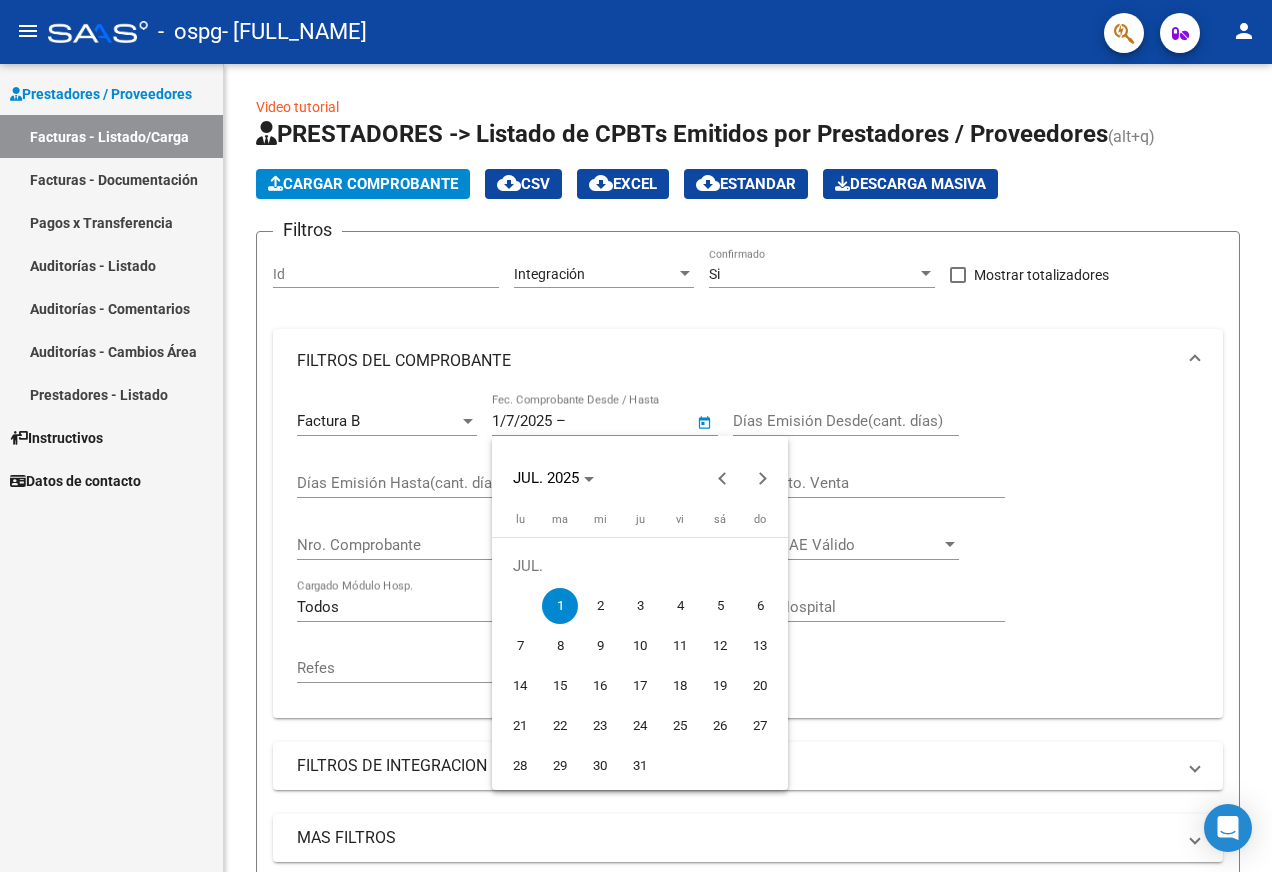 click on "1" at bounding box center [560, 606] 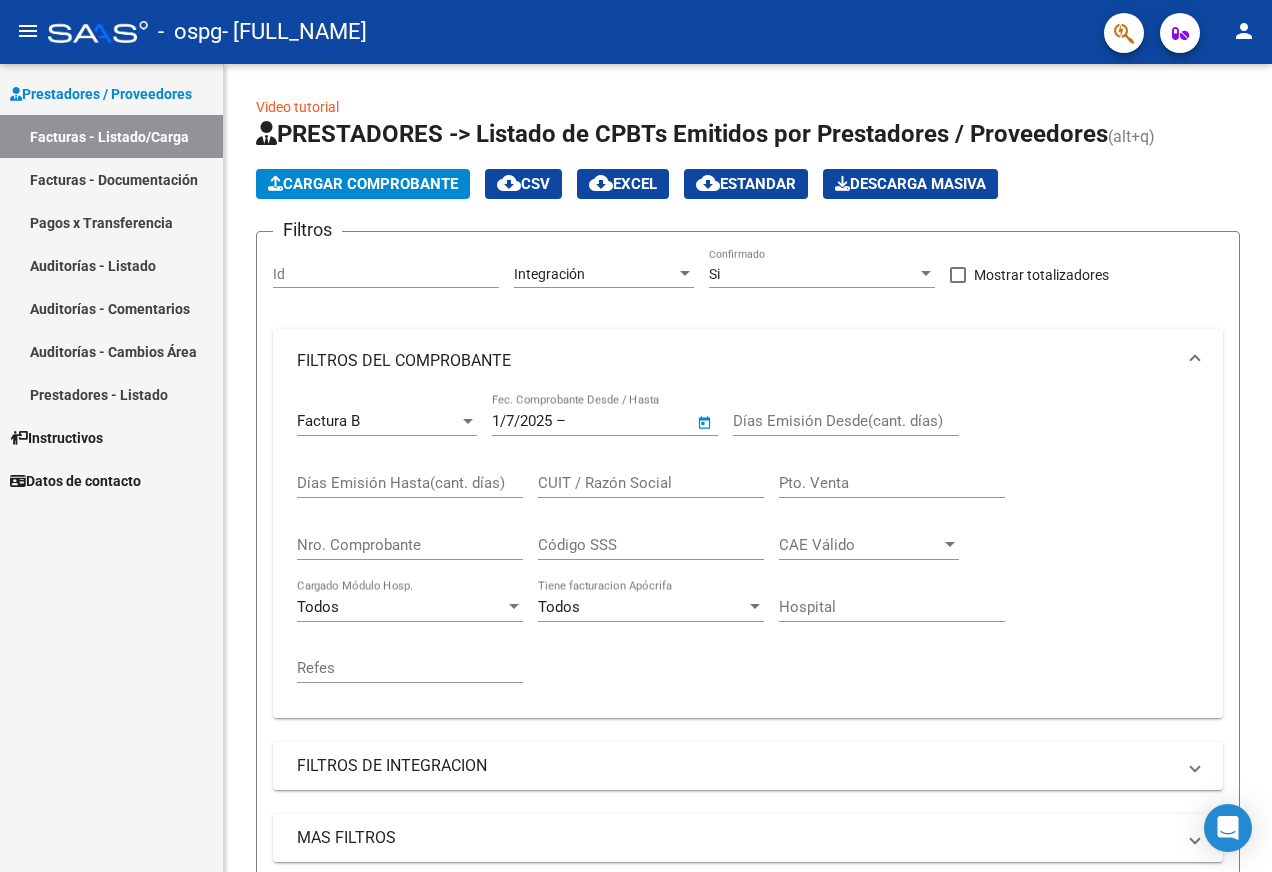 type on "1/7/2025" 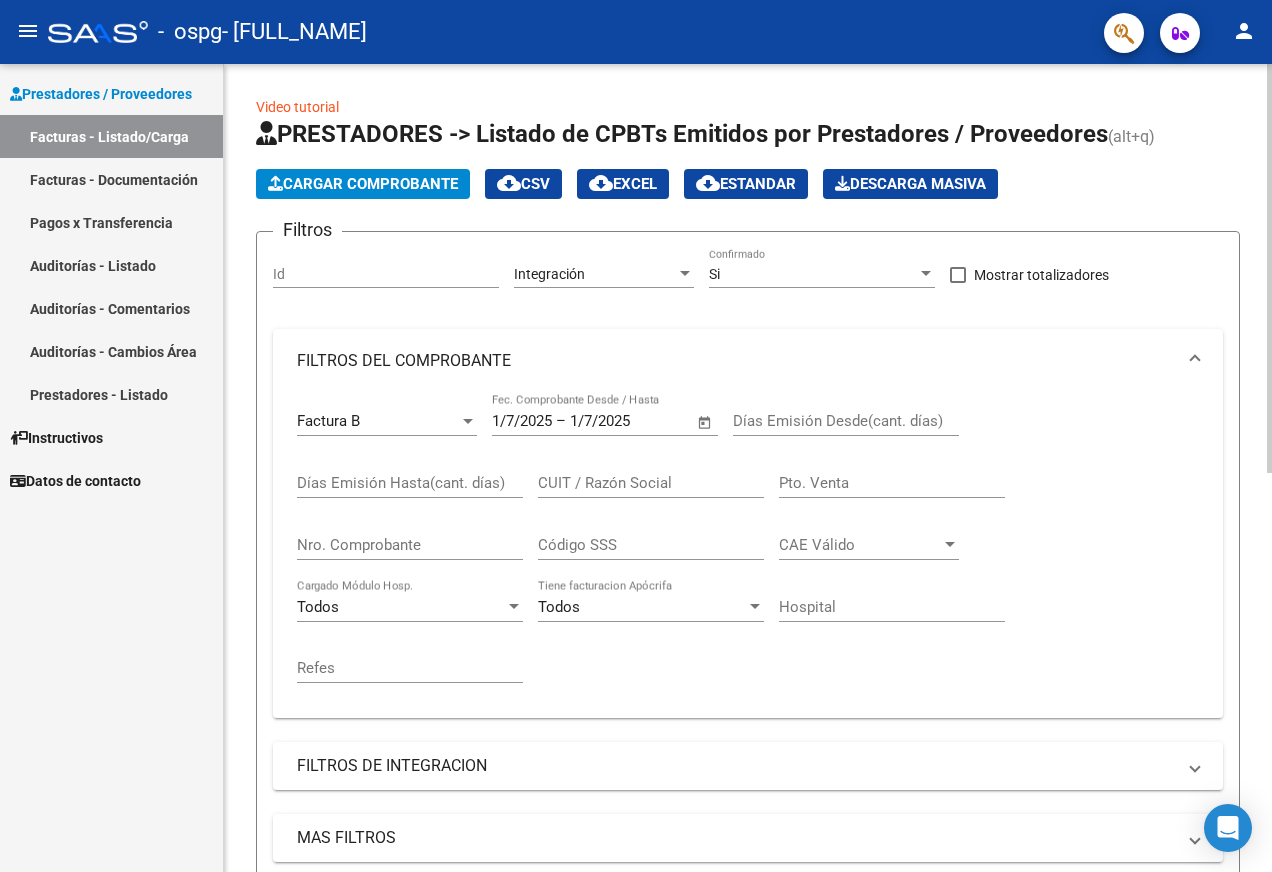 click on "1/7/2025" at bounding box center [618, 421] 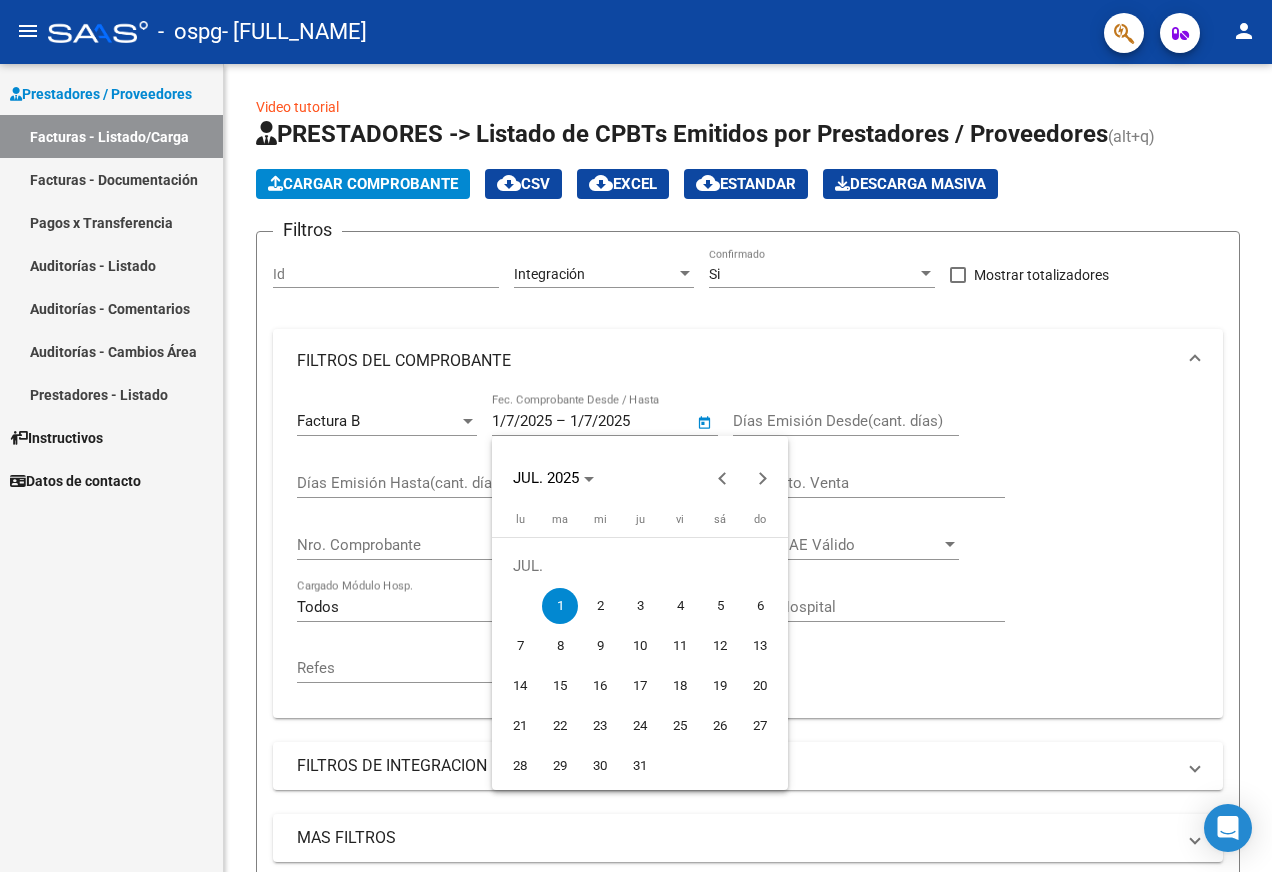 click on "31" at bounding box center (640, 766) 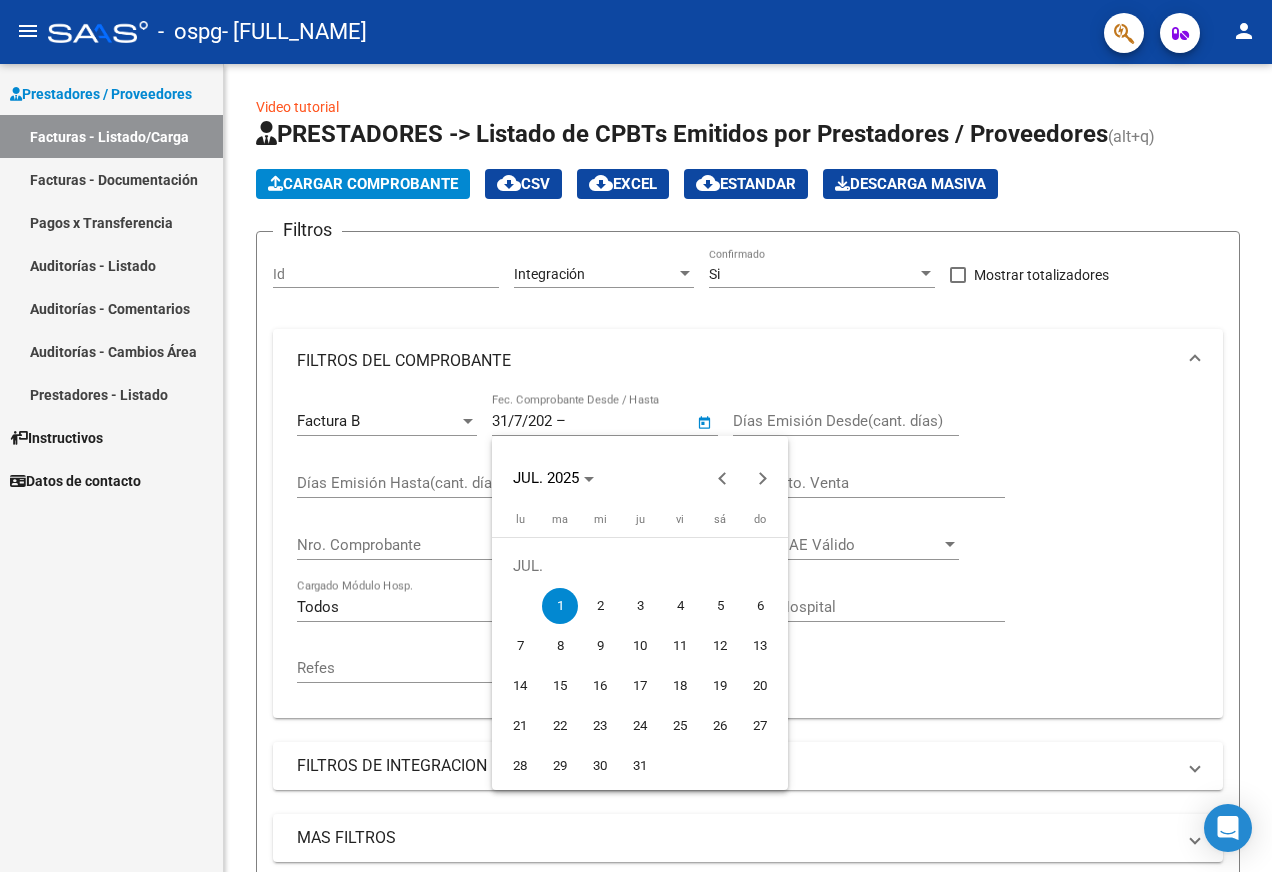 click on "31" at bounding box center (640, 766) 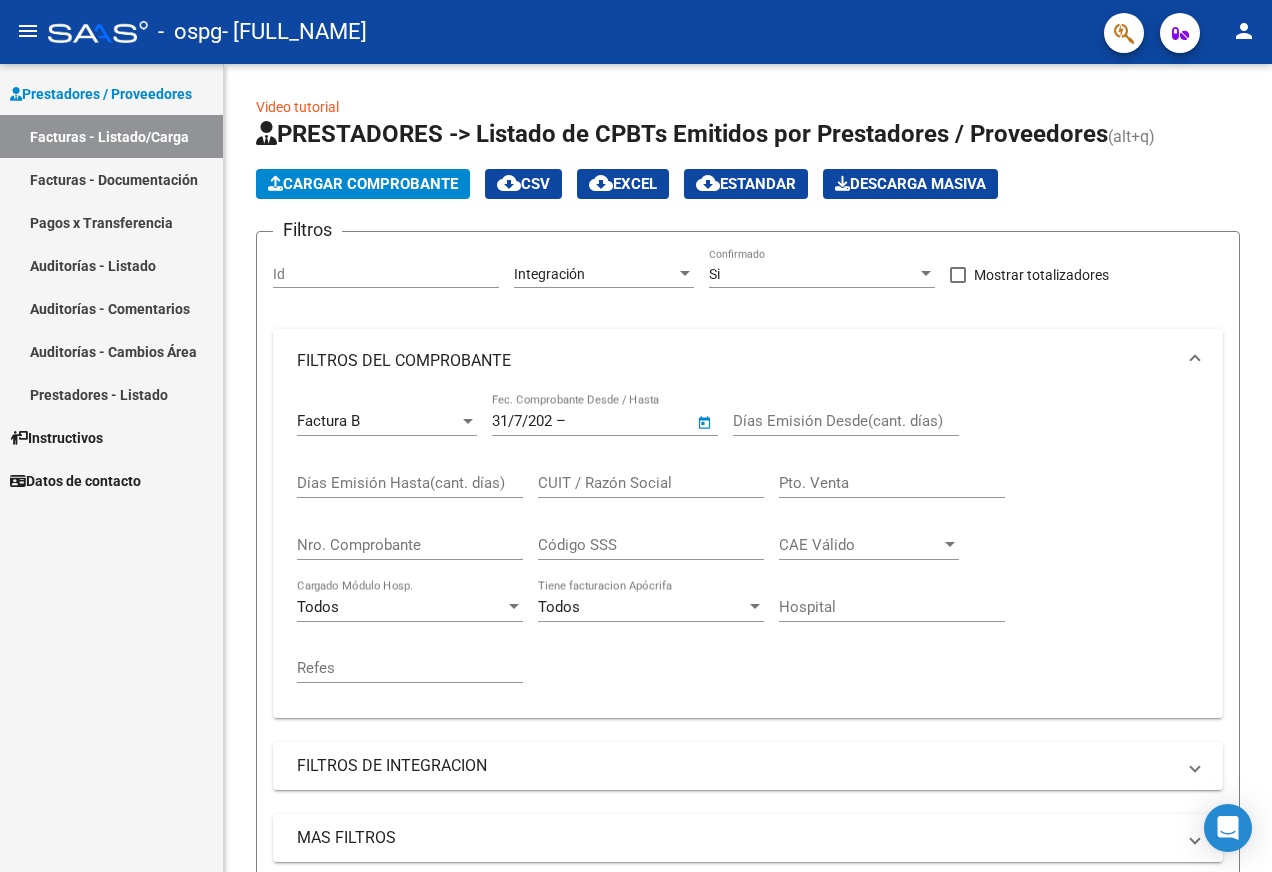 type on "31/7/2025" 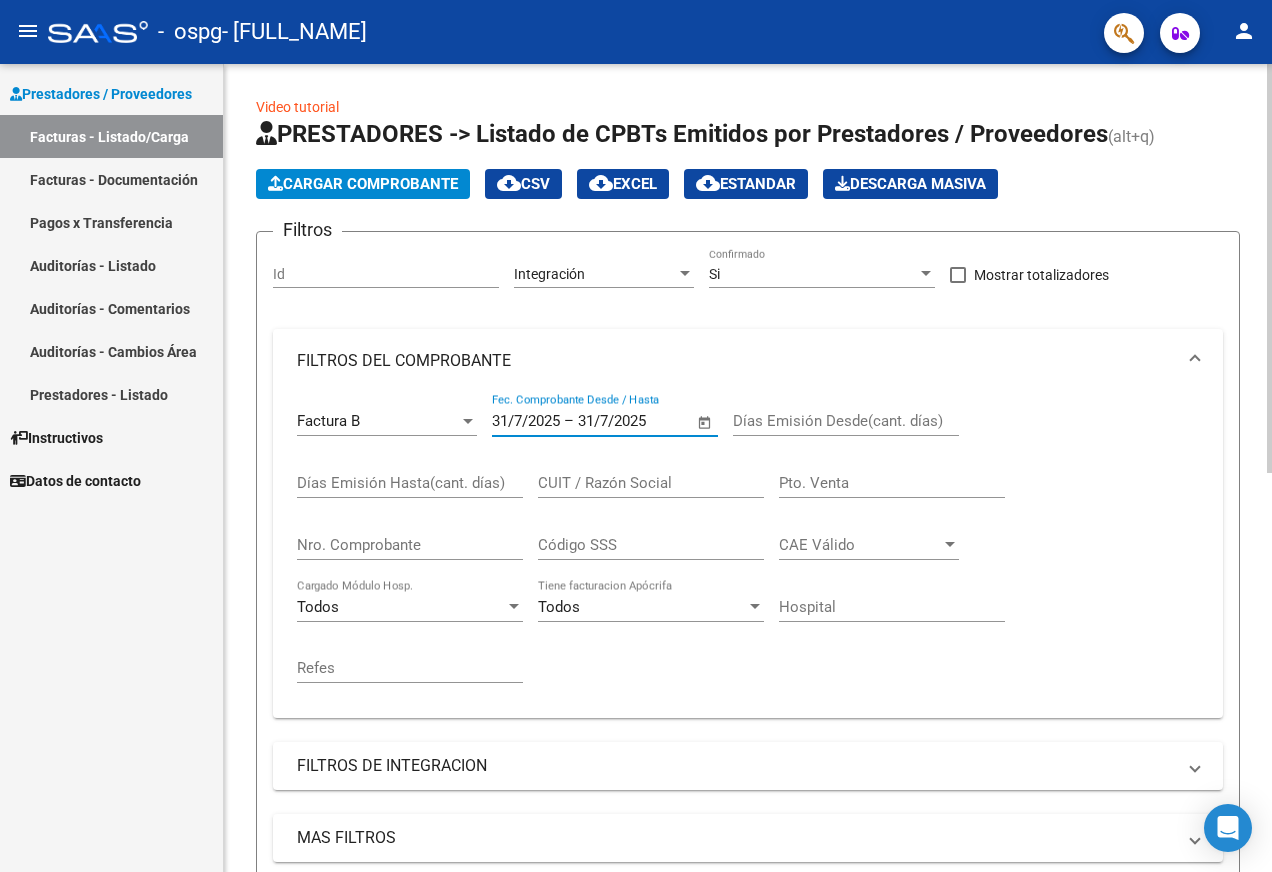 click 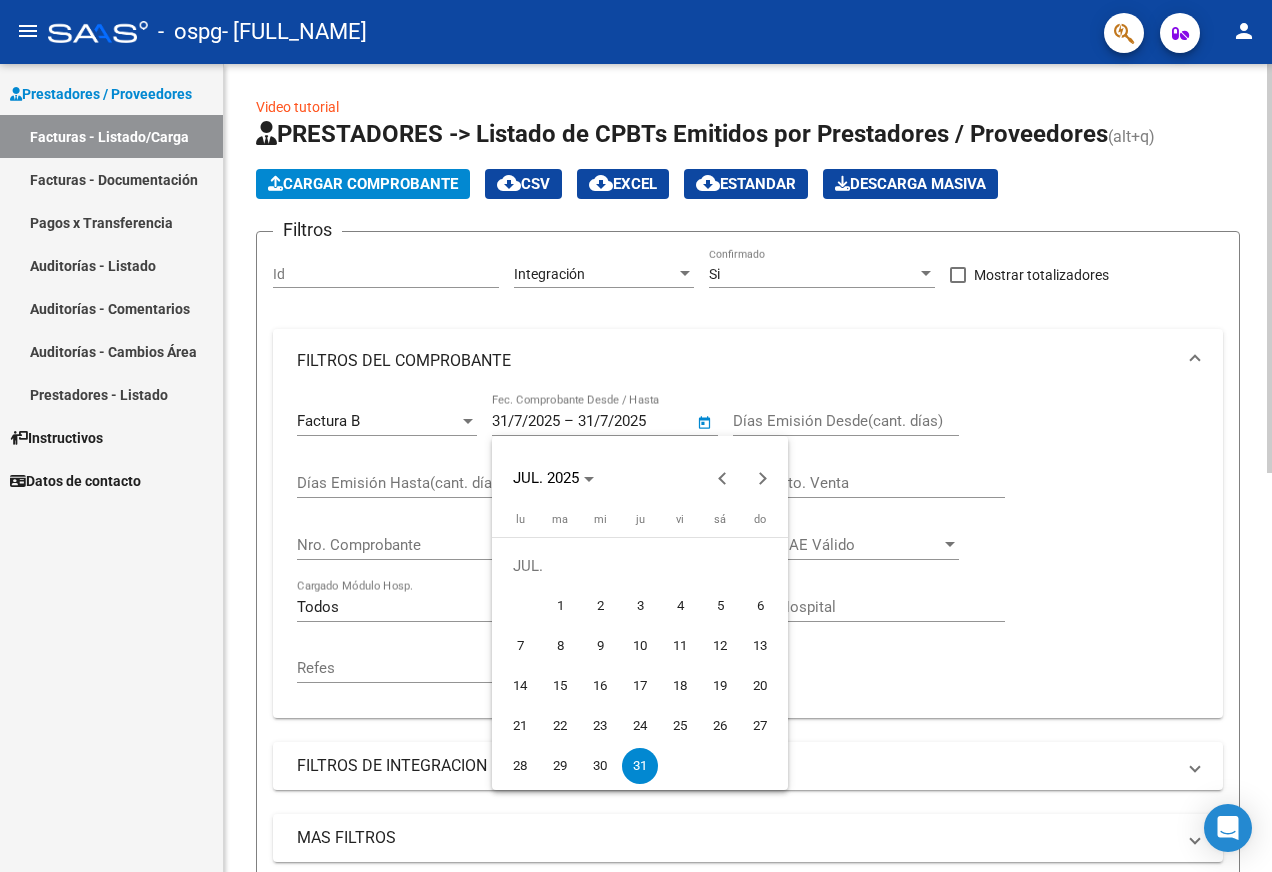 click at bounding box center (636, 436) 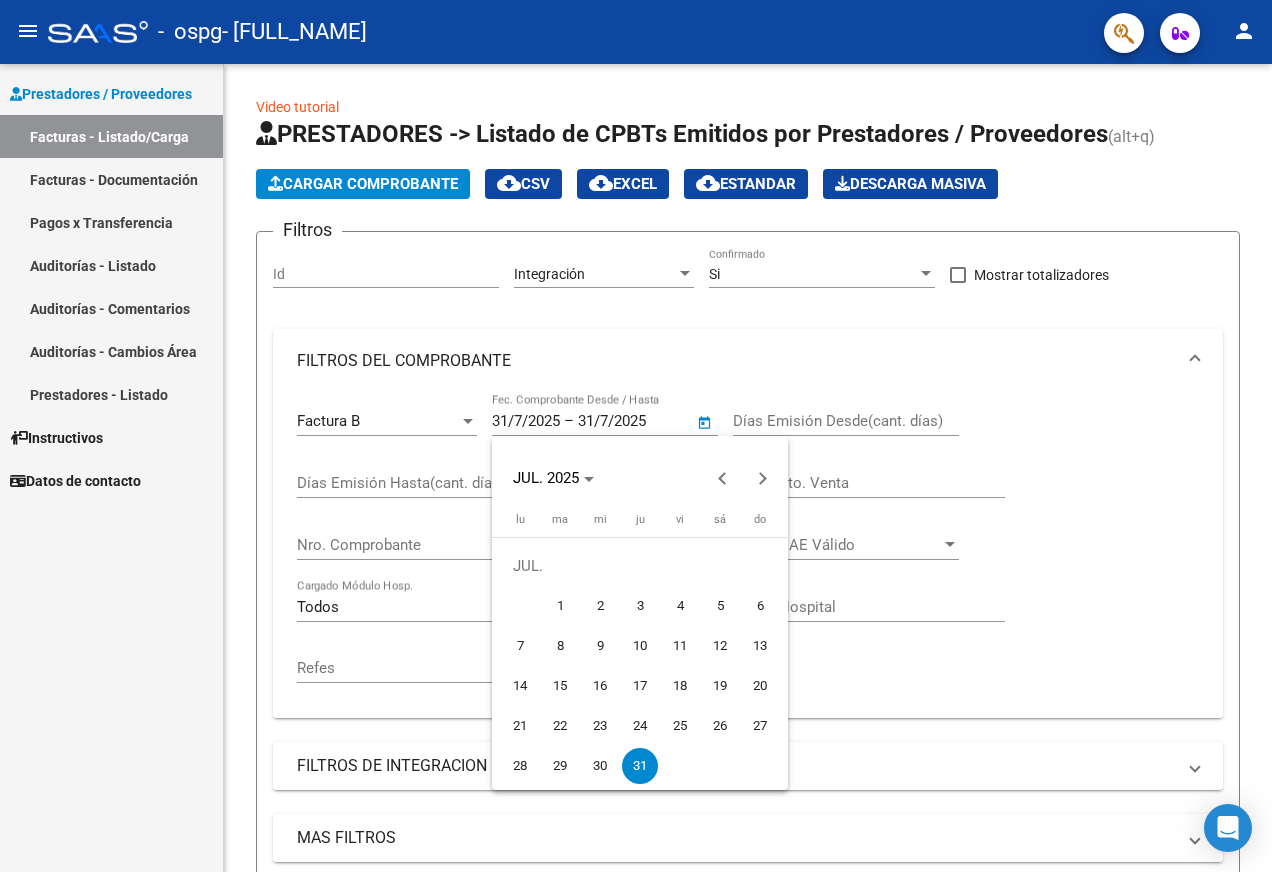 click on "1" at bounding box center (560, 606) 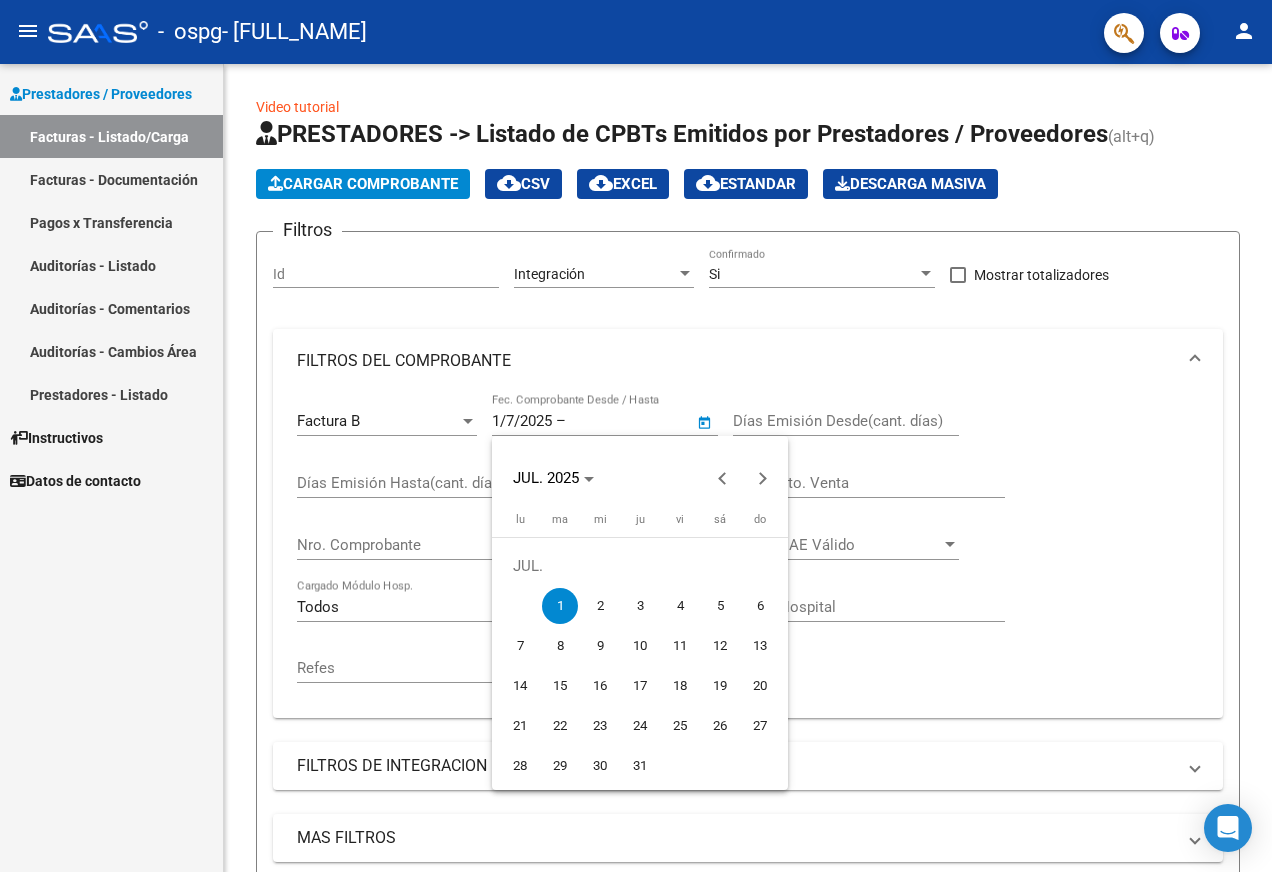 click on "1" at bounding box center (560, 606) 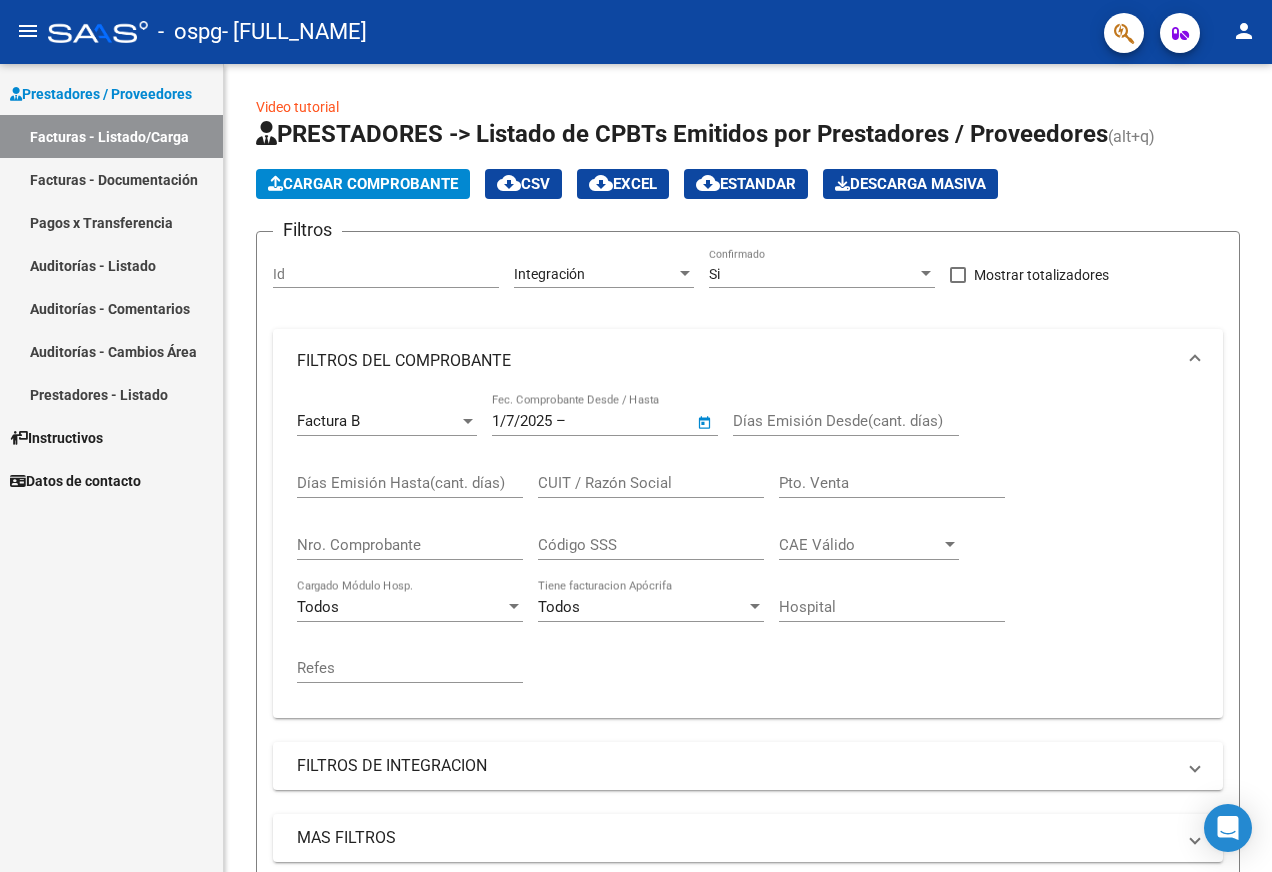 type on "1/7/2025" 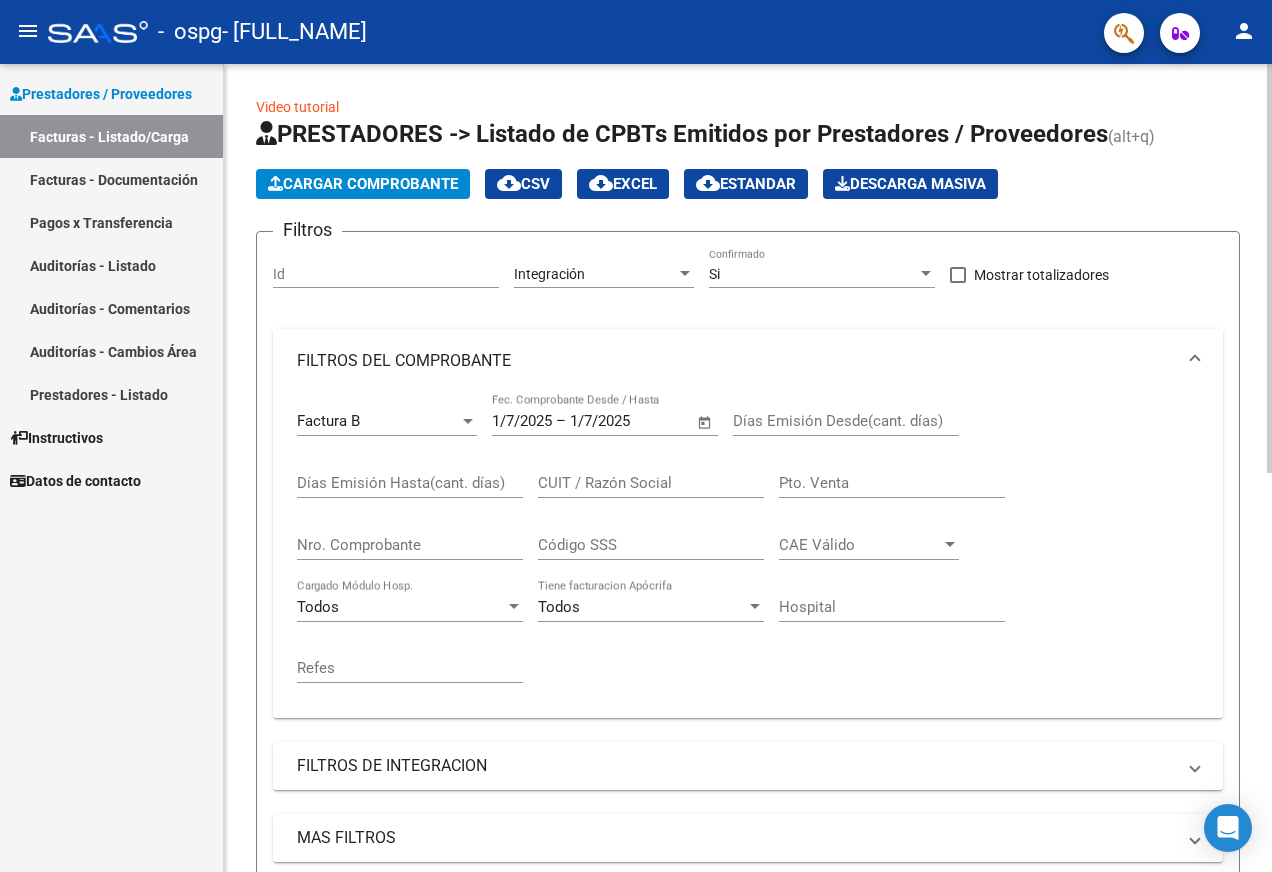 click 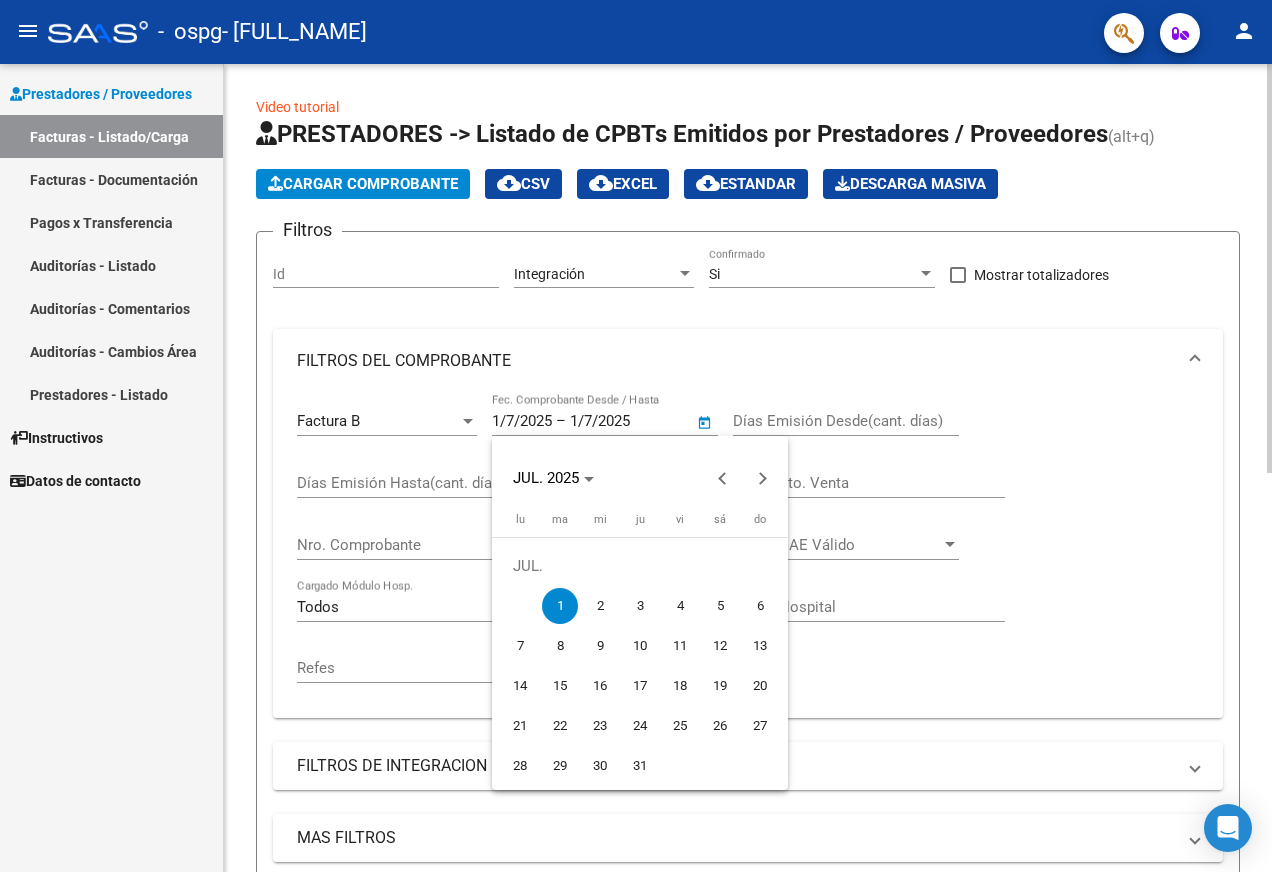 click at bounding box center (636, 436) 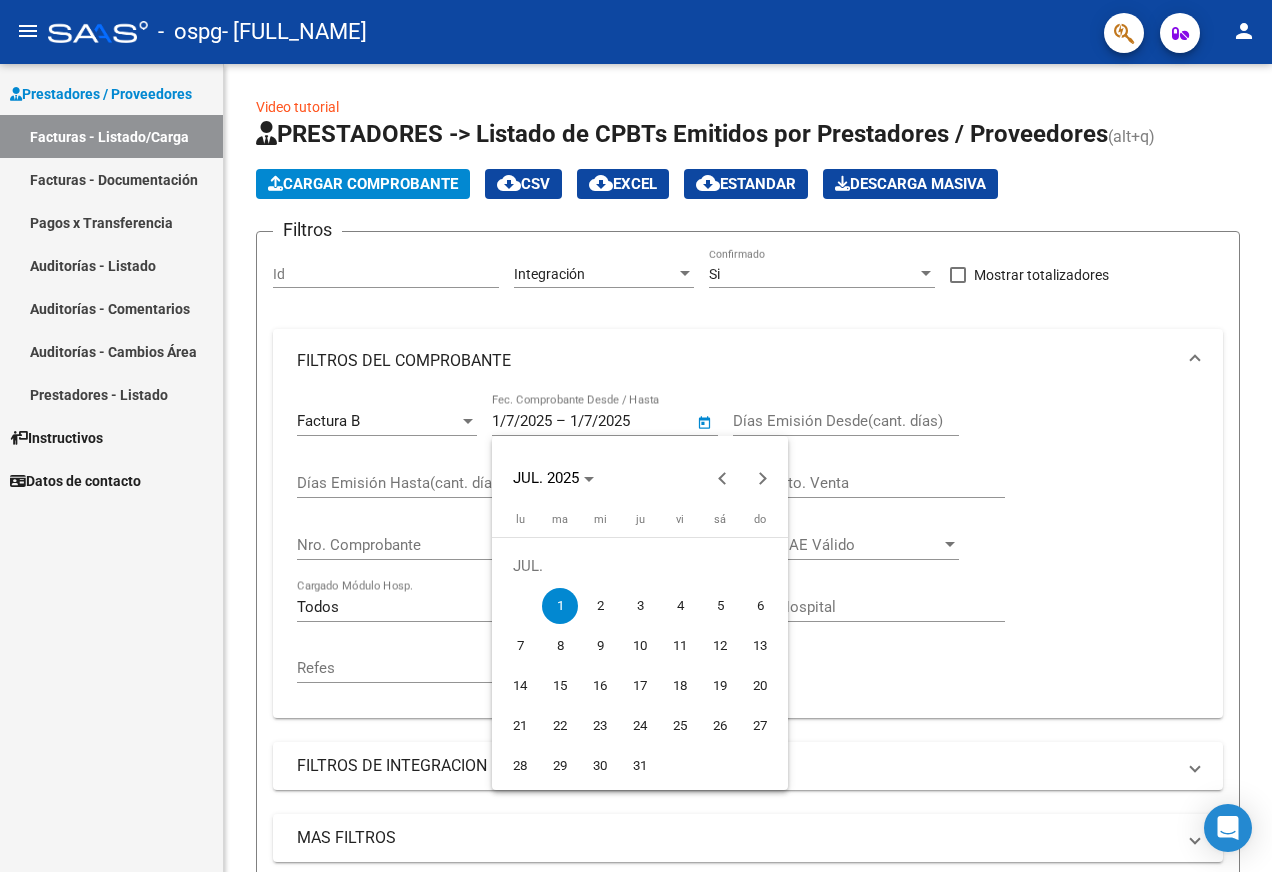click at bounding box center [636, 436] 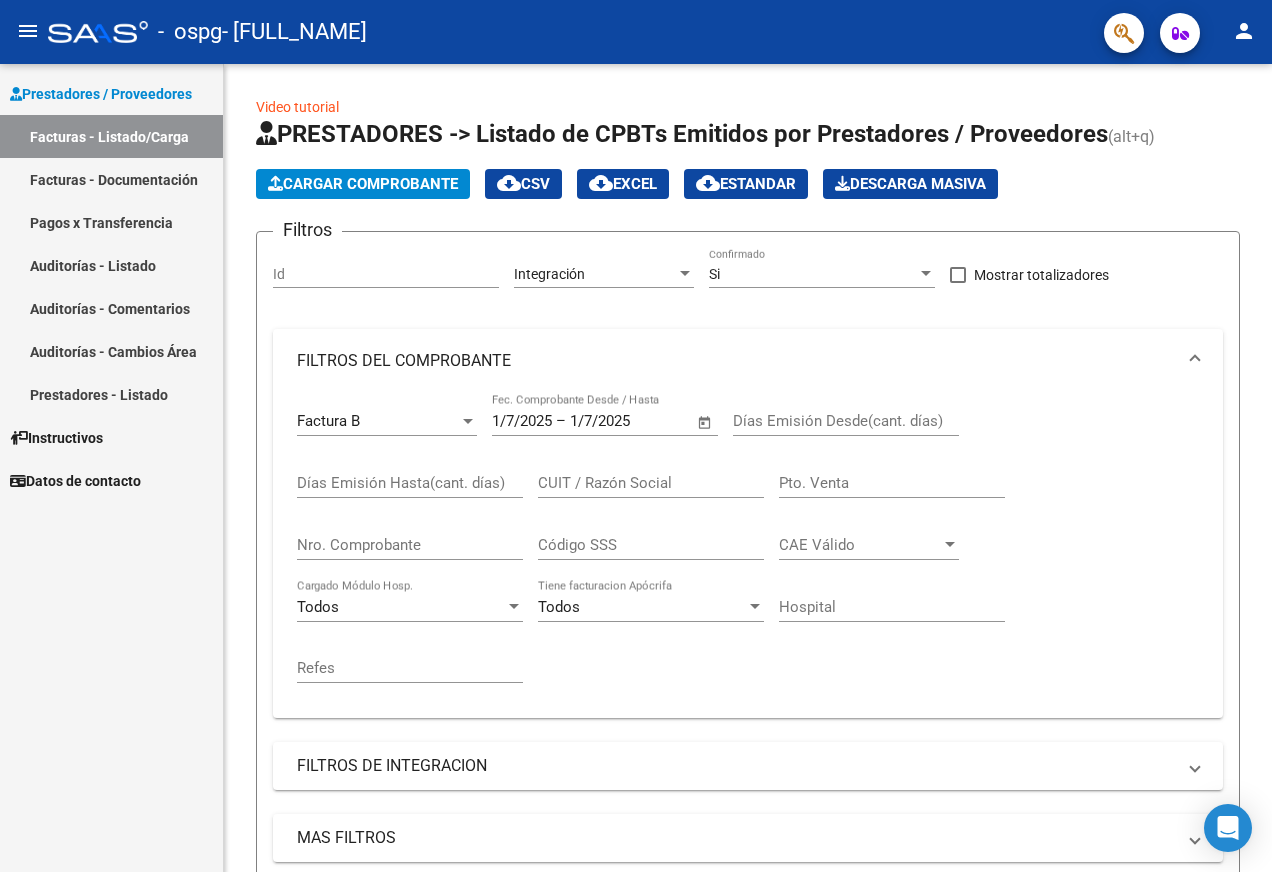 click at bounding box center [636, 436] 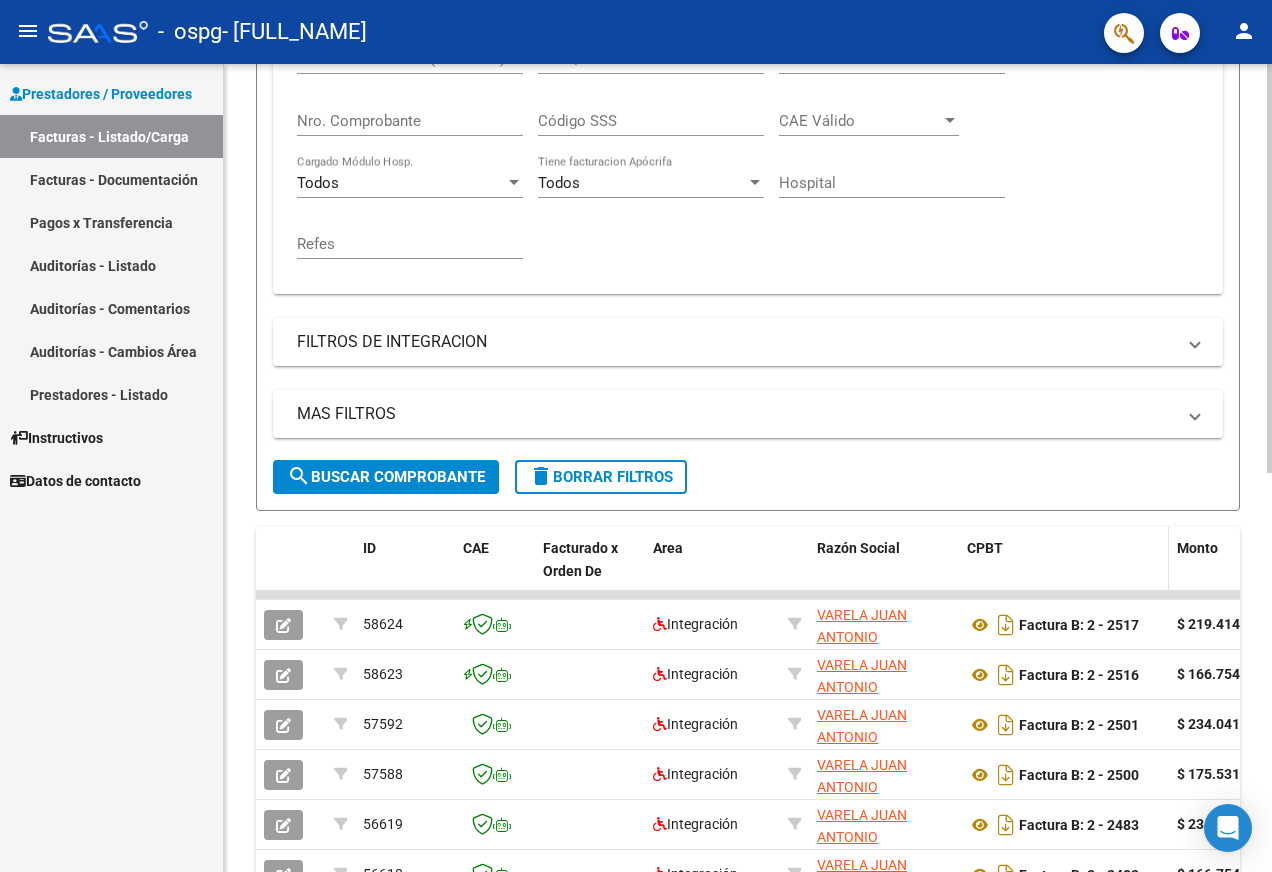 scroll, scrollTop: 500, scrollLeft: 0, axis: vertical 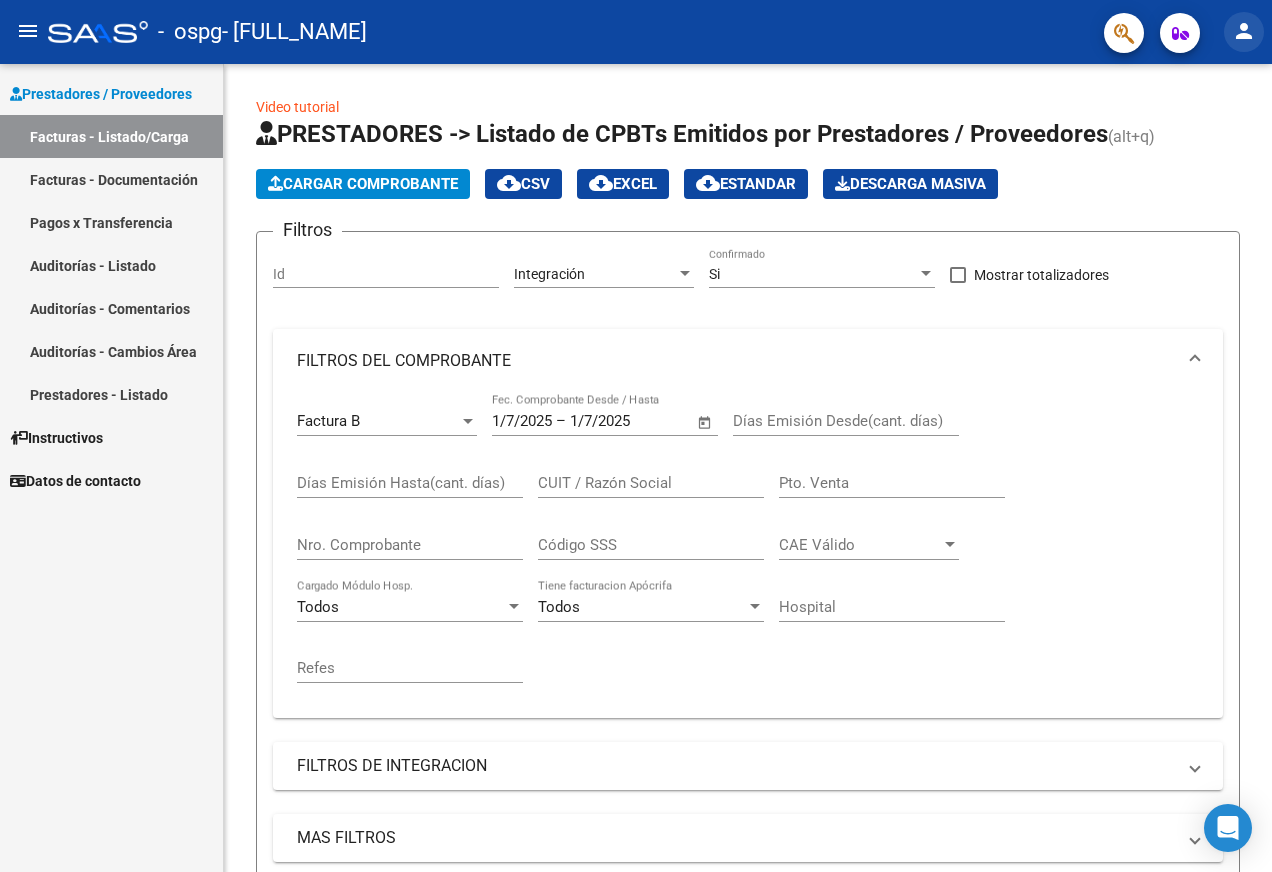 click on "person" 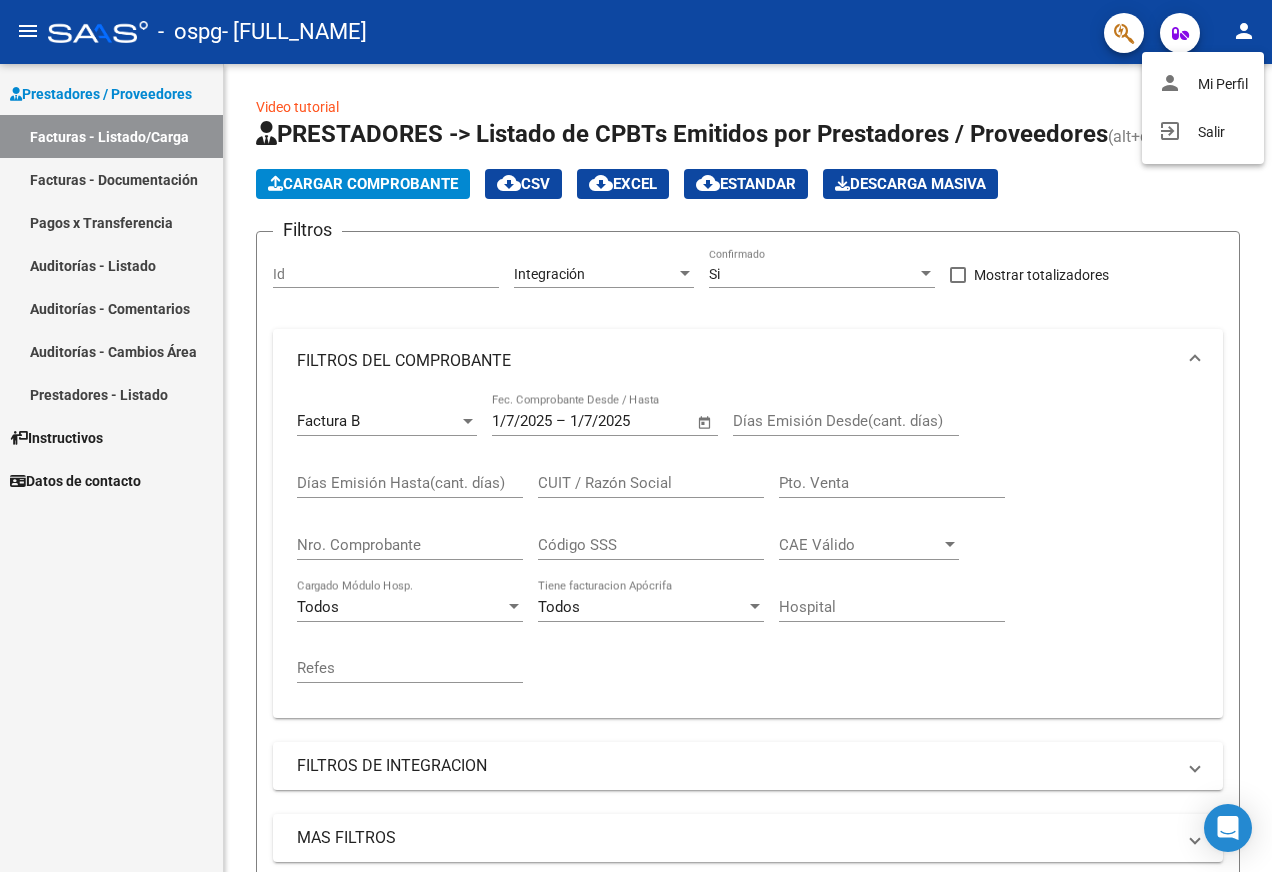 click at bounding box center (636, 436) 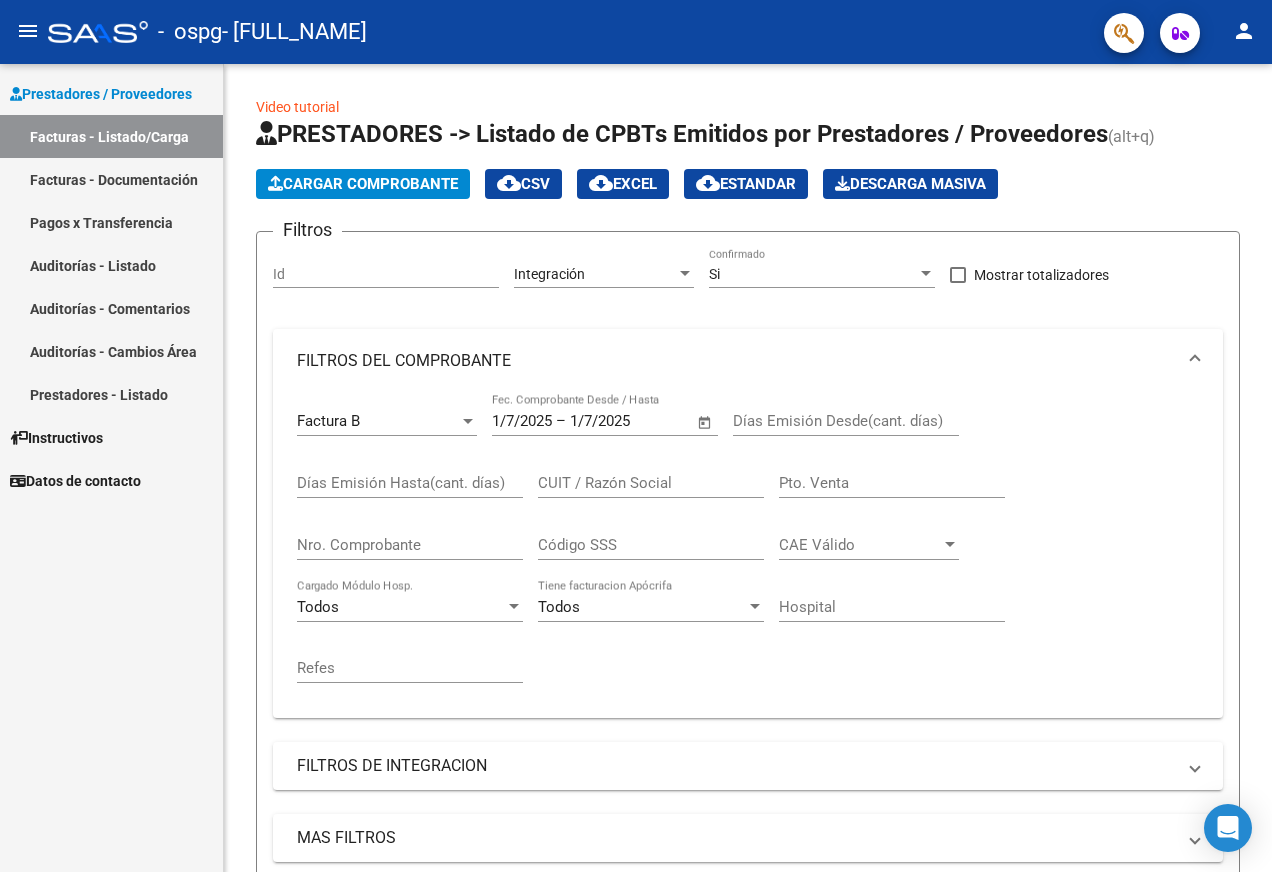 click on "PRESTADORES -> Listado de CPBTs Emitidos por Prestadores / Proveedores (alt+q)  Cargar Comprobante
cloud_download  CSV  cloud_download  EXCEL  cloud_download  Estandar  Descarga Masiva
Filtros Id Integración Área Si Confirmado  Mostrar totalizadores  FILTROS DEL COMPROBANTE  Factura B Comprobante Tipo 1/7/2025 1/7/2025 – 1/7/2025 End date Fec. Comprobante Desde / Hasta Días Emisión Desde(cant. días) Días Emisión Hasta(cant. días) CUIT / Razón Social Pto. Venta Nro. Comprobante Código SSS CAE Válido CAE Válido Todos Cargado Módulo Hosp. Todos Tiene facturacion Apócrifa Hospital Refes  FILTROS DE INTEGRACION  Período De Prestación Campos del Archivo de Rendición Devuelto x SSS (dr_envio) Todos Rendido x SSS (dr_envio) Tipo de Registro Tipo de Registro Período Presentación Período Presentación Campos del Legajo Asociado (preaprobación) Afiliado Legajo (cuil/nombre) Todos Solo facturas preaprobadas  MAS FILTROS  Todos Con Doc. Respaldatoria Todos Con Trazabilidad Todos Auditoría" 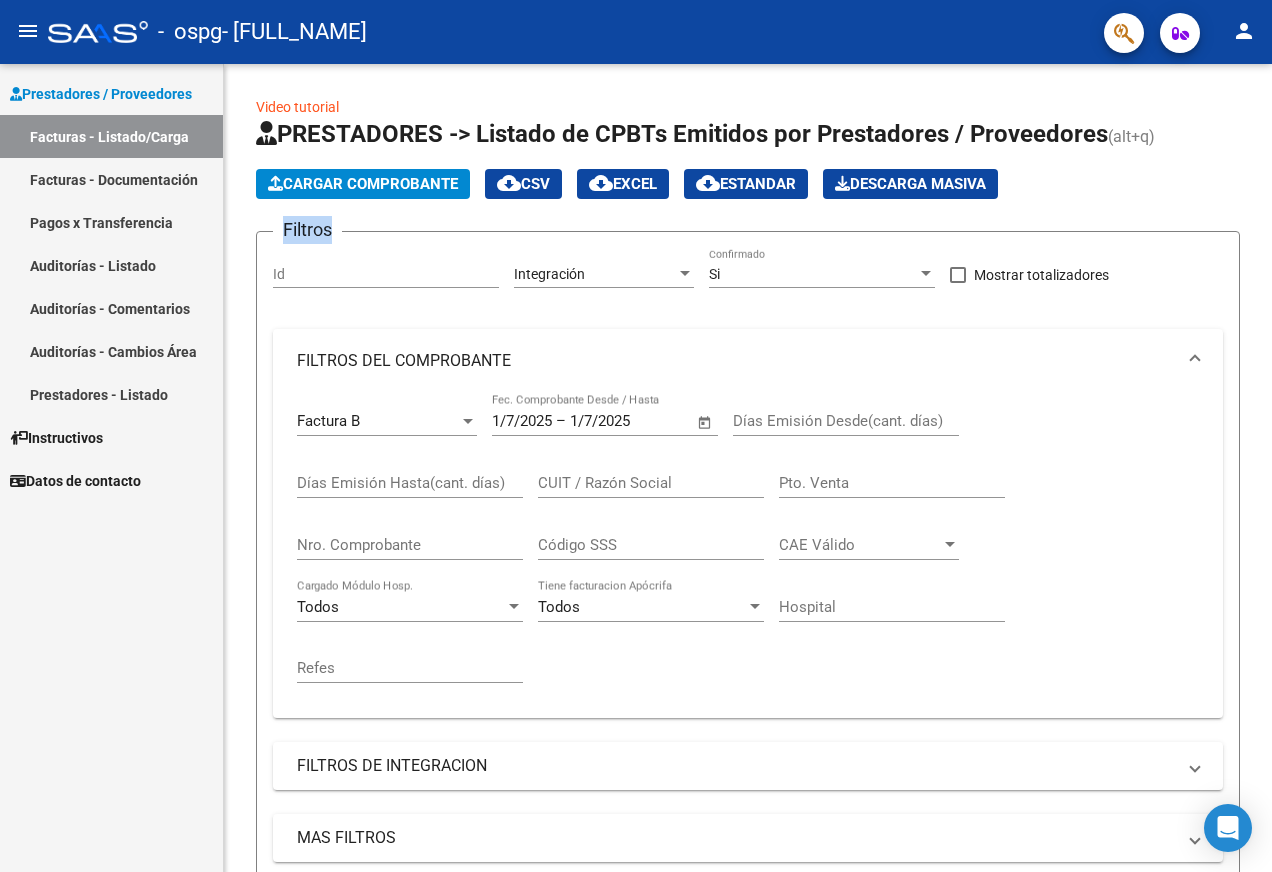 click on "Prestadores / Proveedores Facturas - Listado/Carga Facturas - Documentación Pagos x Transferencia Auditorías - Listado Auditorías - Comentarios Auditorías - Cambios Área Prestadores - Listado    Instructivos    Datos de contacto" at bounding box center [111, 468] 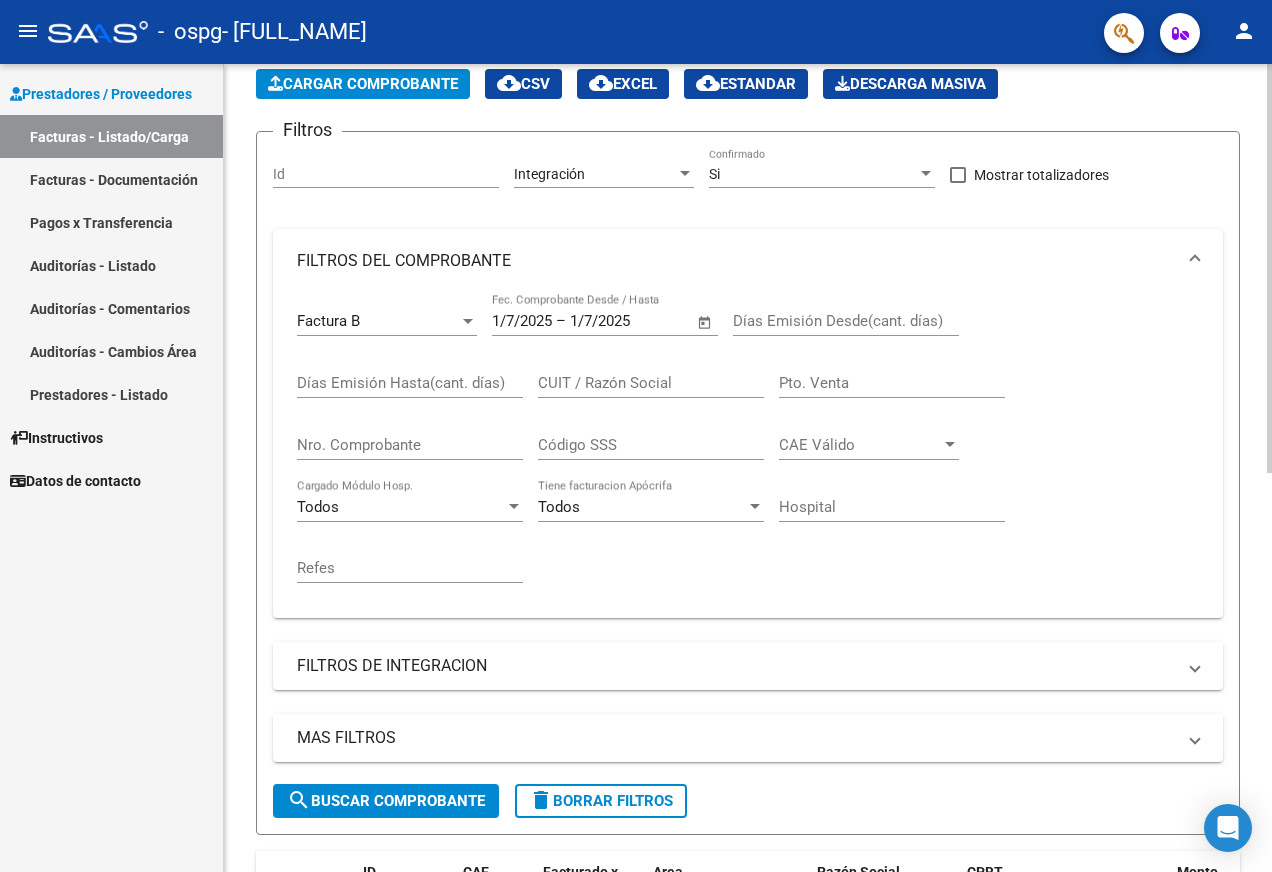 scroll, scrollTop: 0, scrollLeft: 0, axis: both 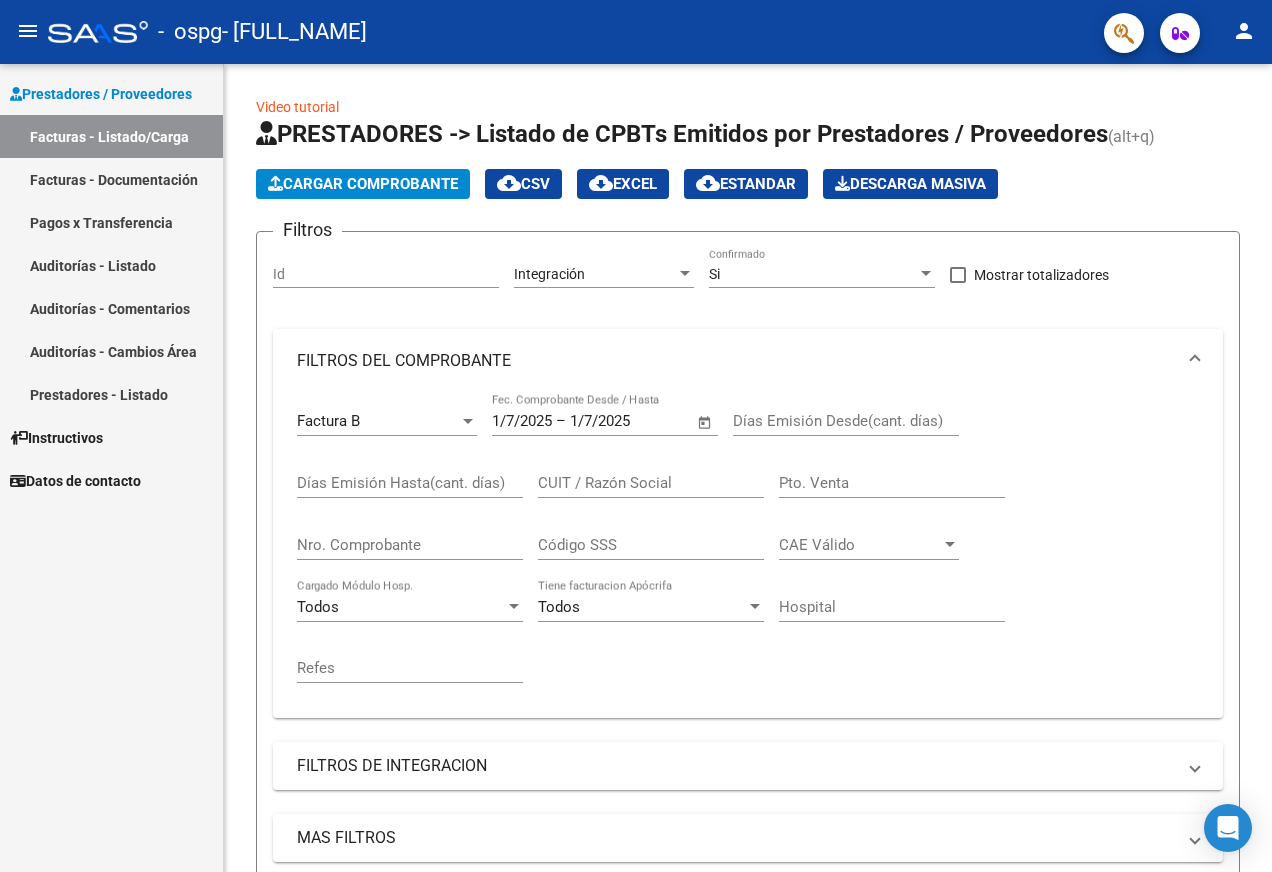 click on "Prestadores / Proveedores" at bounding box center (101, 94) 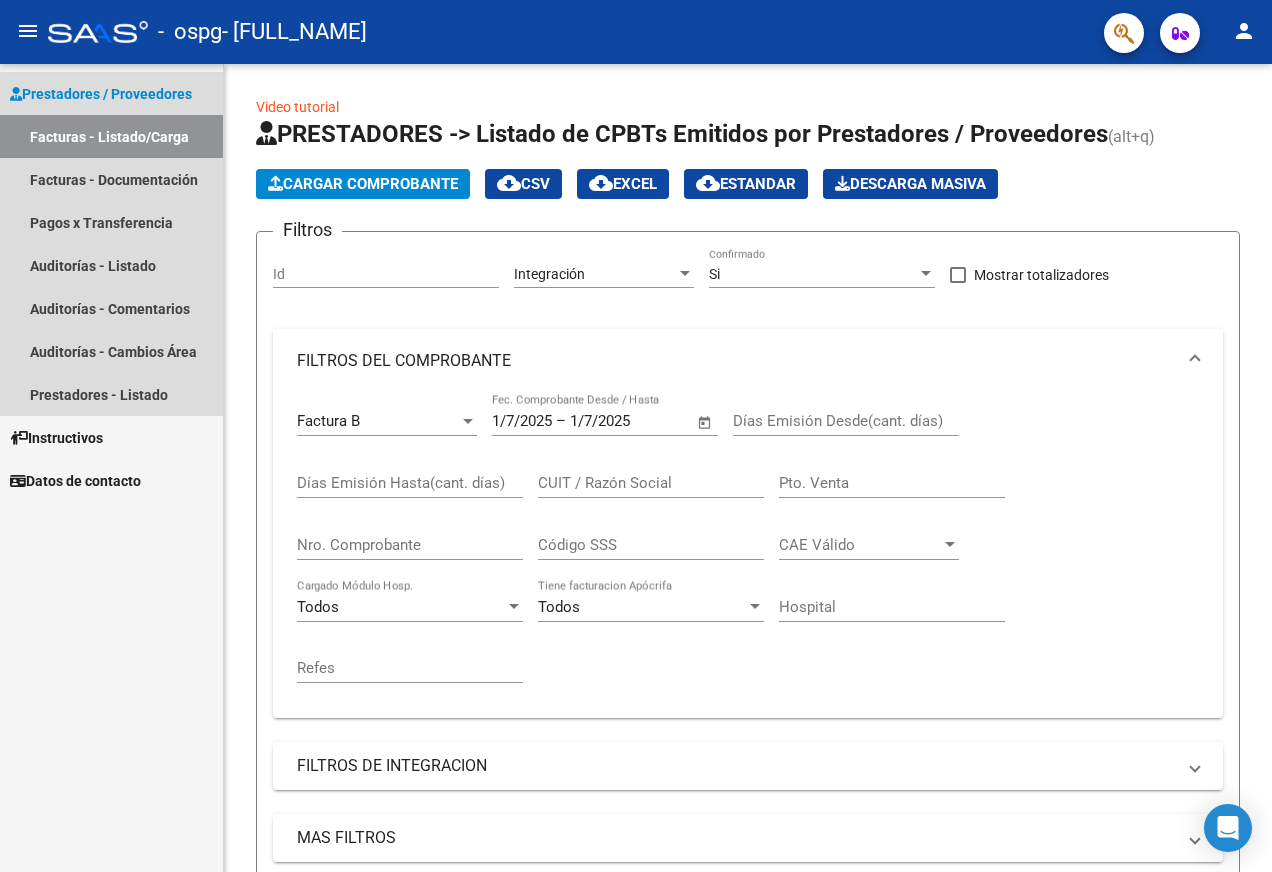 click on "Prestadores / Proveedores" at bounding box center [101, 94] 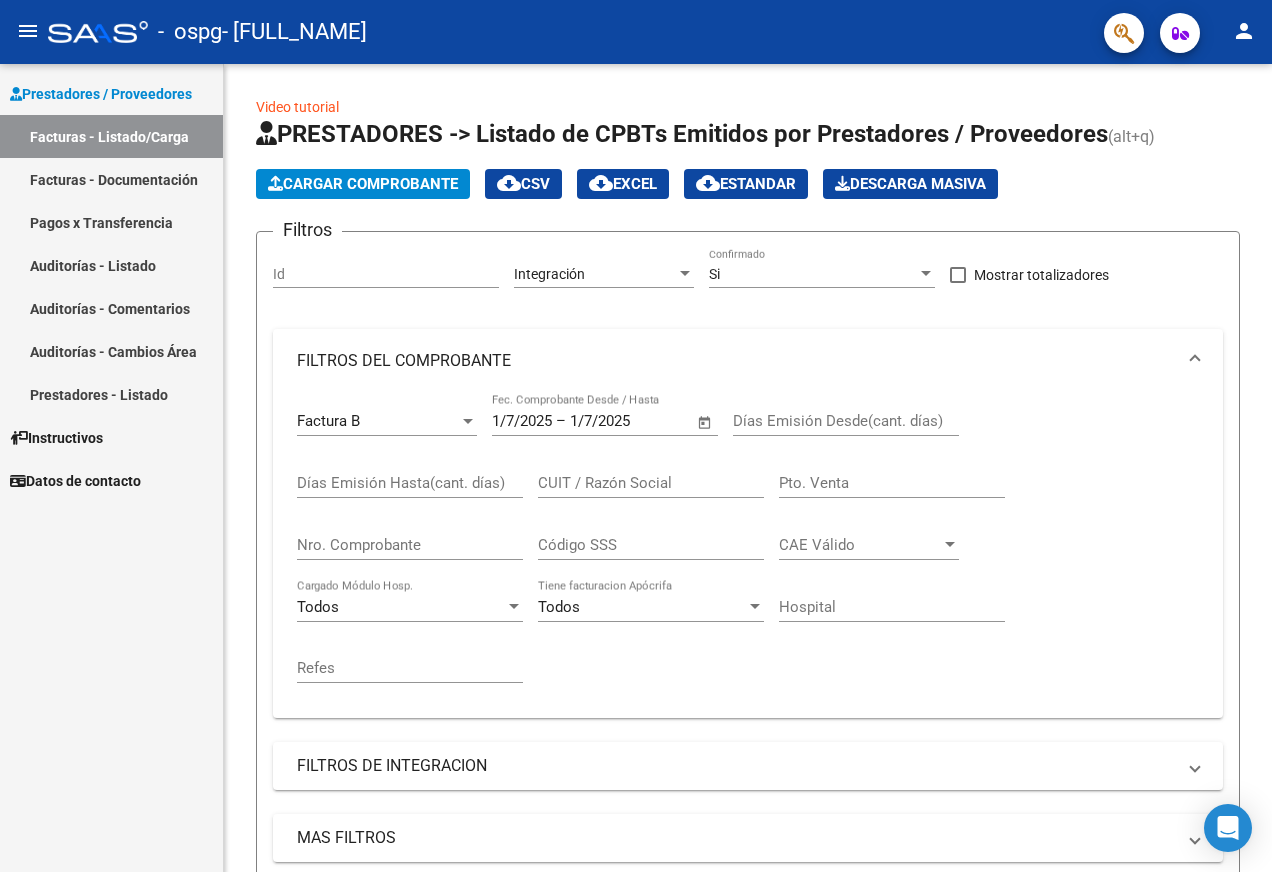 click on "Prestadores / Proveedores" at bounding box center (101, 94) 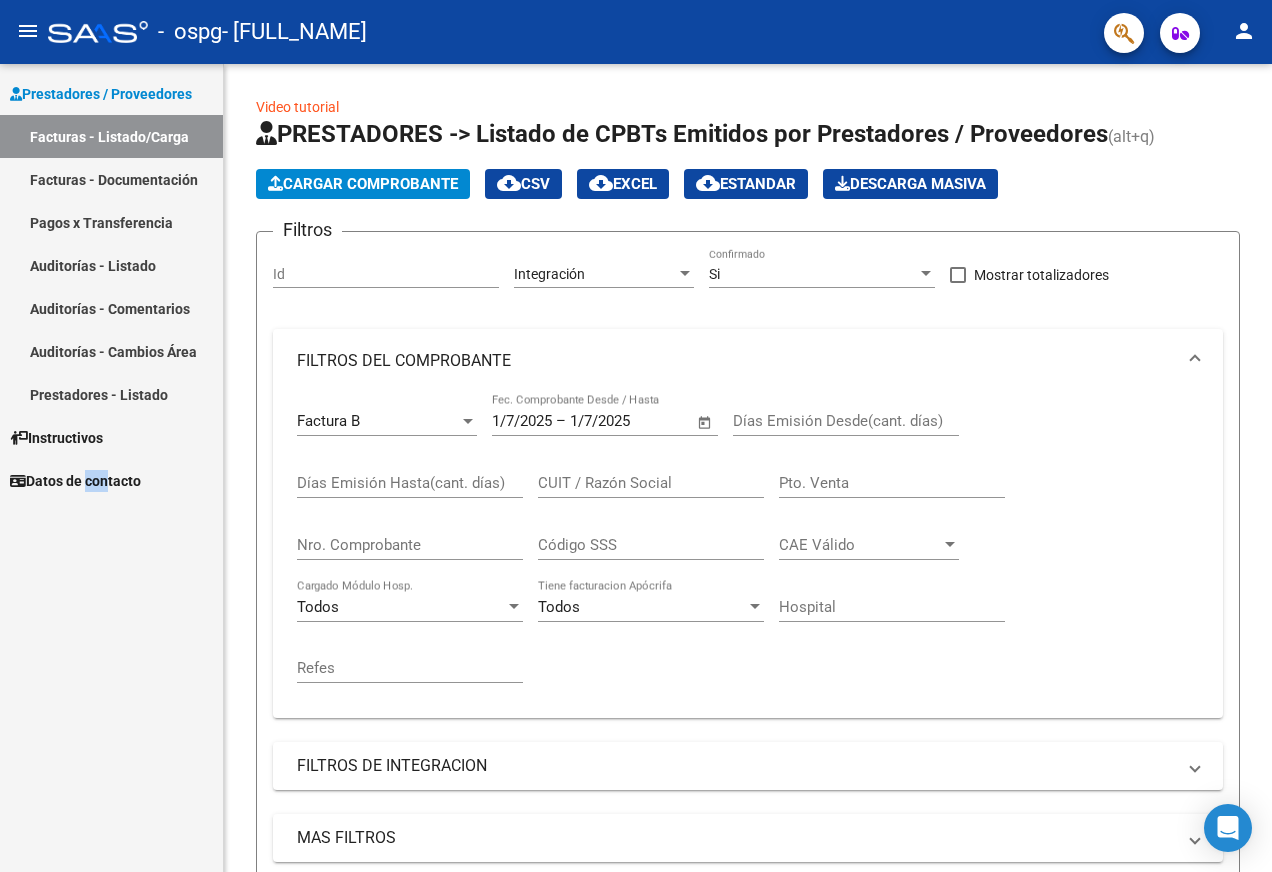 click on "Prestadores / Proveedores Facturas - Listado/Carga Facturas - Documentación Pagos x Transferencia Auditorías - Listado Auditorías - Comentarios Auditorías - Cambios Área Prestadores - Listado    Instructivos    Datos de contacto" at bounding box center (111, 468) 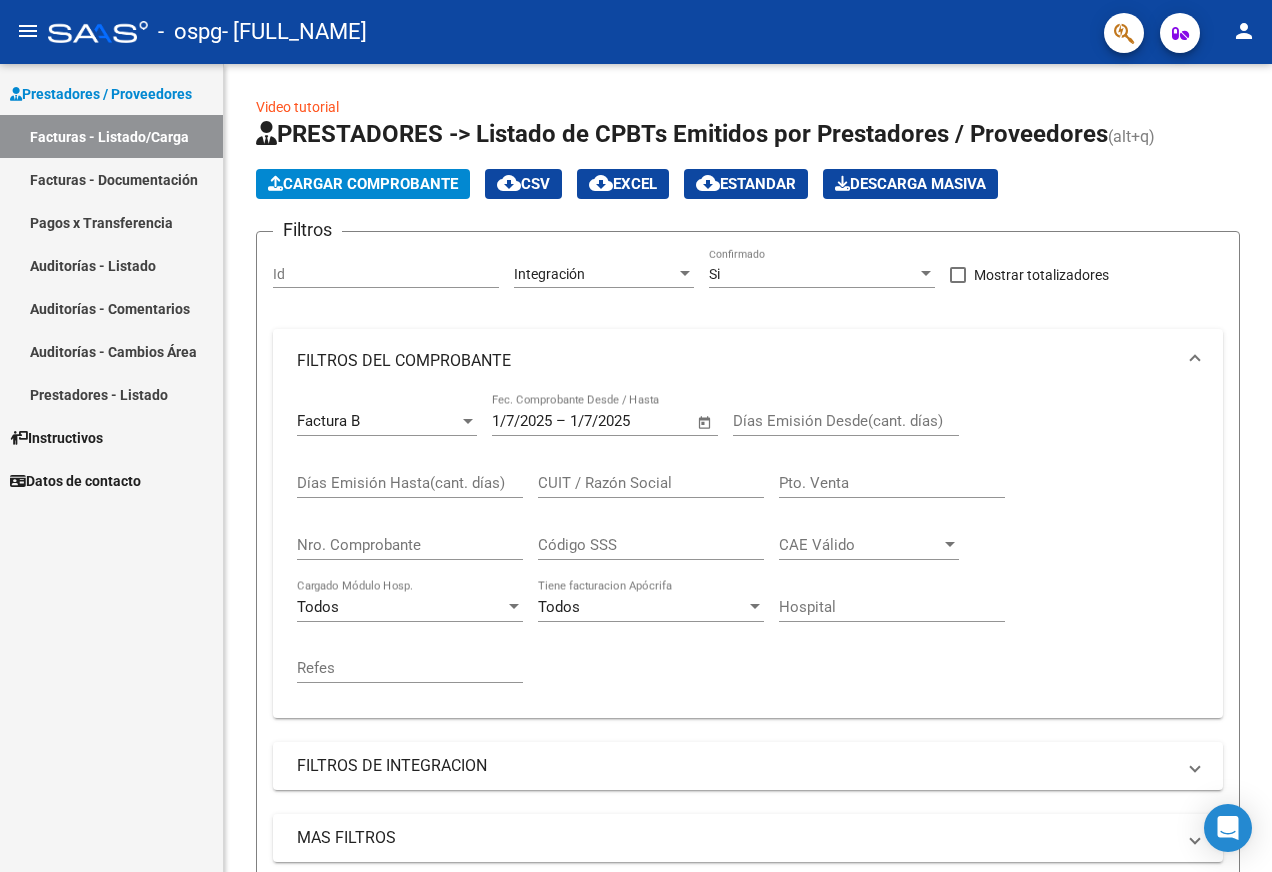 click on "Prestadores / Proveedores Facturas - Listado/Carga Facturas - Documentación Pagos x Transferencia Auditorías - Listado Auditorías - Comentarios Auditorías - Cambios Área Prestadores - Listado    Instructivos    Datos de contacto" at bounding box center (111, 468) 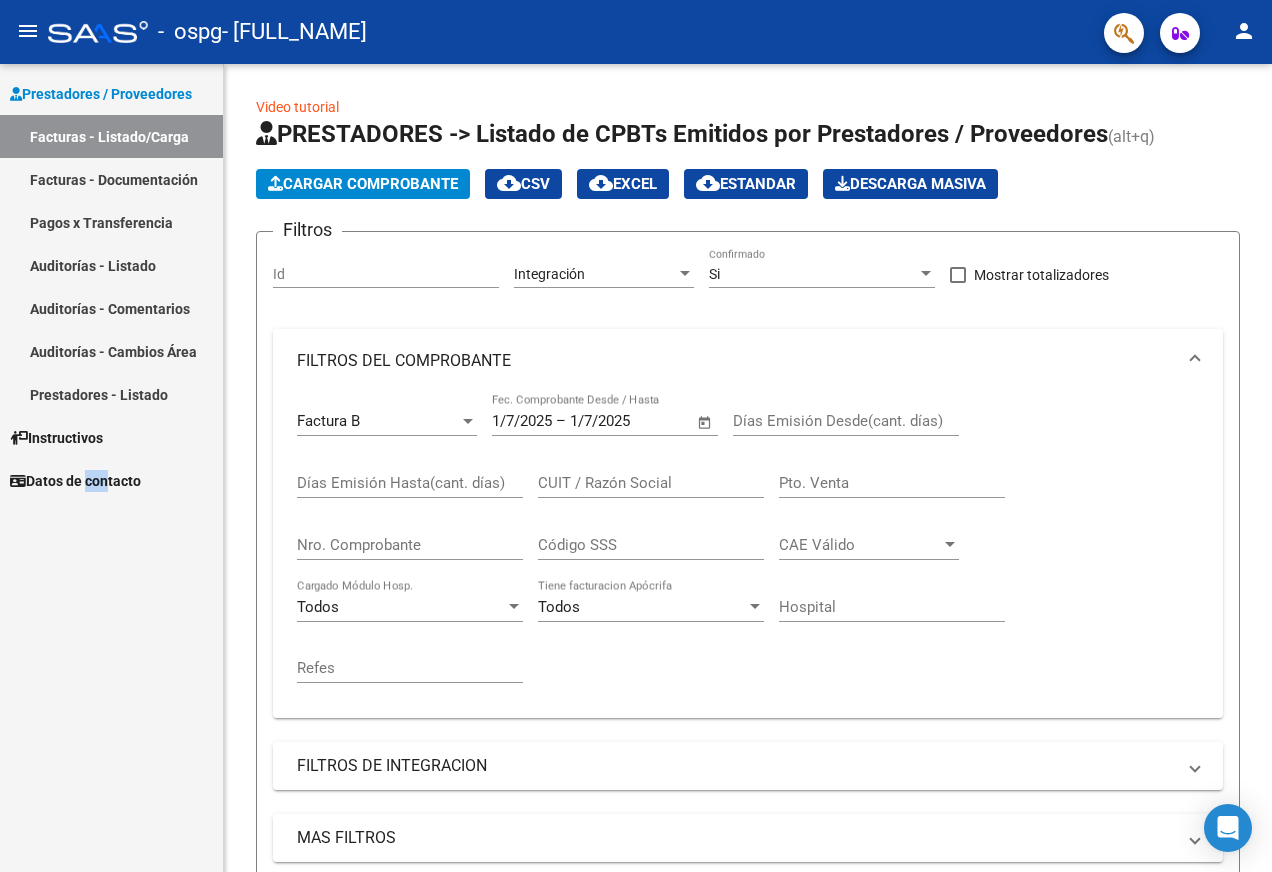 click on "Prestadores / Proveedores Facturas - Listado/Carga Facturas - Documentación Pagos x Transferencia Auditorías - Listado Auditorías - Comentarios Auditorías - Cambios Área Prestadores - Listado    Instructivos    Datos de contacto" at bounding box center [111, 468] 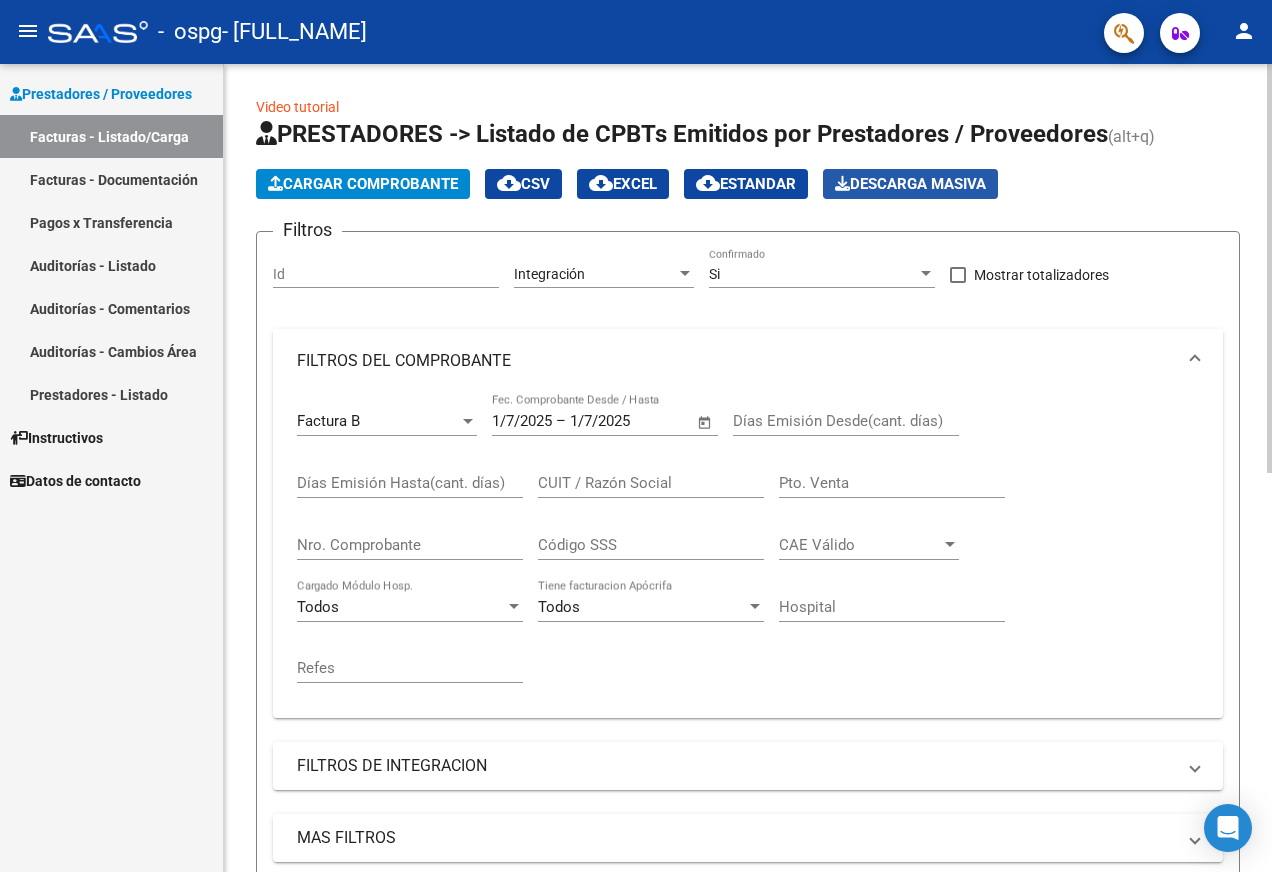 click on "Descarga Masiva" 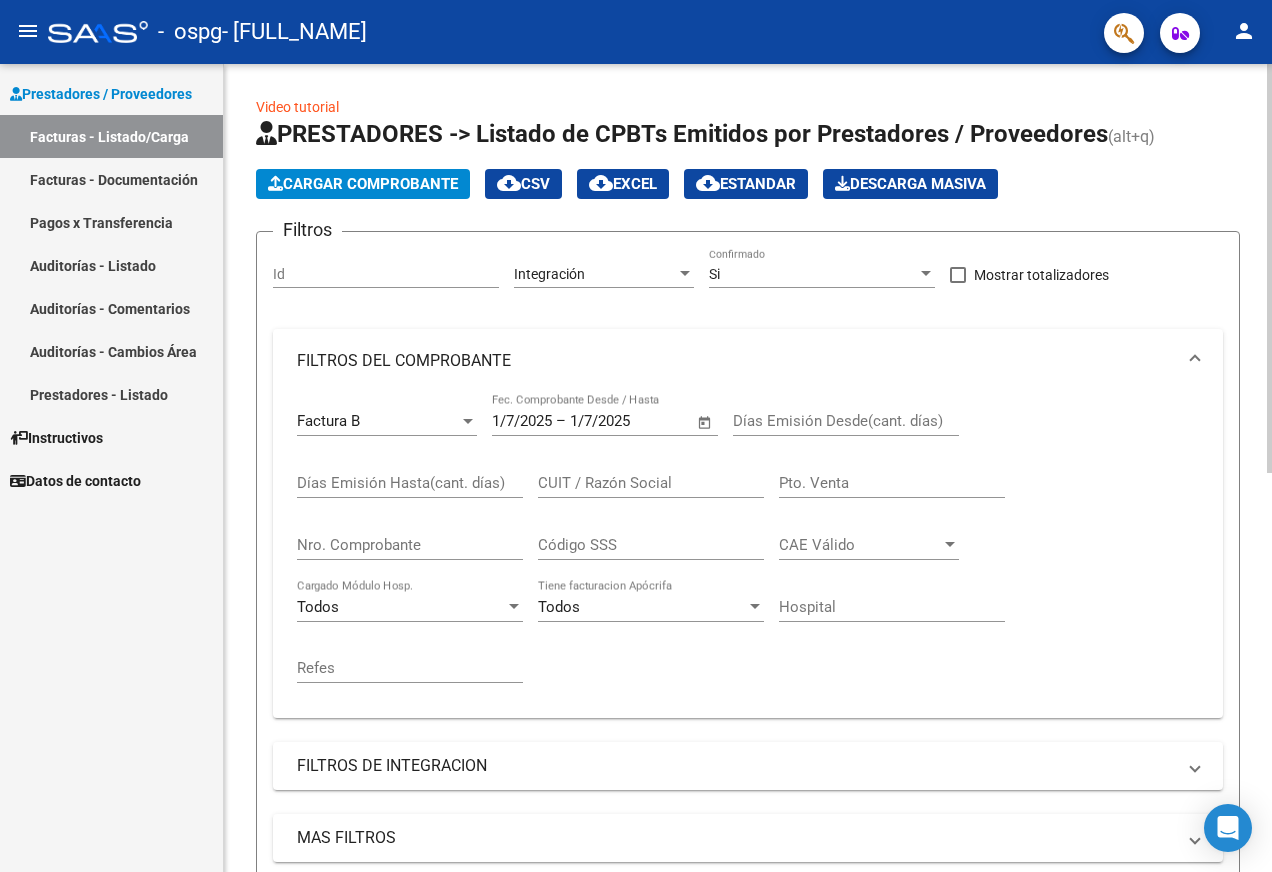 click on "Descarga Masiva" 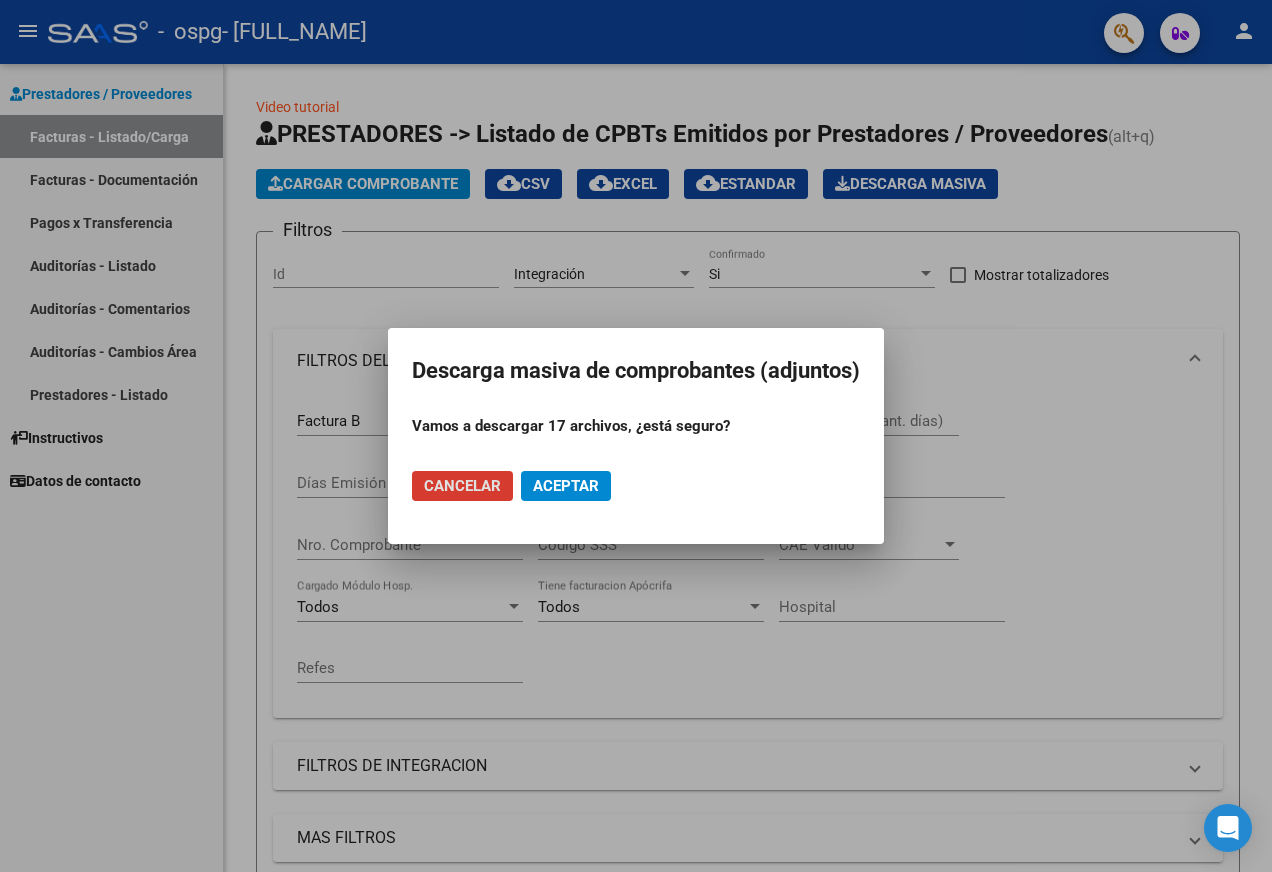 click on "Cancelar" 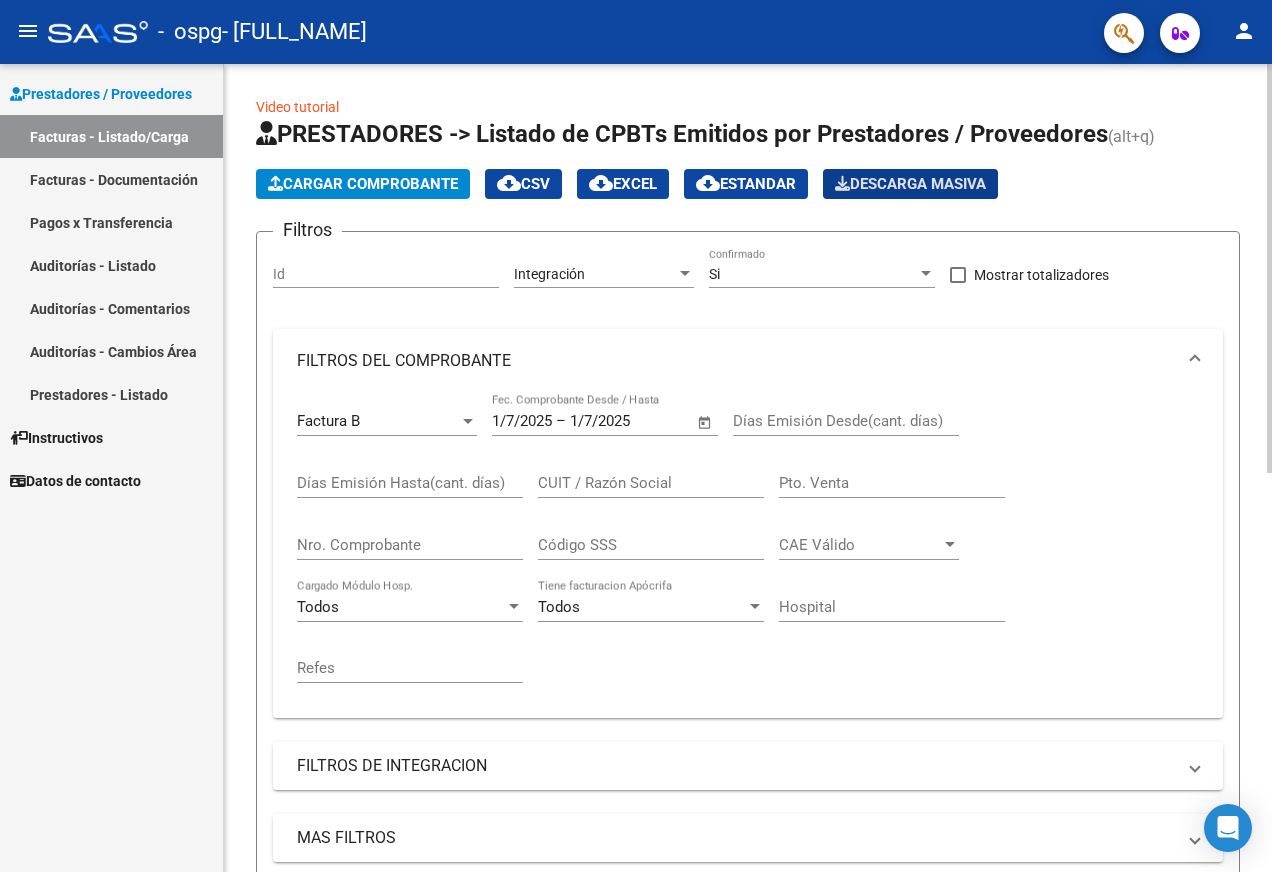 click on "Cargar Comprobante" 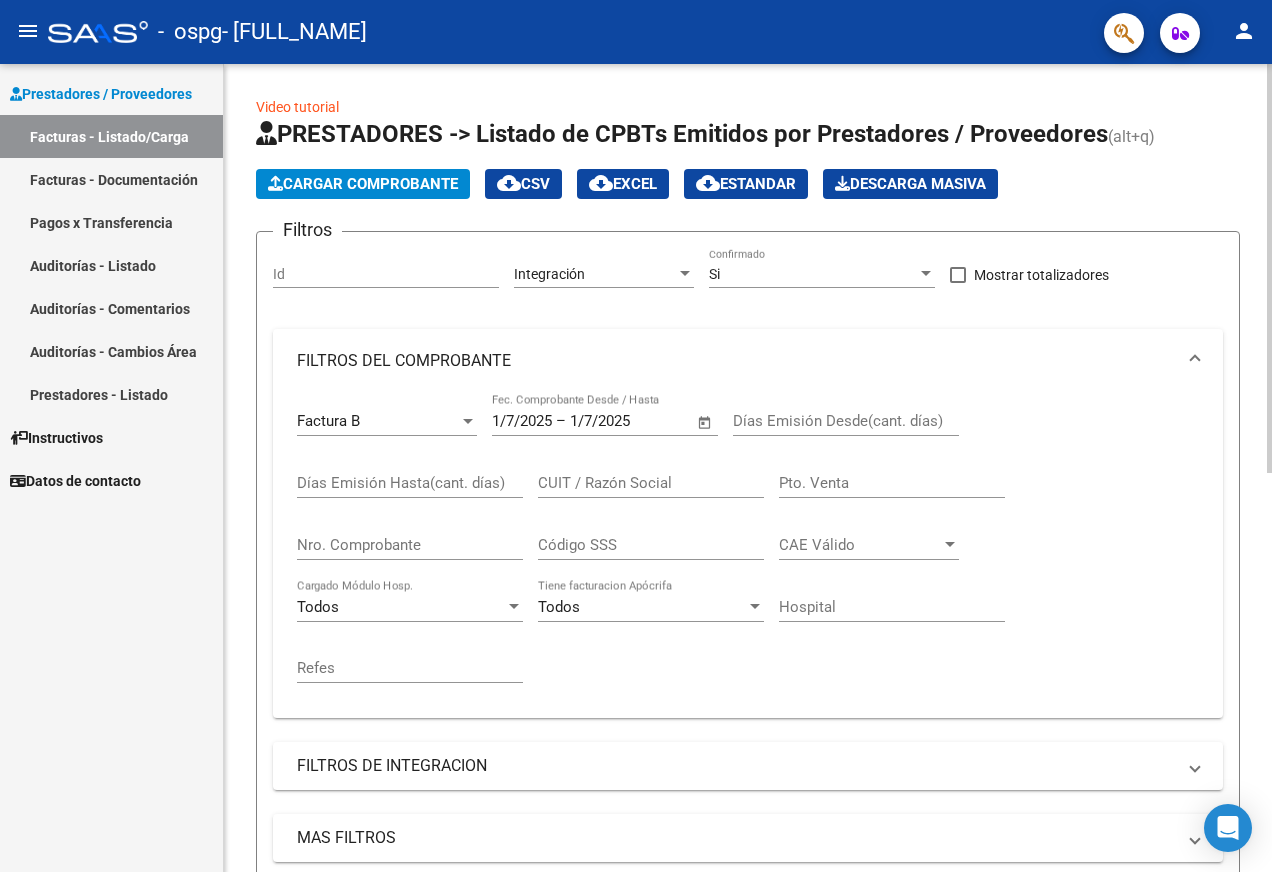 click on "Prestadores / Proveedores" at bounding box center [101, 94] 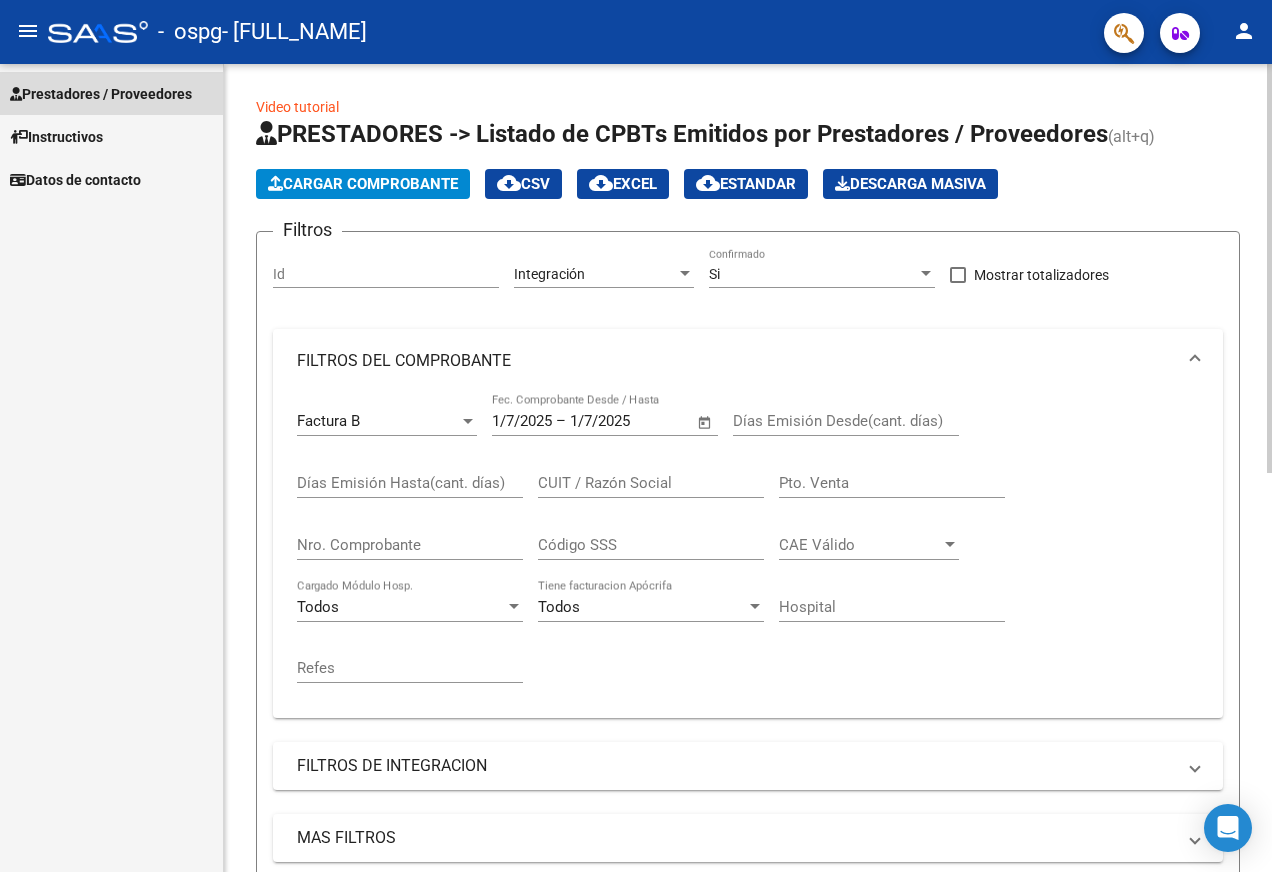 click on "Prestadores / Proveedores" at bounding box center [101, 94] 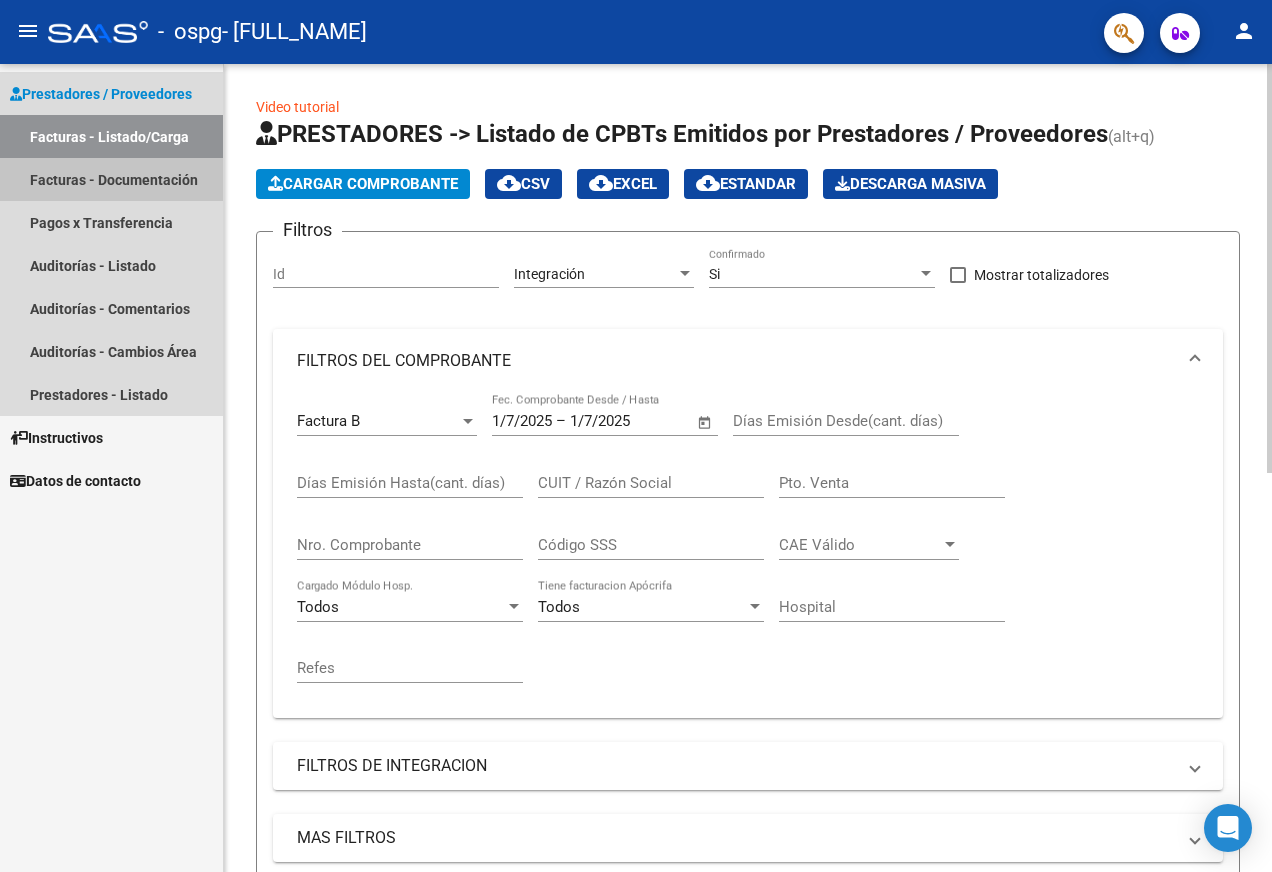 click on "Facturas - Documentación" at bounding box center (111, 179) 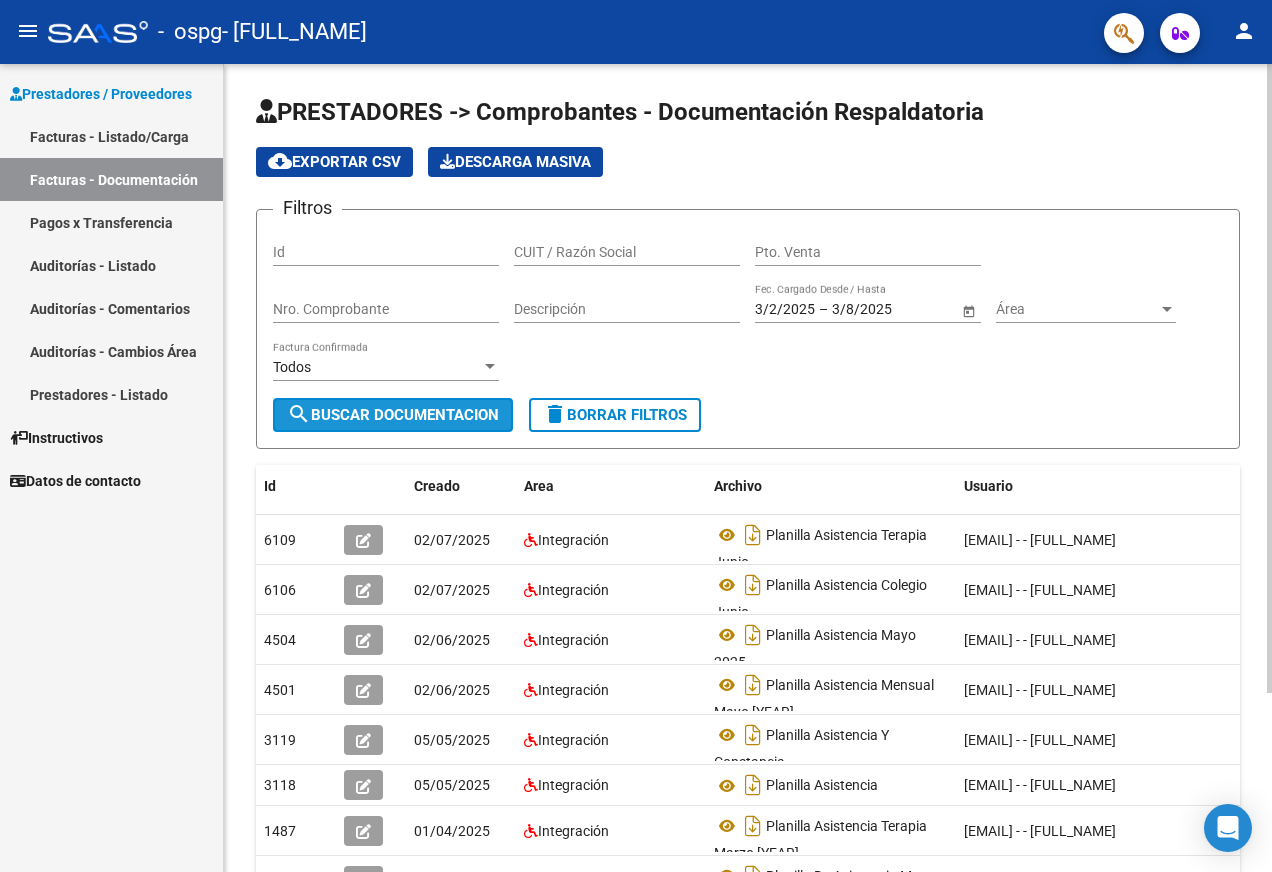 click on "search  Buscar Documentacion" 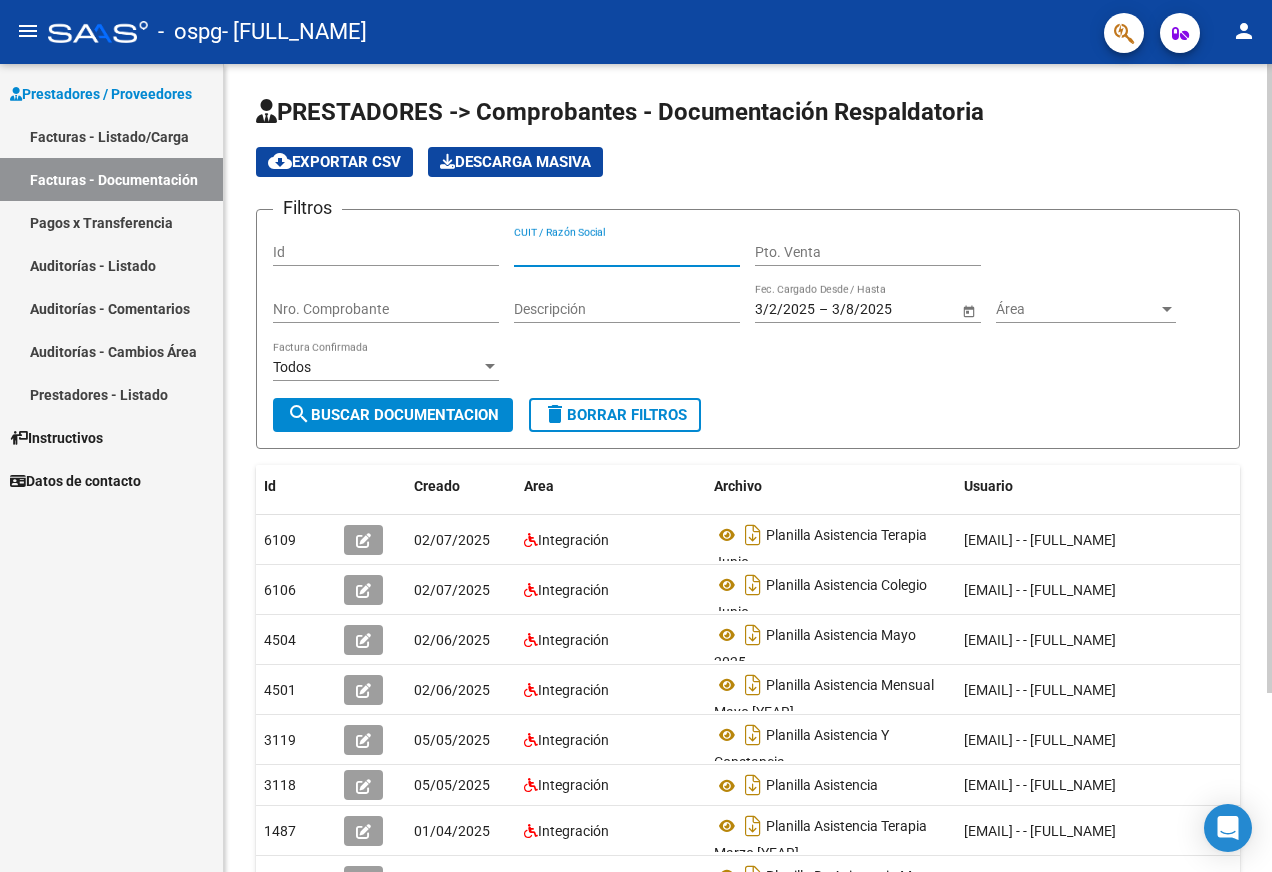 click on "CUIT / Razón Social" at bounding box center [627, 252] 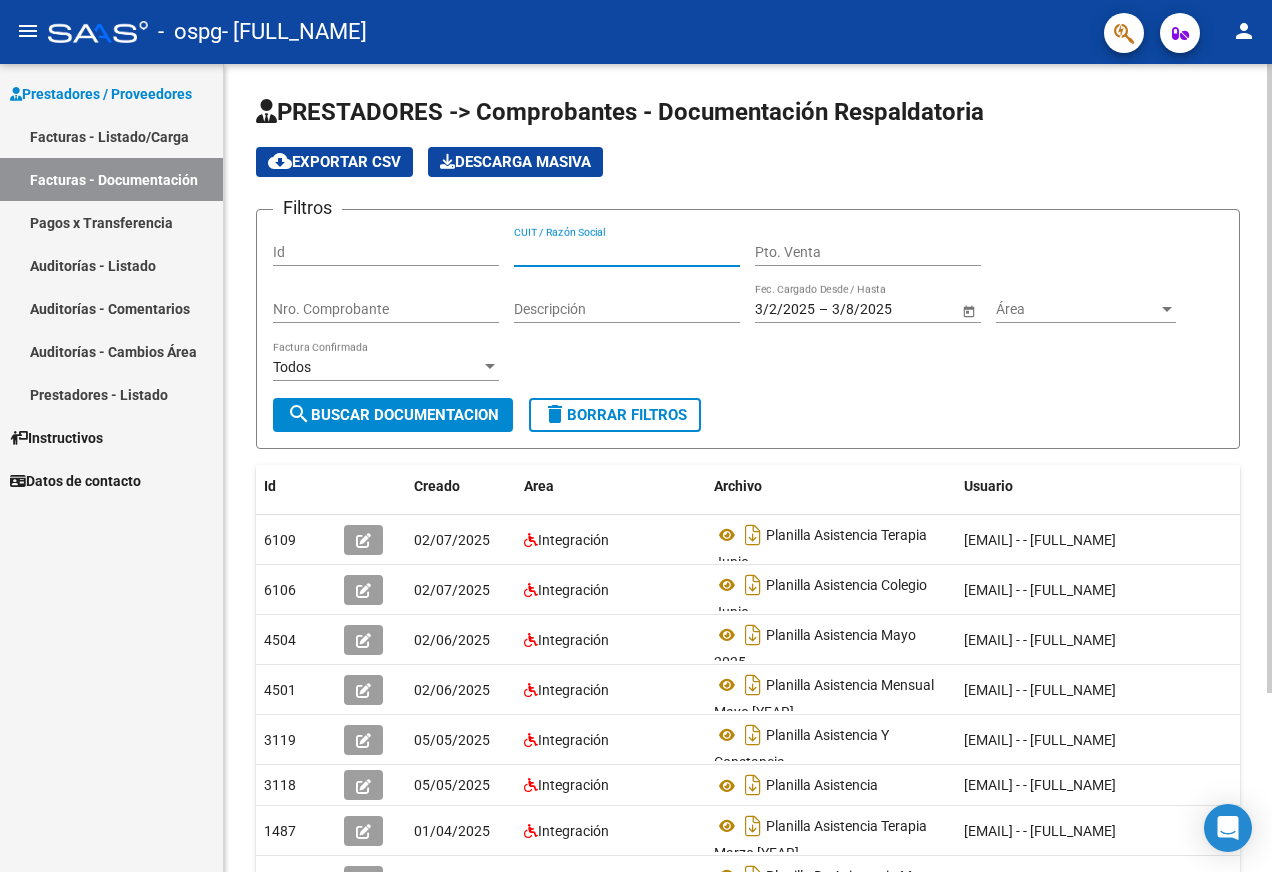 click at bounding box center [1167, 309] 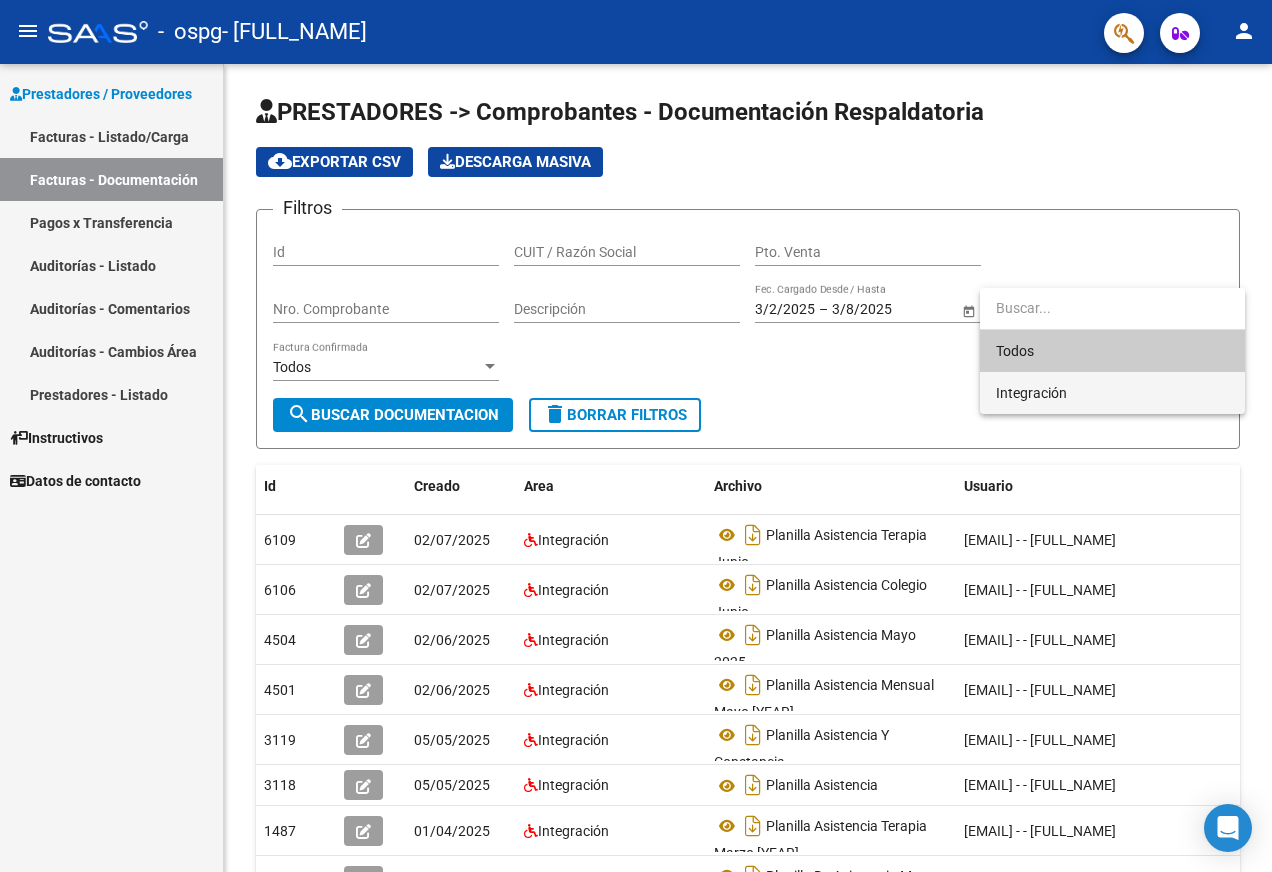 click on "Integración" at bounding box center [1112, 393] 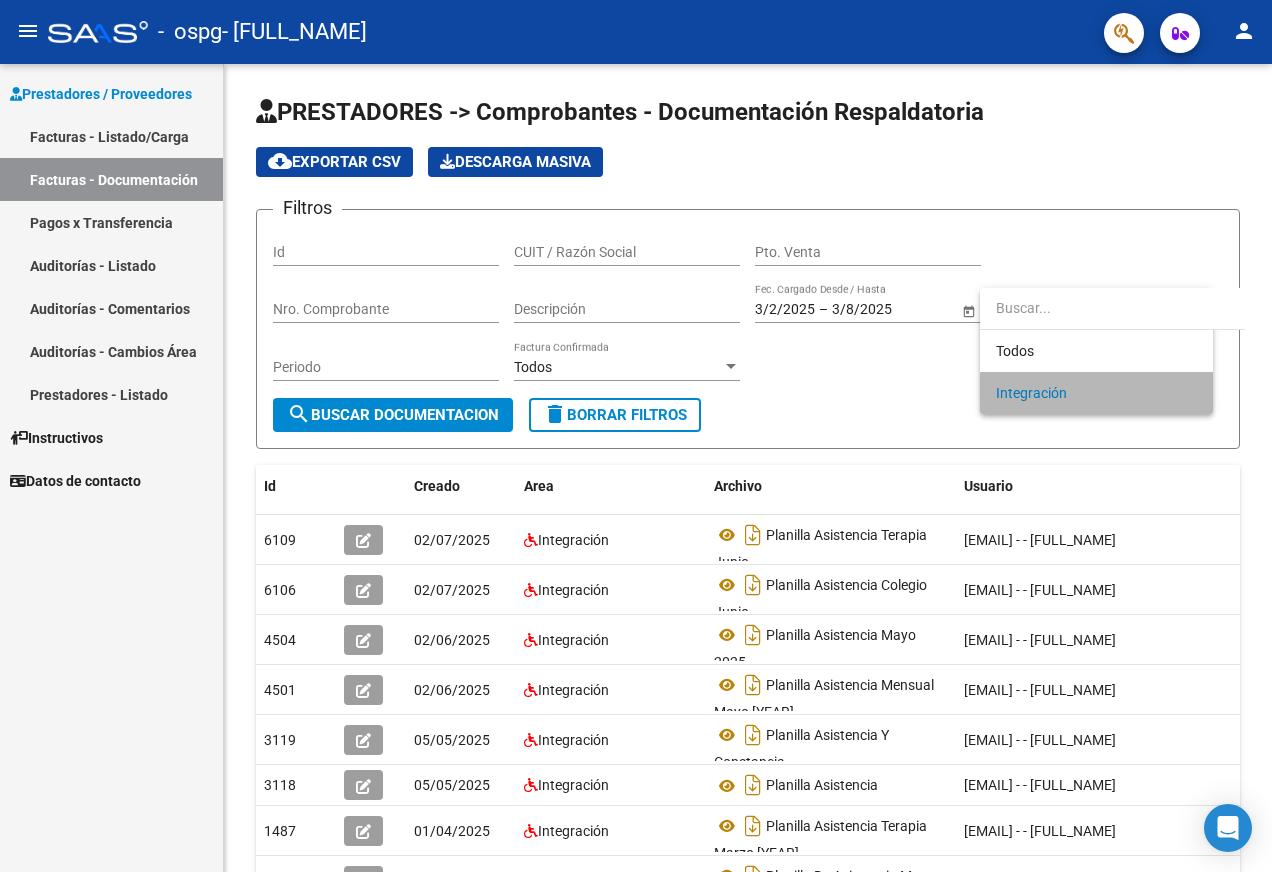 click on "Filtros Id CUIT / Razón Social Pto. Venta Nro. Comprobante Descripción 3/2/2025 3/2/2025 – 3/8/2025 3/8/2025 Fec. Cargado Desde / Hasta Integración Área Periodo Todos Factura Confirmada search  Buscar Documentacion  delete  Borrar Filtros" 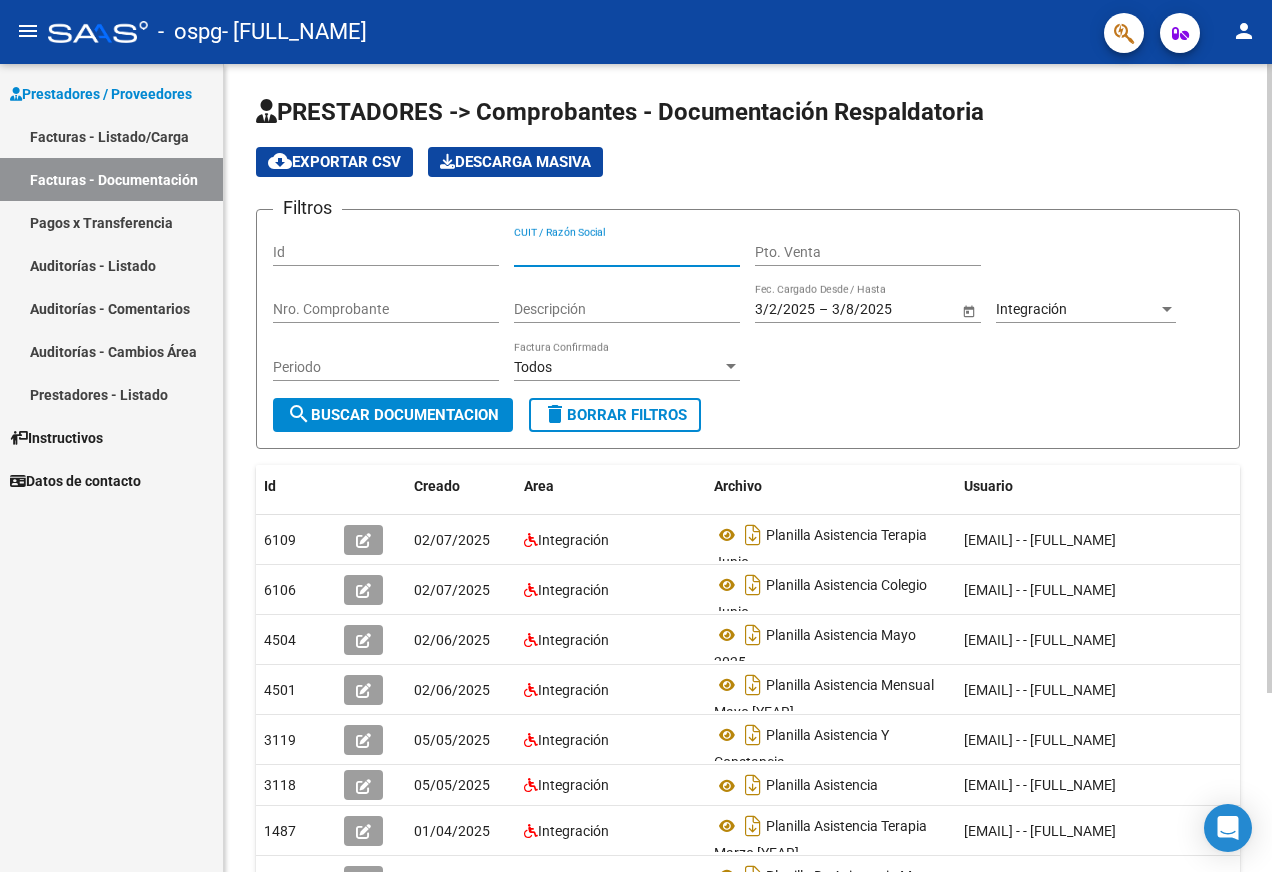 click on "CUIT / Razón Social" at bounding box center (627, 252) 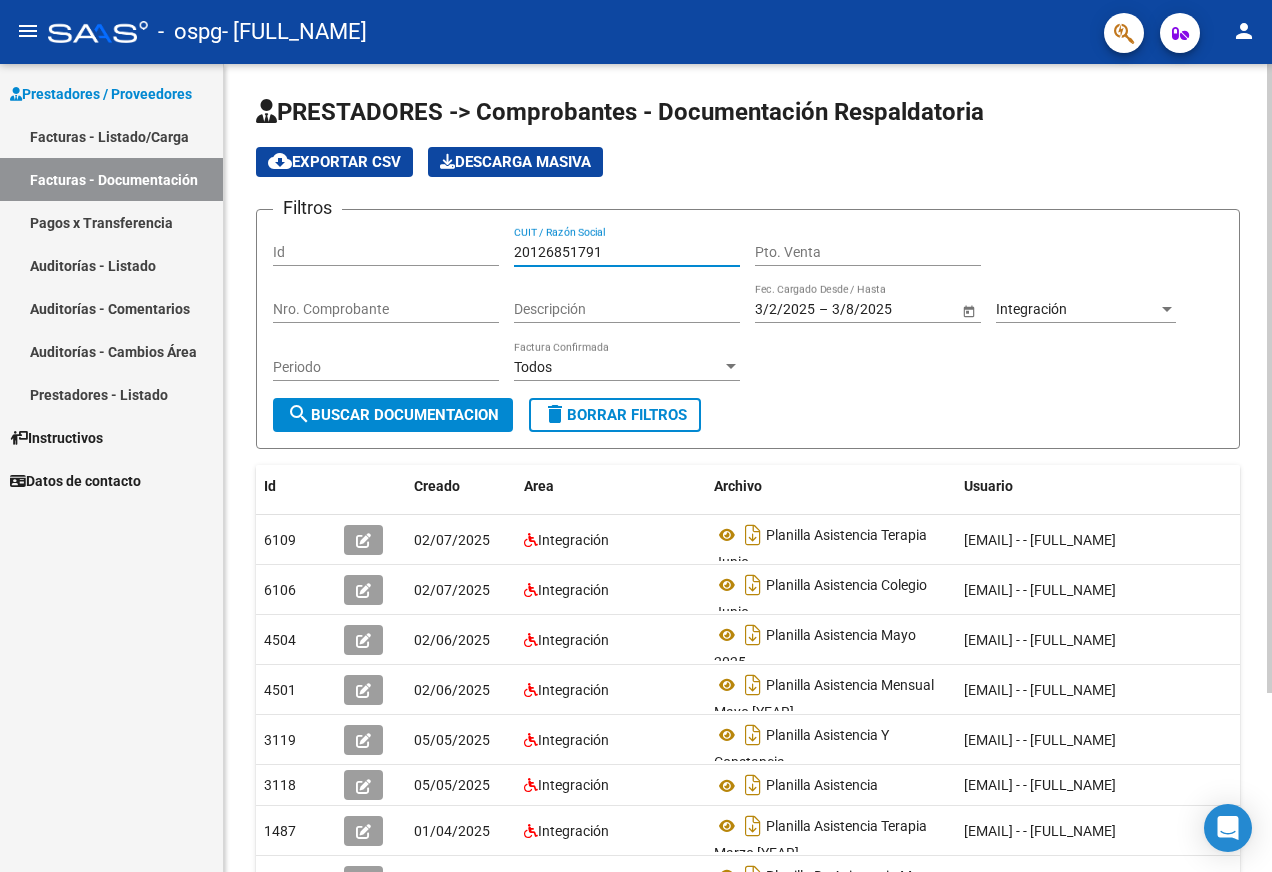 type on "20126851791" 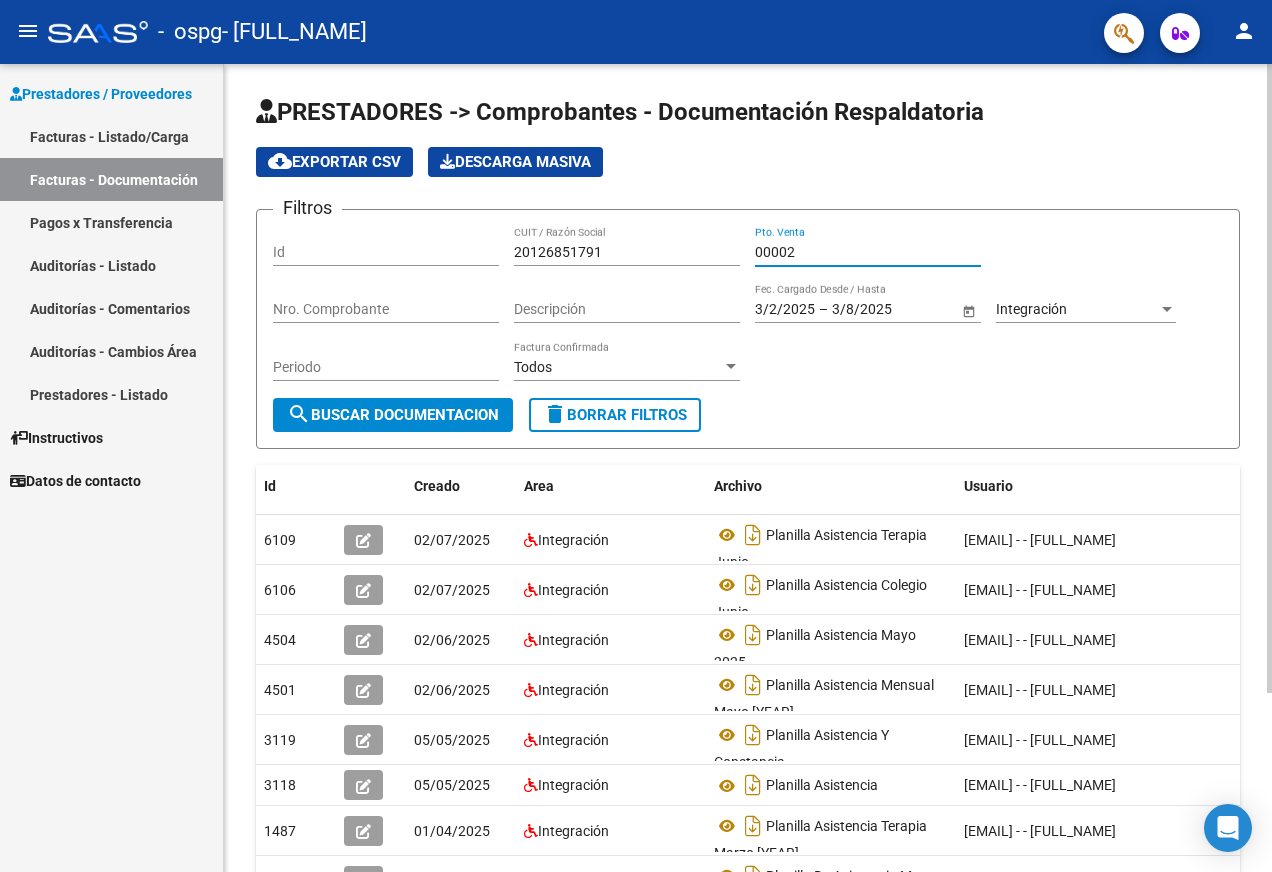 type on "00002" 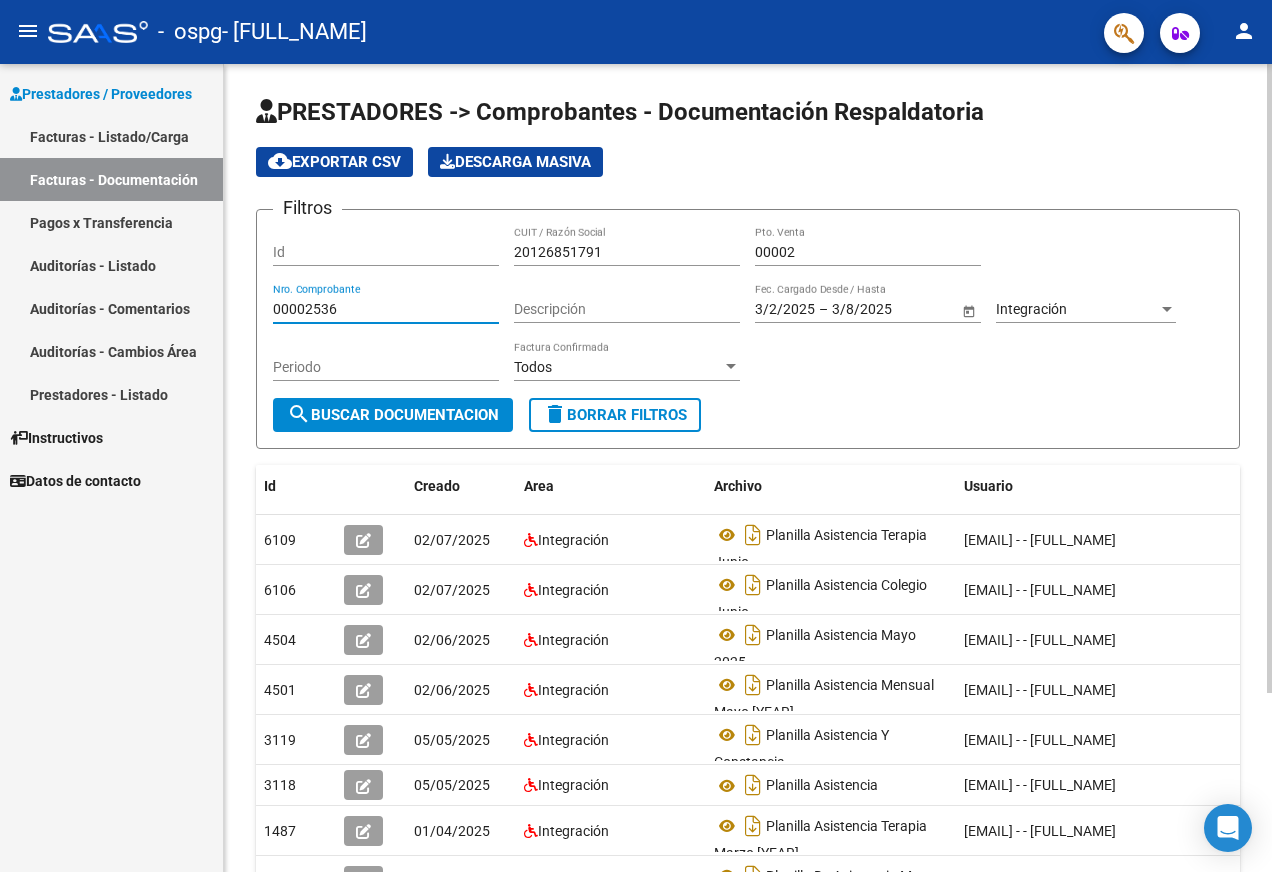 type on "00002536" 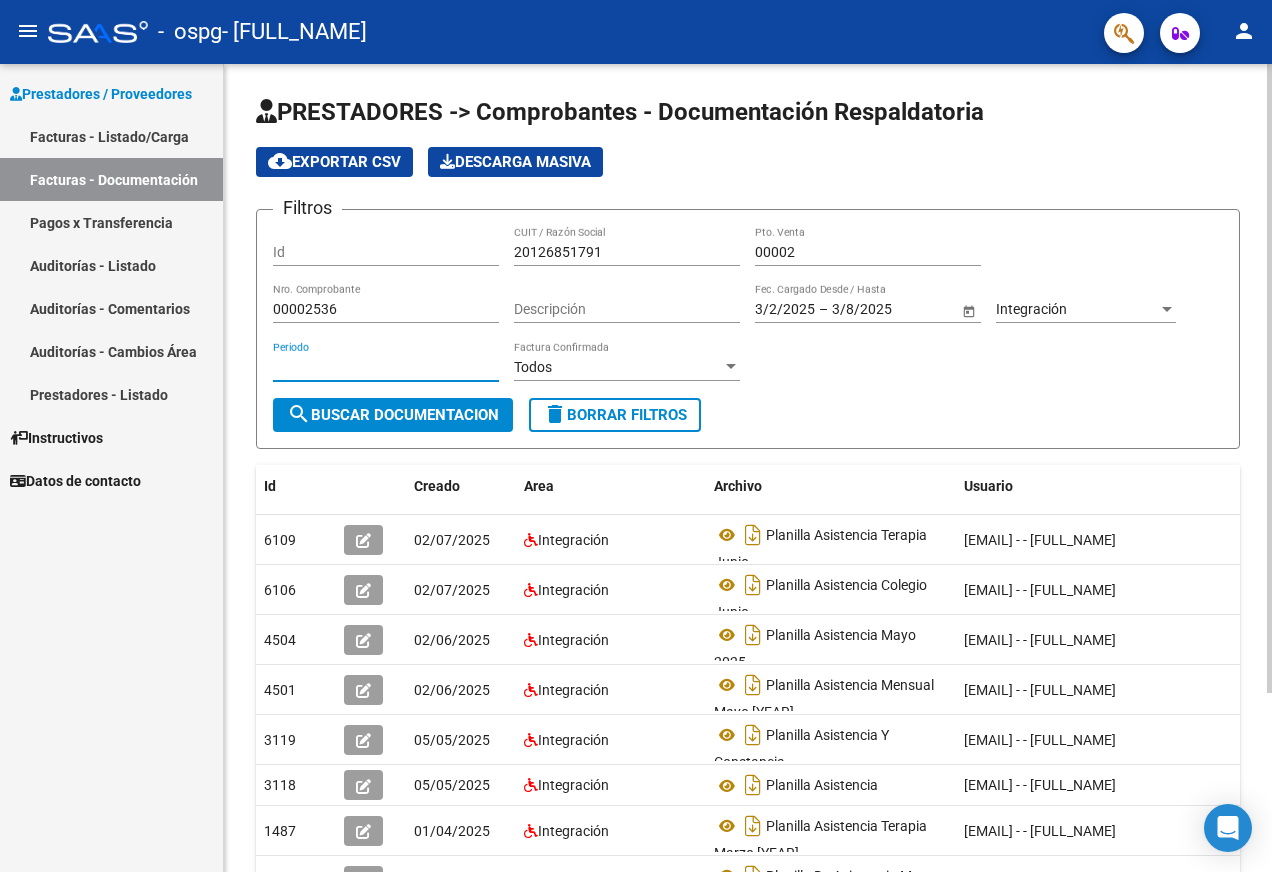 click on "Periodo" at bounding box center (386, 367) 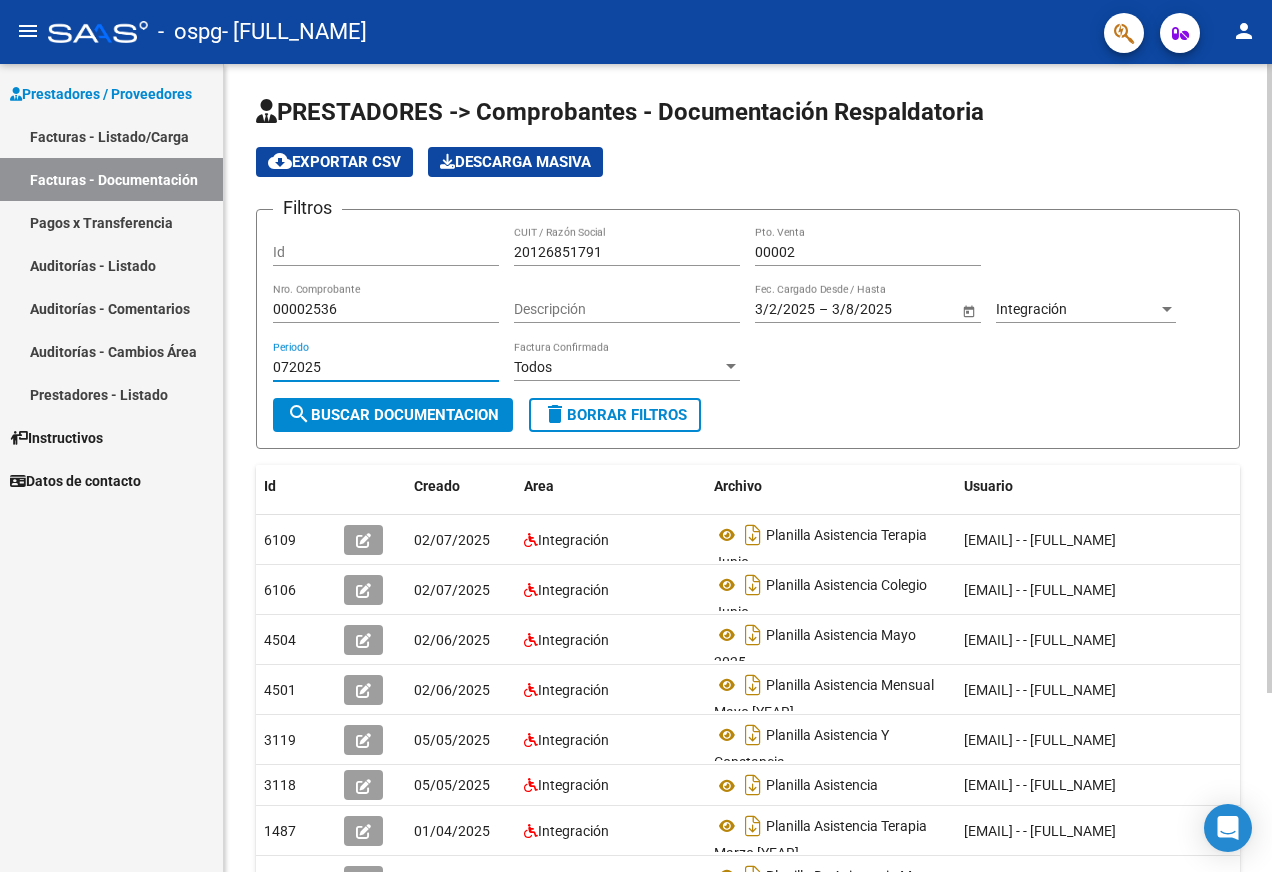 type on "072025" 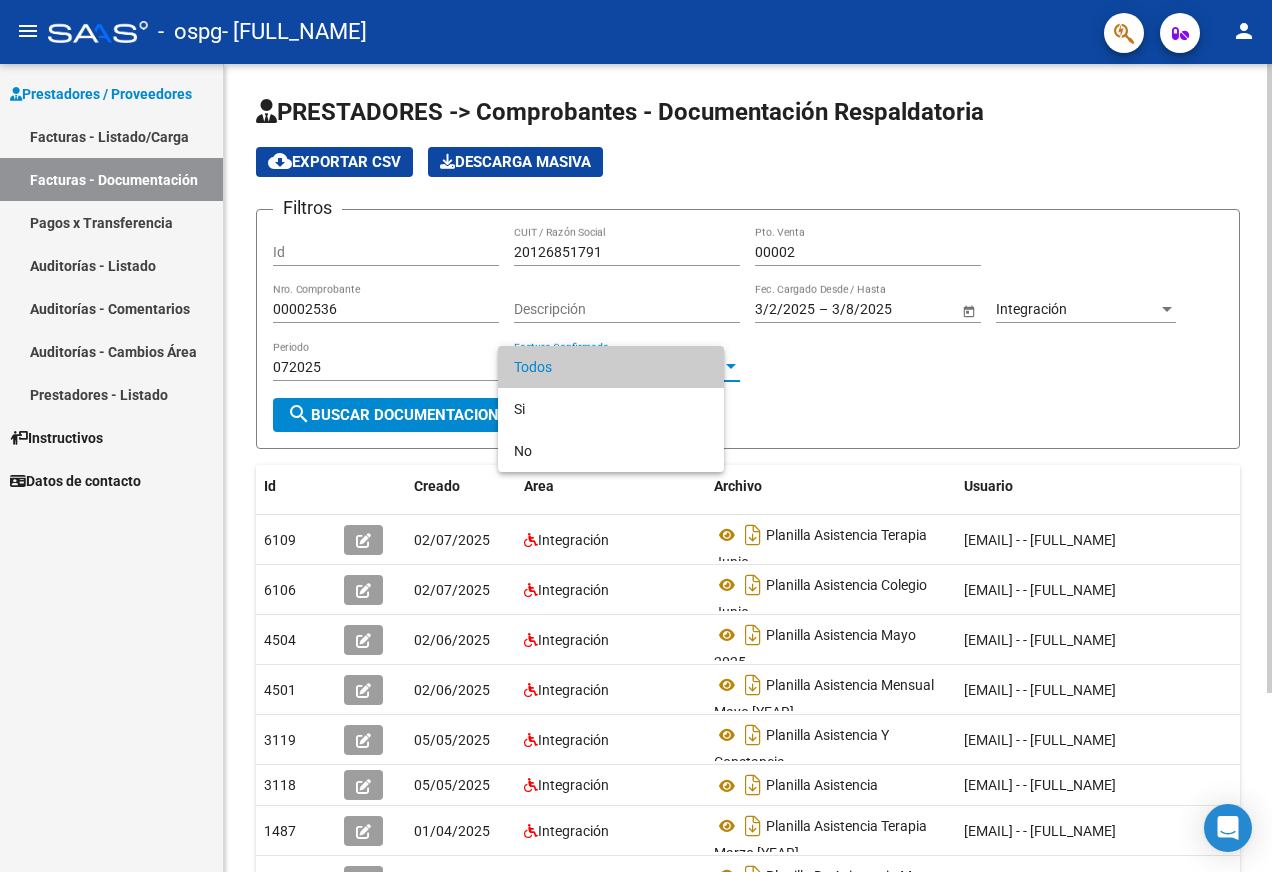 click on "menu -  ospg  - [FULL_NAME] person  Prestadores / Proveedores Facturas - Listado/Carga Facturas - Documentación Pagos x Transferencia Auditorías - Listado Auditorías - Comentarios Auditorías - Cambios Área Prestadores - Listado  Instructivos  Datos de contacto PRESTADORES -> Comprobantes - Documentación Respaldatoria cloud_download  Exportar CSV  Descarga Masiva
Filtros Id [NUMBER] CUIT / Razón Social 00002 Pto. Venta 00002536 Nro. Comprobante Descripción 3/2/2025 3/2/2025 – 3/8/2025 3/8/2025 Fec. Cargado Desde / Hasta Integración Área 072025 Periodo Todos Factura Confirmada search  Buscar Documentacion  delete  Borrar Filtros  Id Creado Area Archivo Usuario Acción 6109
02/07/2025 Integración Planilla Asistencia Terapia Junio  [EMAIL] - - [FULL_NAME]  6106
02/07/2025 Integración Planilla Asistencia Colegio Junio  [EMAIL] - - [FULL_NAME]  4504
02/06/2025 Integración Planilla Asistencia Mayo 2025 4501
3119" at bounding box center (636, 436) 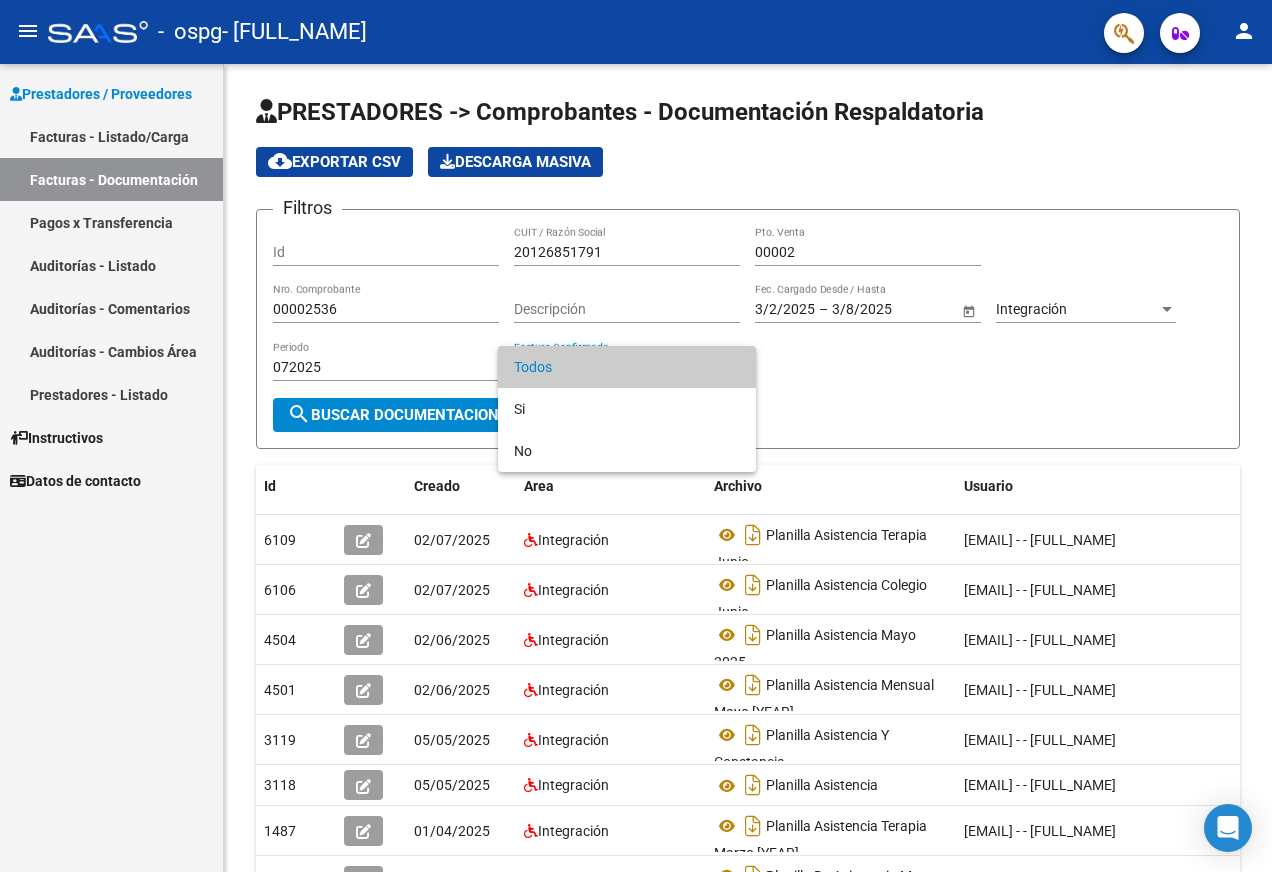click at bounding box center (636, 436) 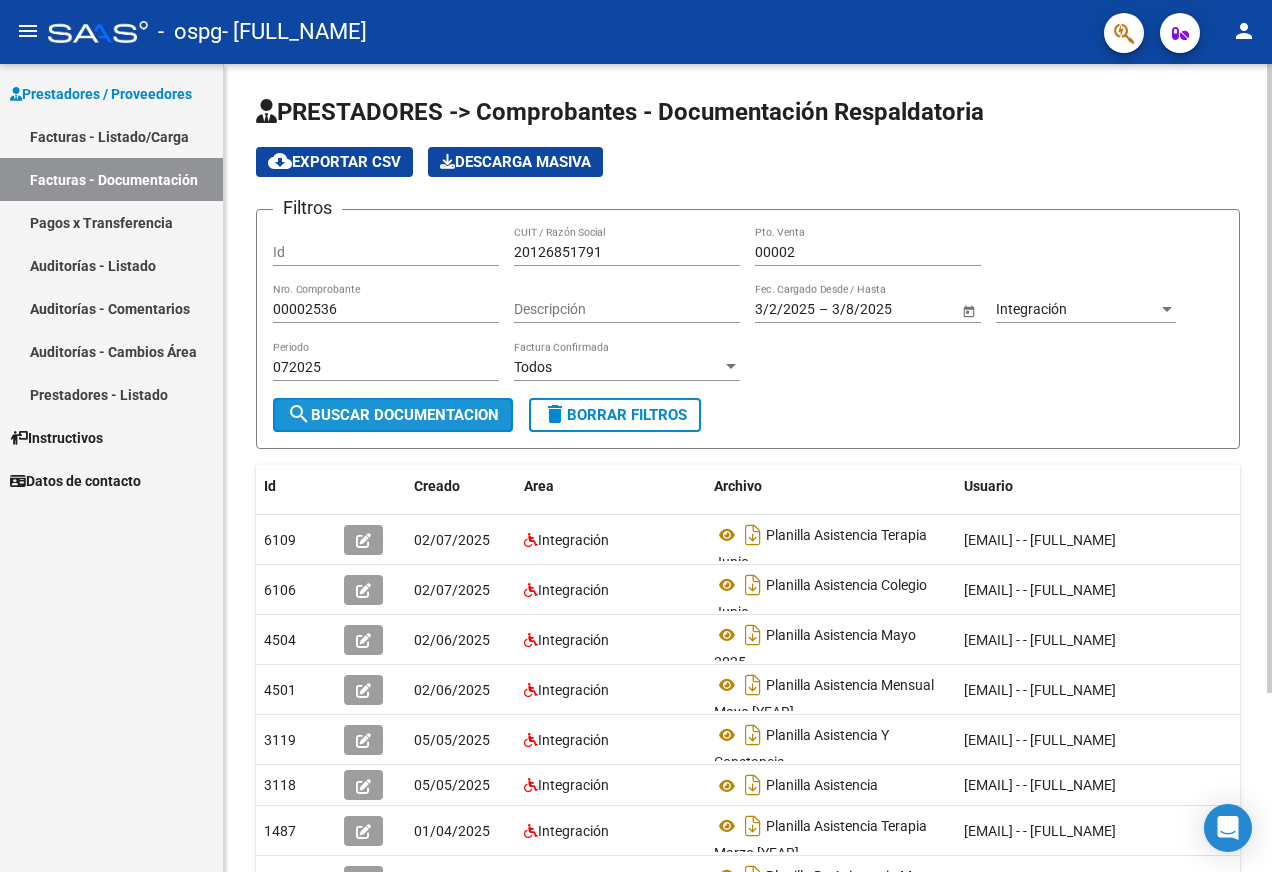 click on "search  Buscar Documentacion" 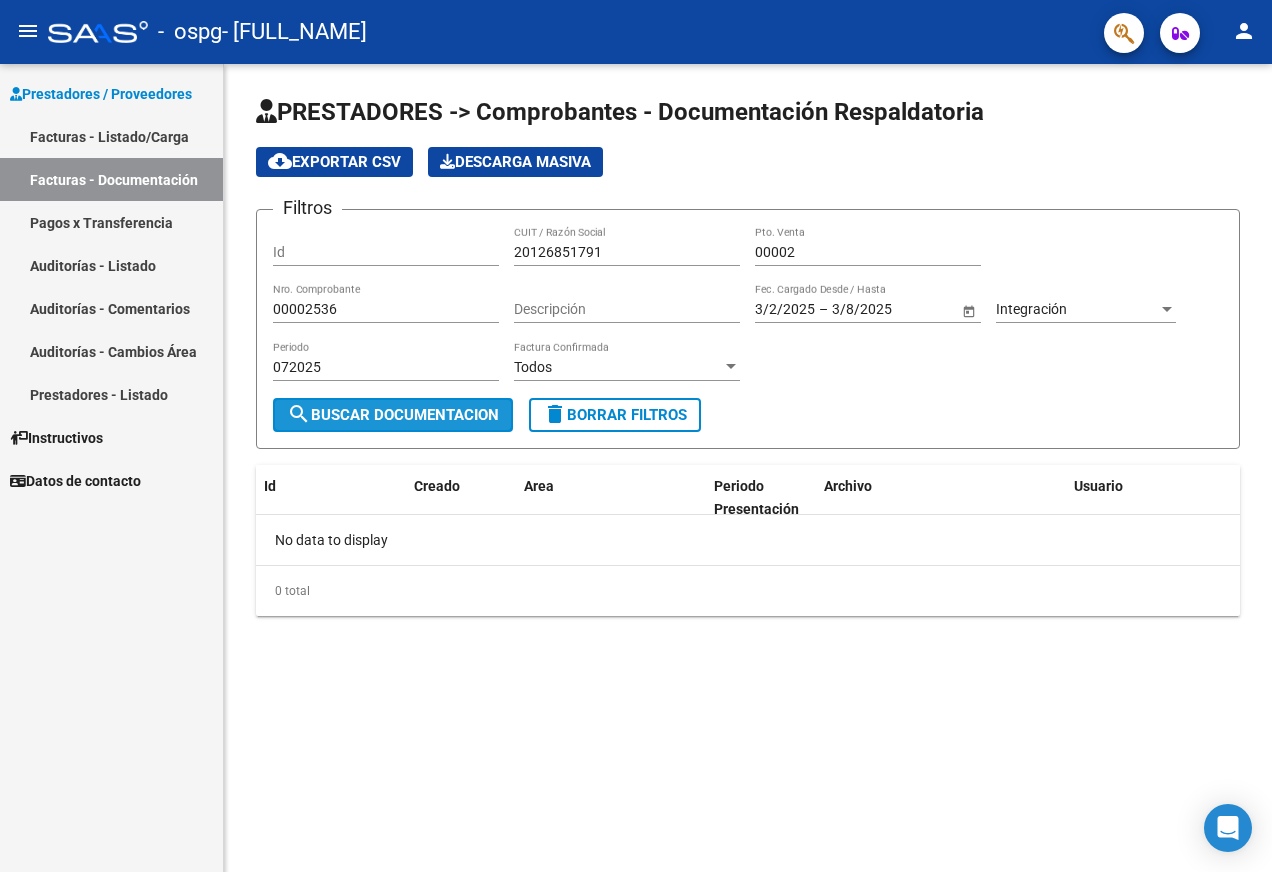 click on "search  Buscar Documentacion" 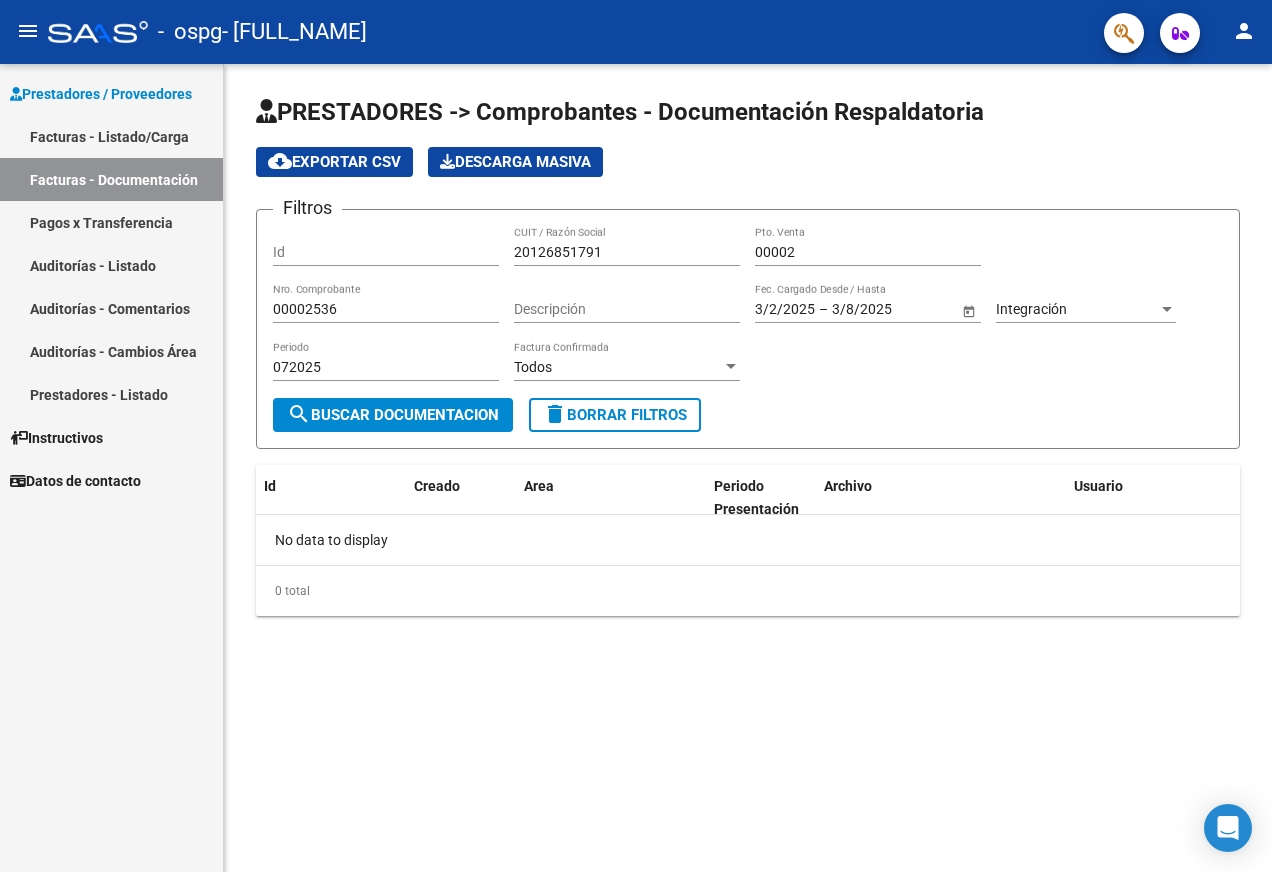 click on "No data to display" 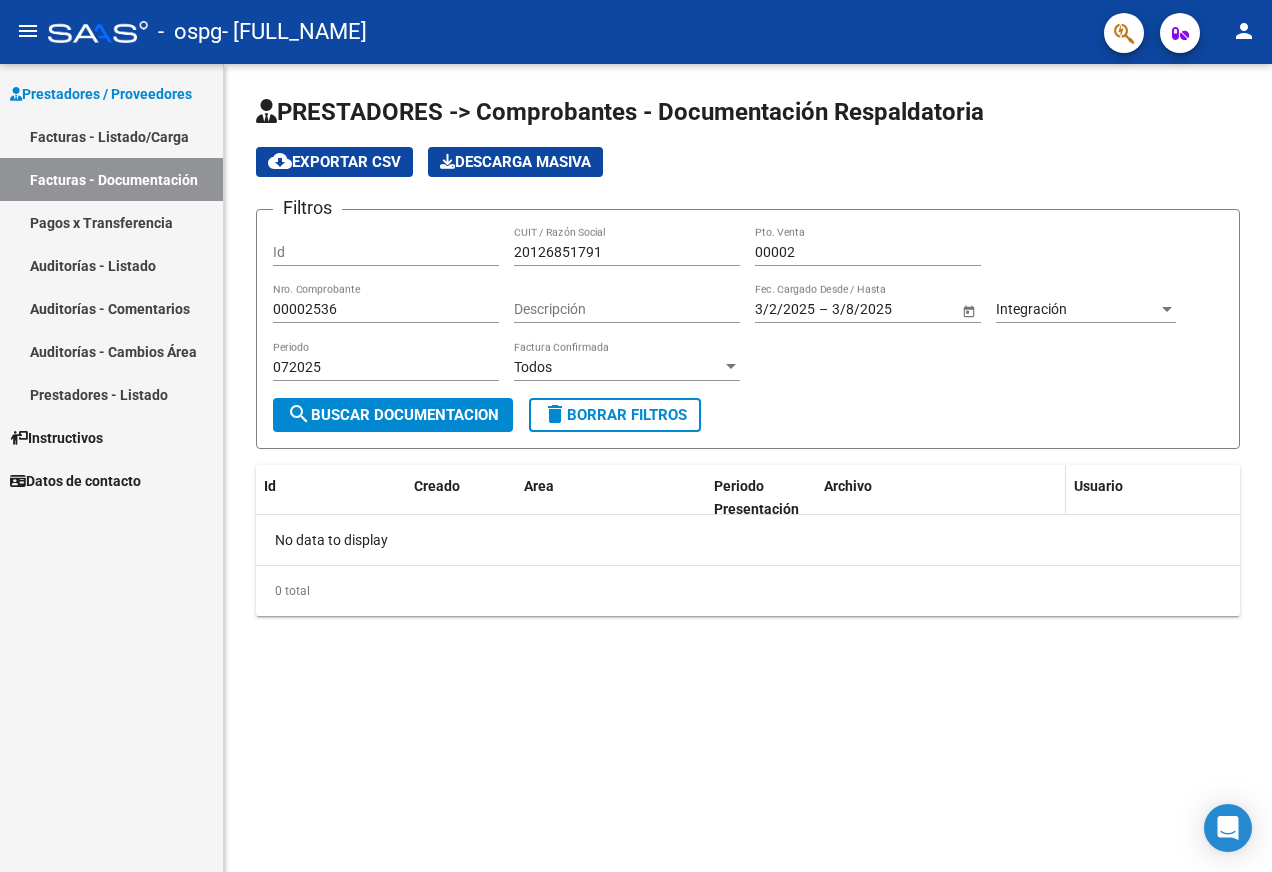 click on "Archivo" 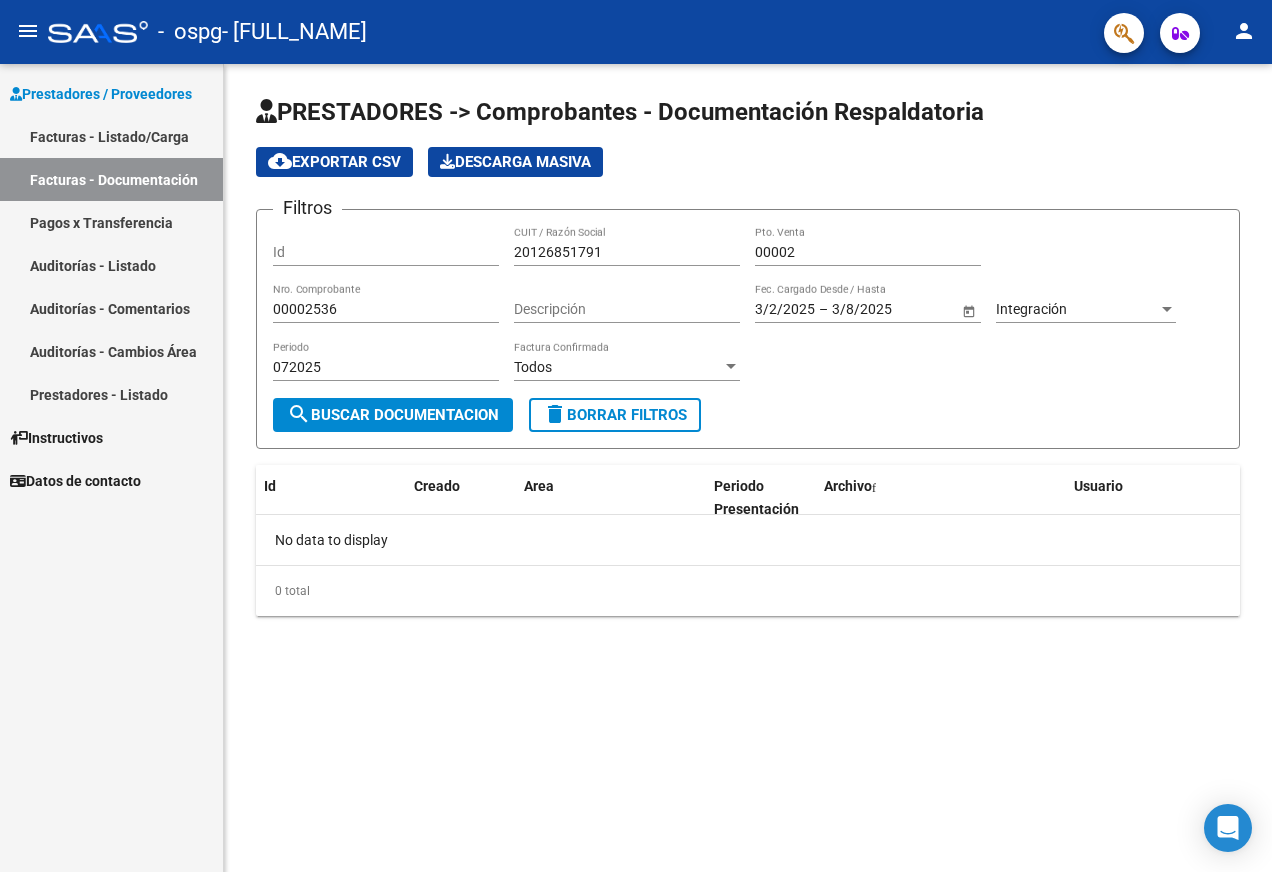 click on "PRESTADORES -> Comprobantes - Documentación Respaldatoria cloud_download  Exportar CSV  Descarga Masiva
Filtros Id [NUMBER] CUIT / Razón Social 00002 Pto. Venta 00002536 Nro. Comprobante Descripción 3/2/2025 3/2/2025 – 3/8/2025 3/8/2025 Fec. Cargado Desde / Hasta Integración Área 072025 Periodo Todos Factura Confirmada search  Buscar Documentacion  delete  Borrar Filtros  Id Creado Area Periodo Presentación Archivo Usuario Acción No data to display  0 total  1" 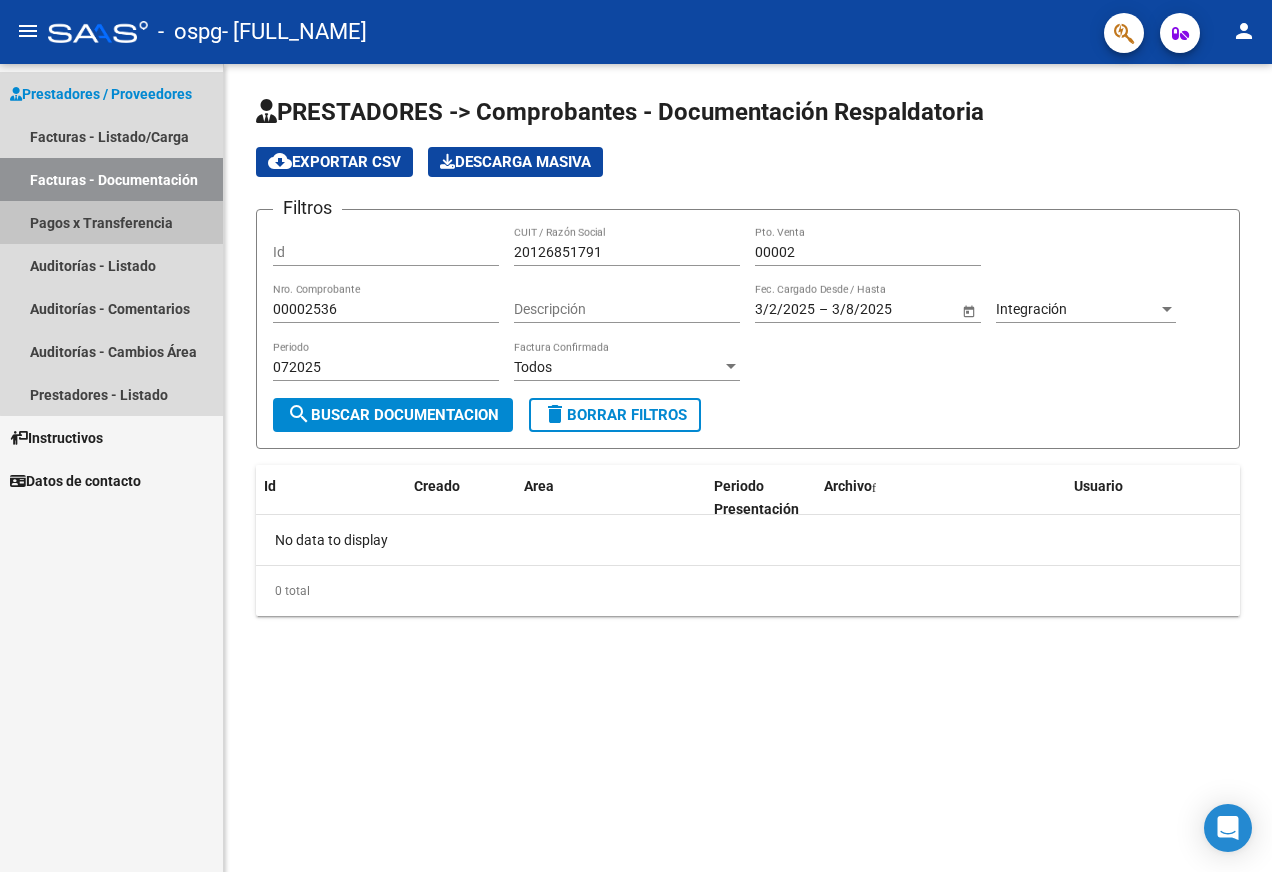 click on "Pagos x Transferencia" at bounding box center (111, 222) 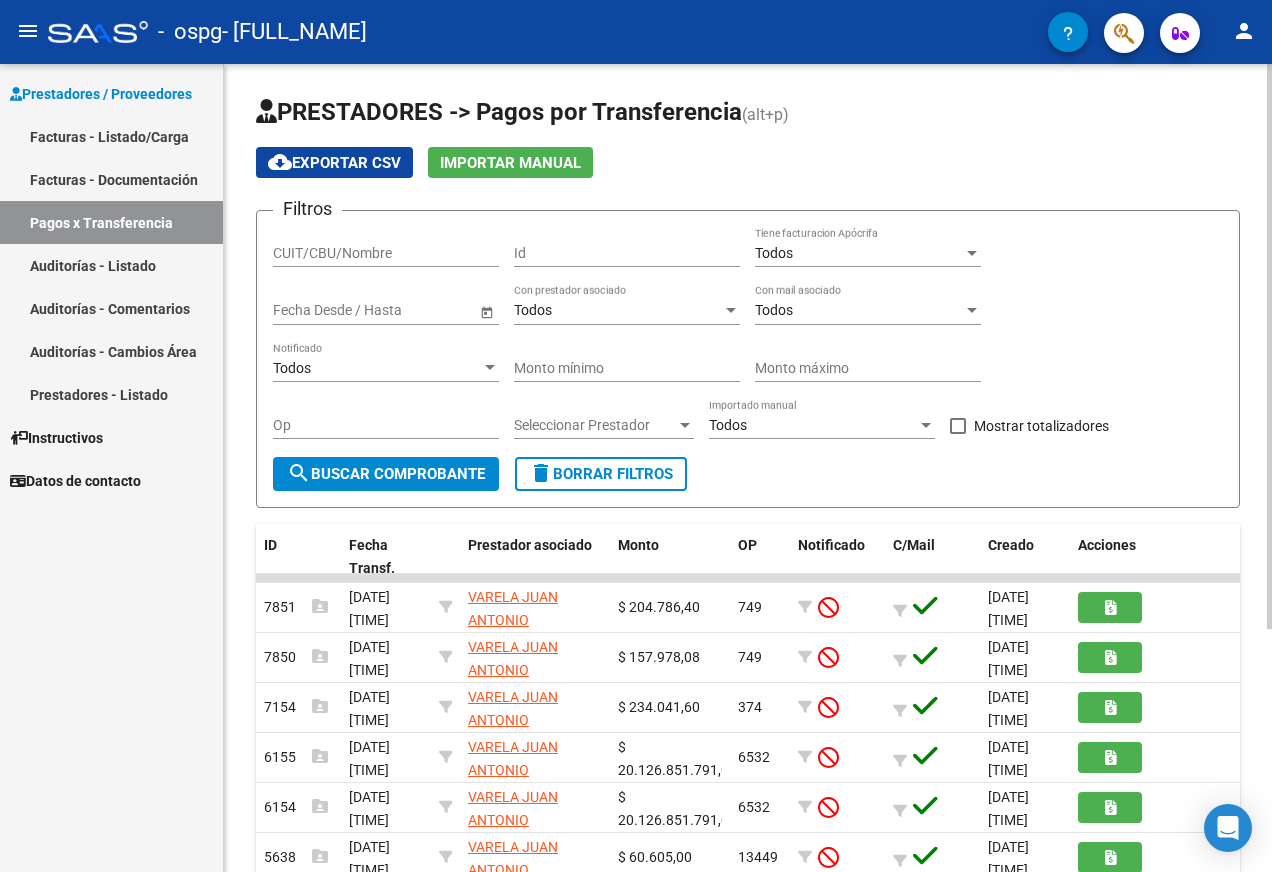 click on "cloud_download  Exportar CSV   Importar Manual" 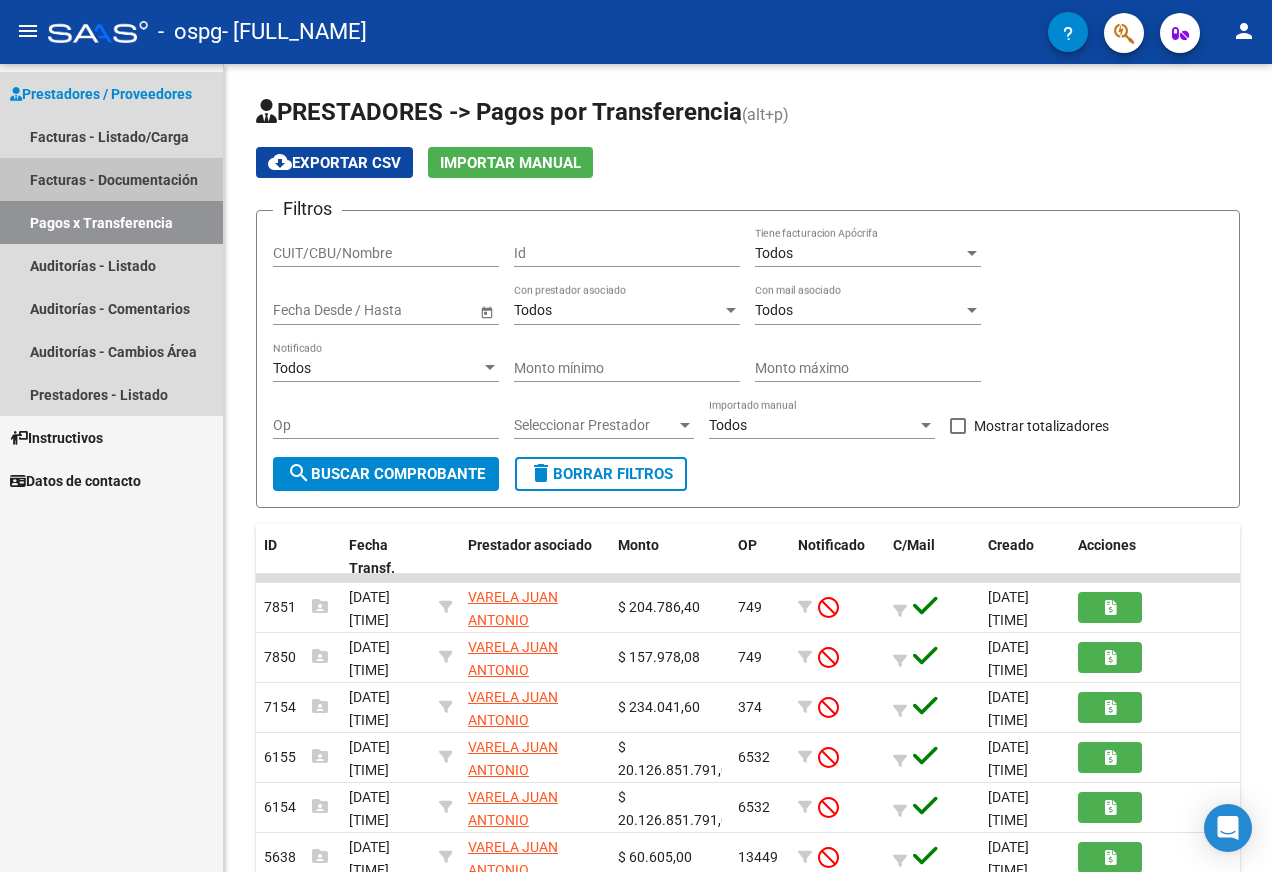 click on "Facturas - Documentación" at bounding box center (111, 179) 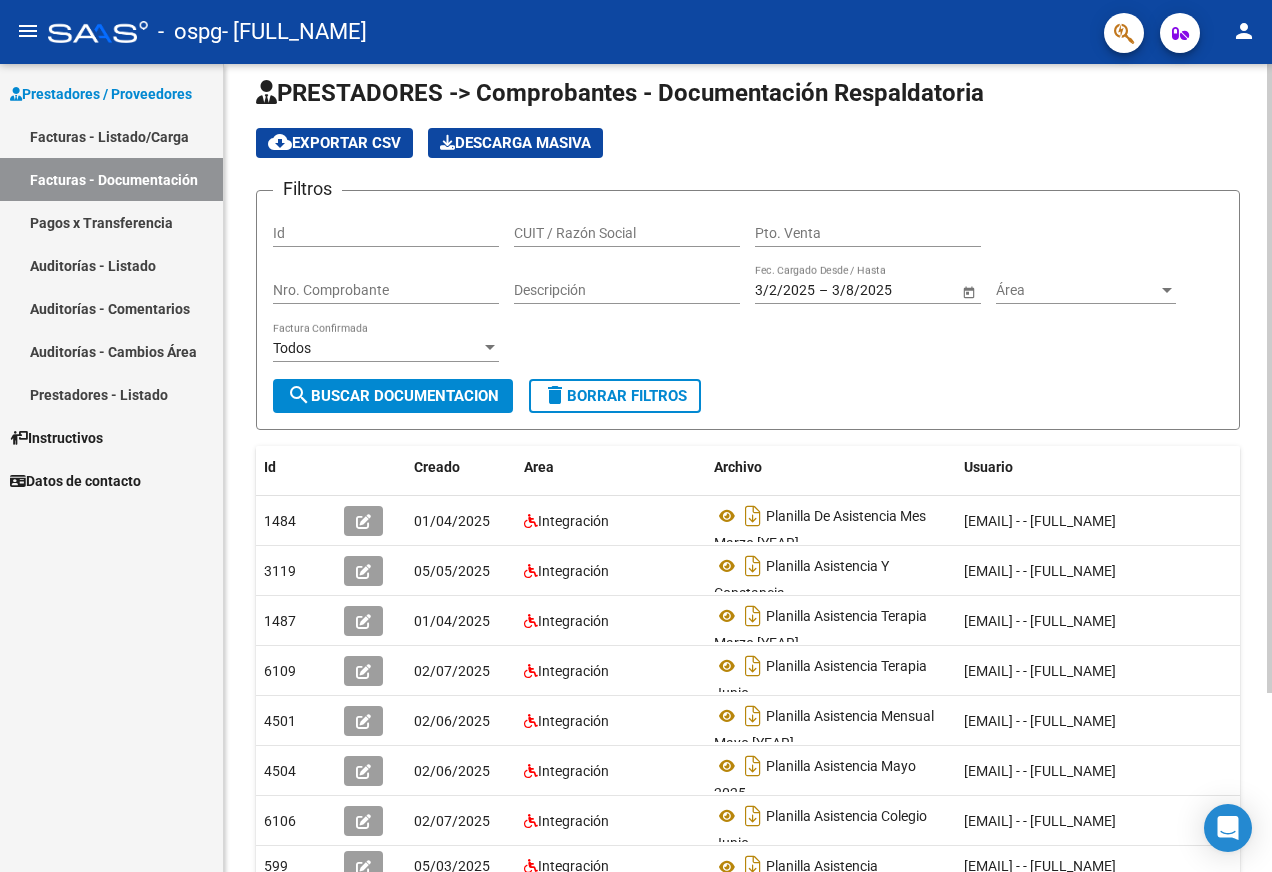 scroll, scrollTop: 0, scrollLeft: 0, axis: both 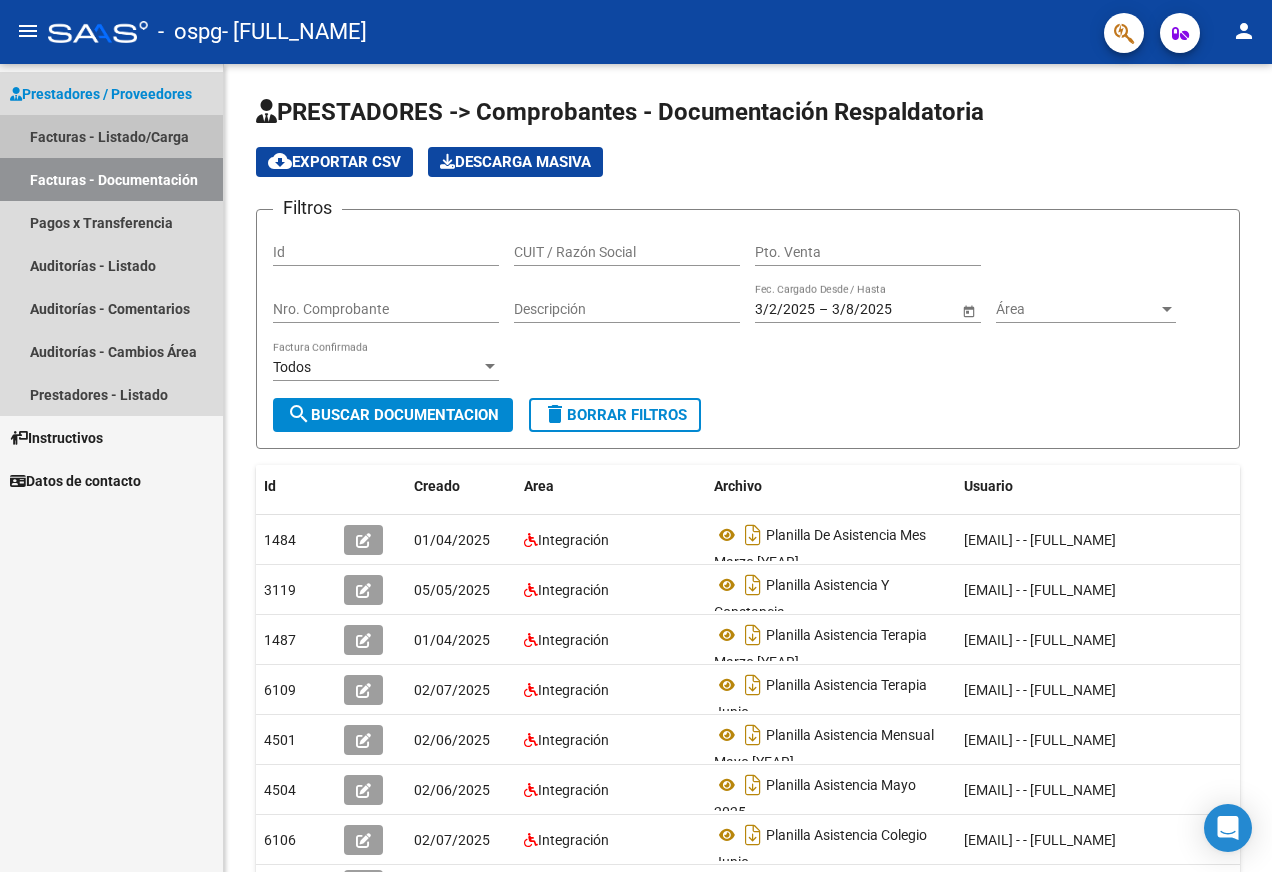 click on "Facturas - Listado/Carga" at bounding box center (111, 136) 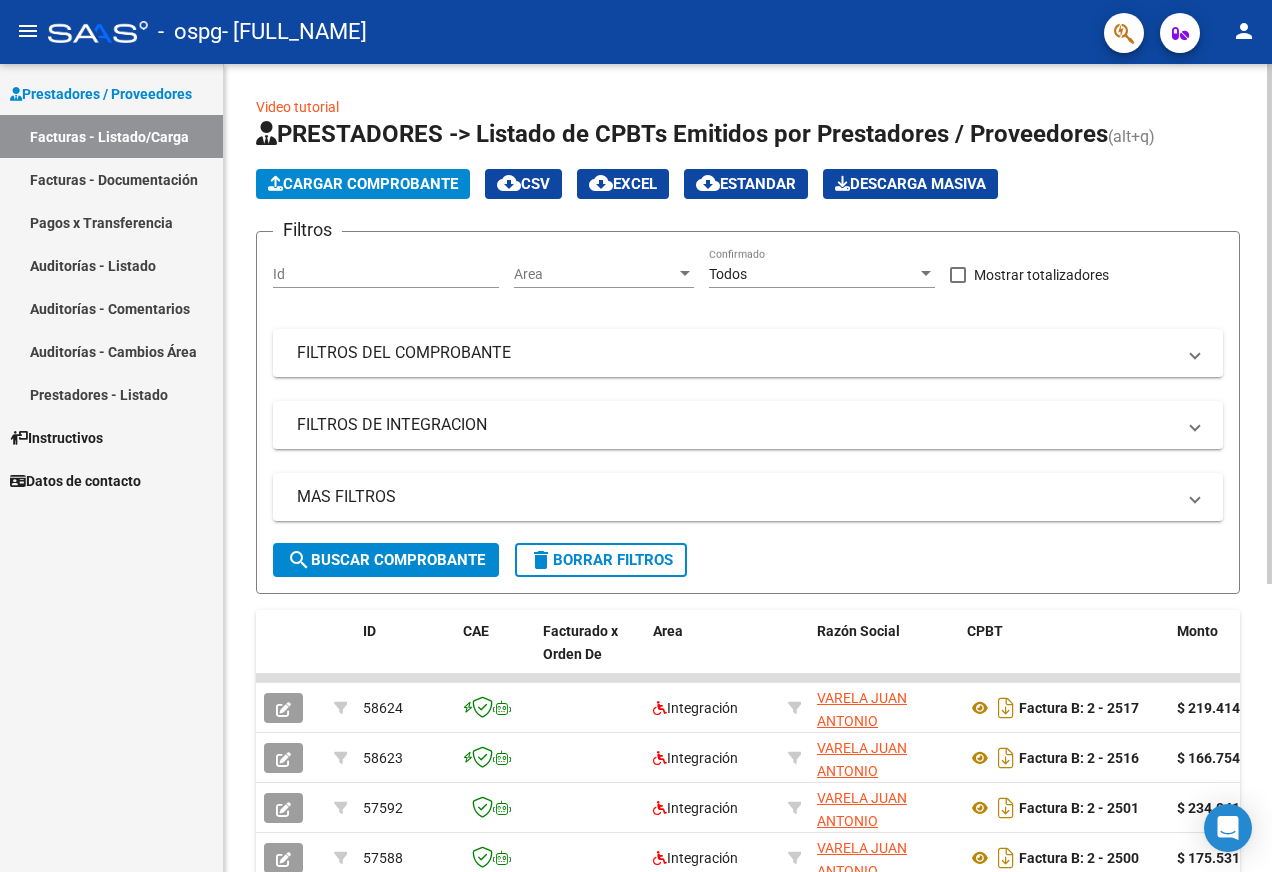 click on "Cargar Comprobante" 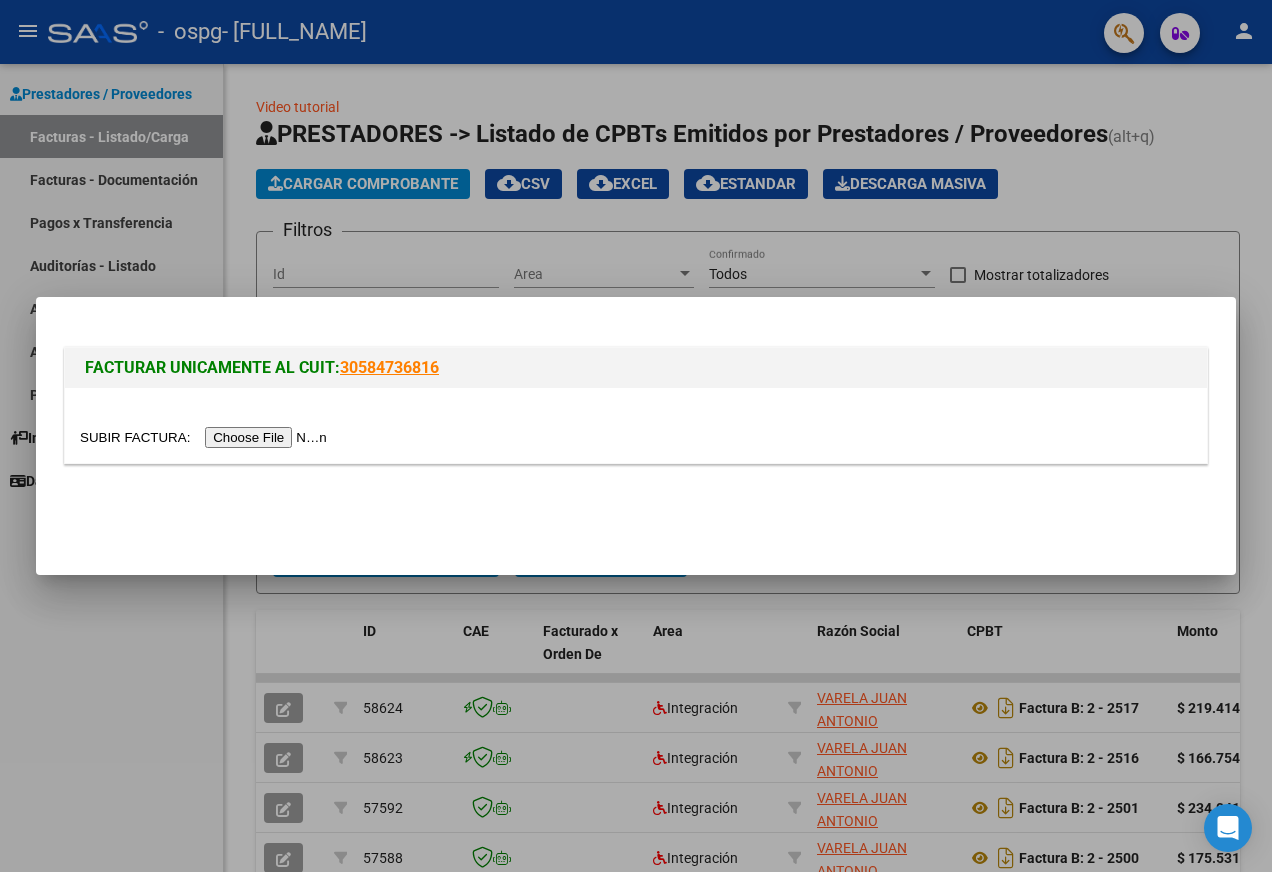 click at bounding box center [636, 436] 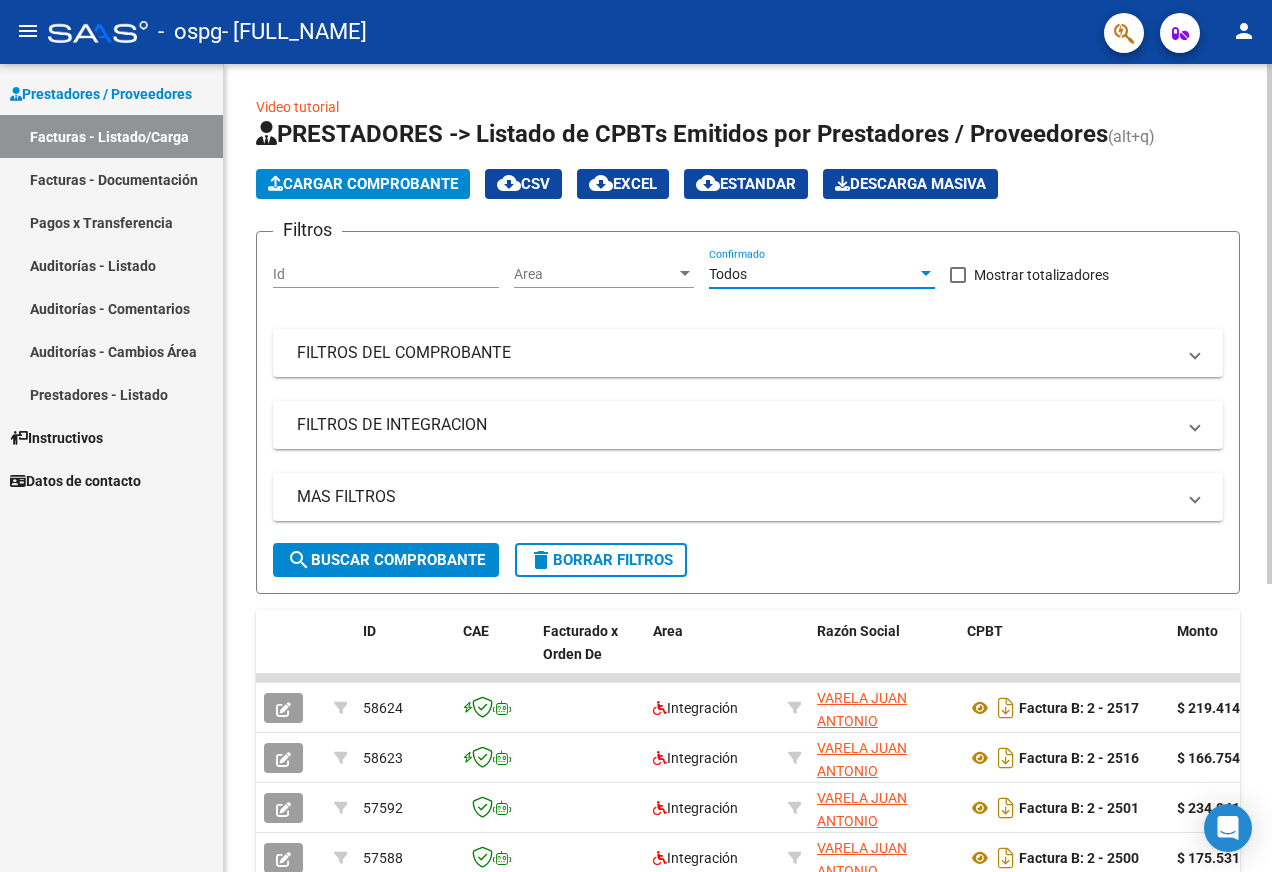 click at bounding box center (926, 274) 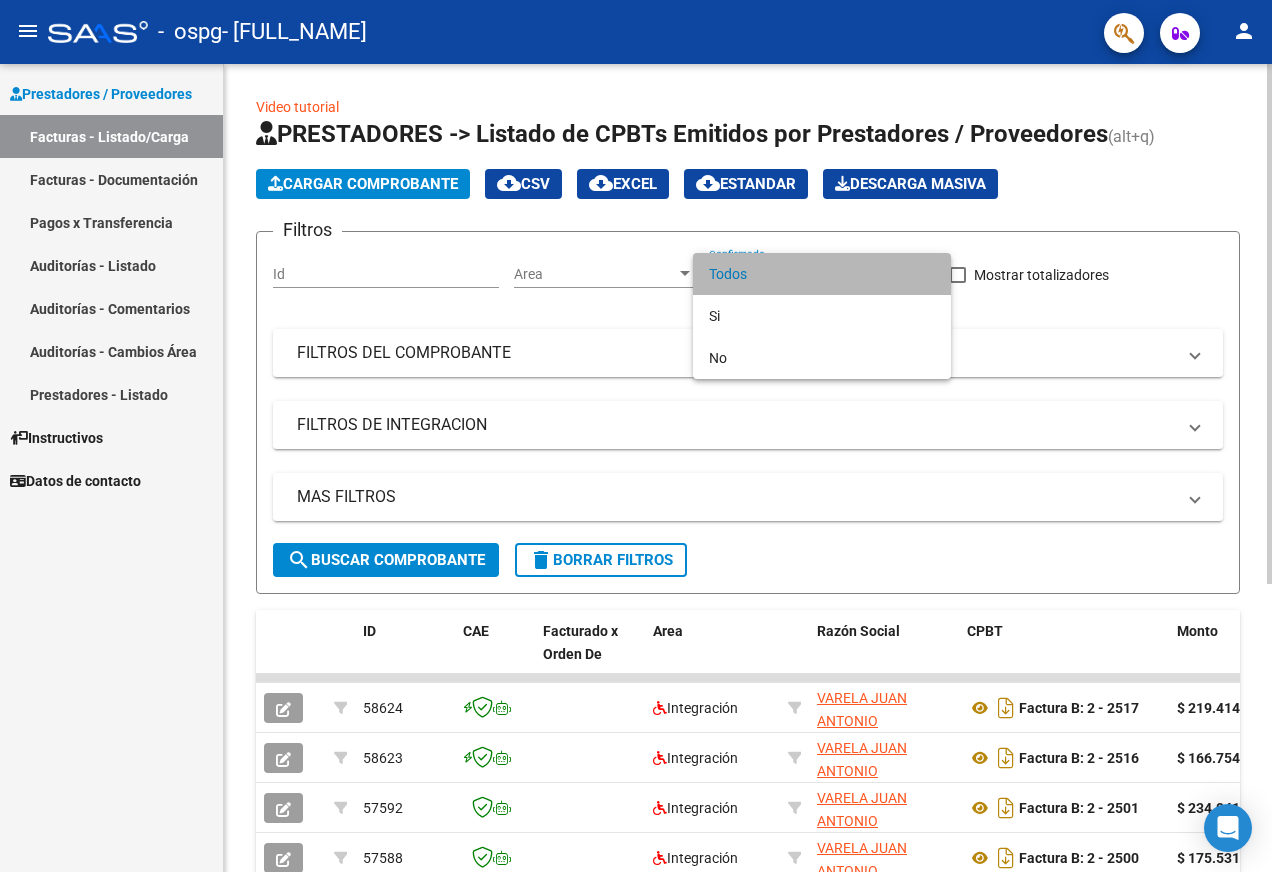 click on "Todos" at bounding box center [822, 274] 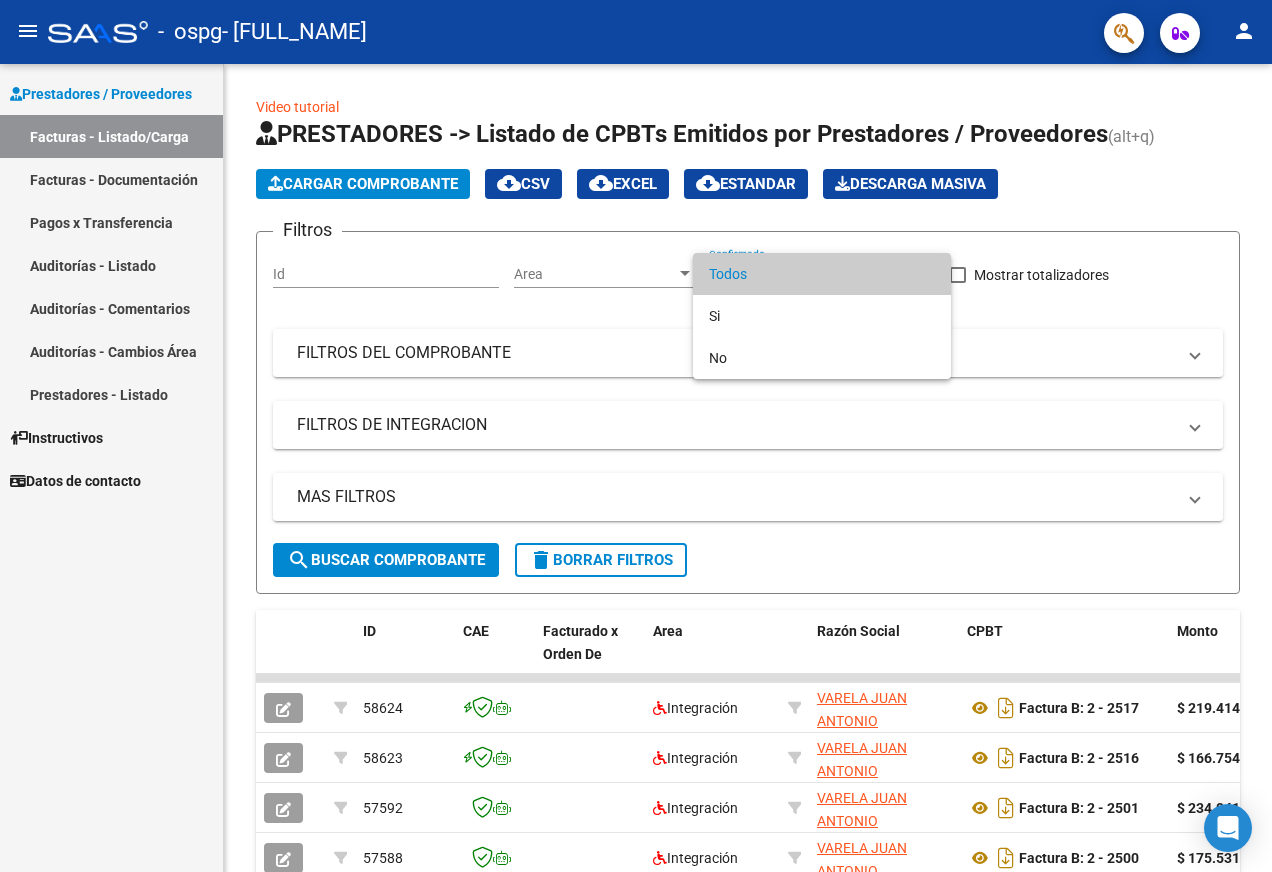 click at bounding box center [636, 436] 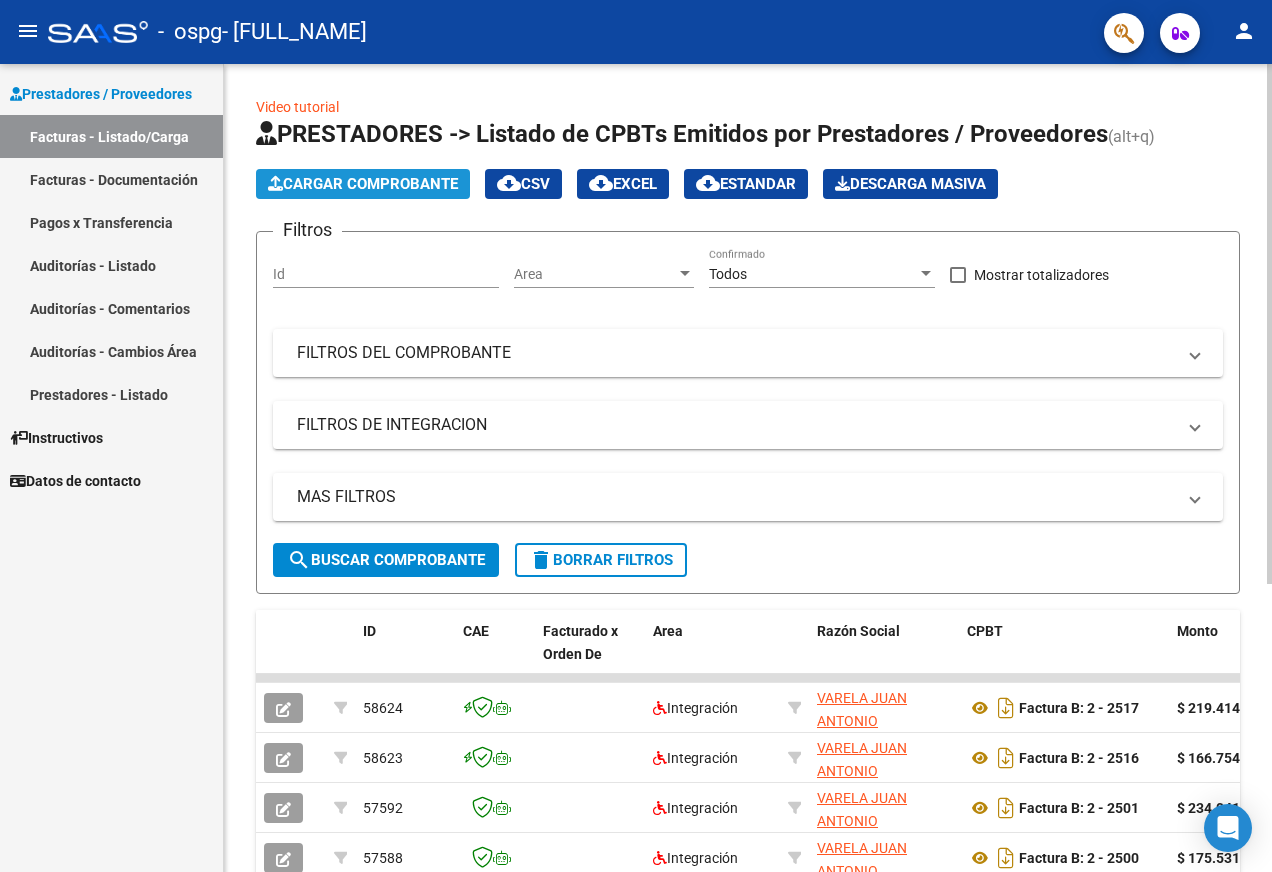 click on "Cargar Comprobante" 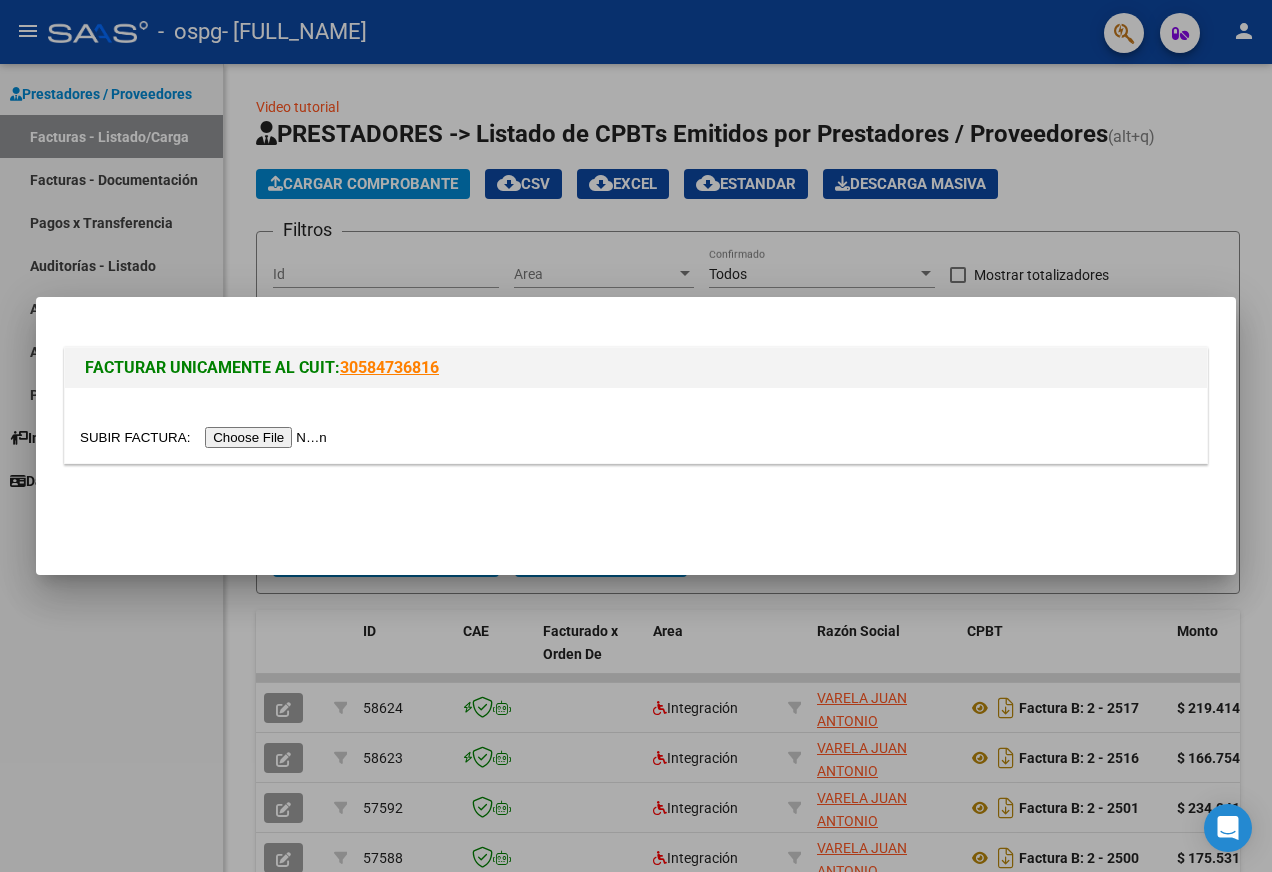 click at bounding box center [206, 437] 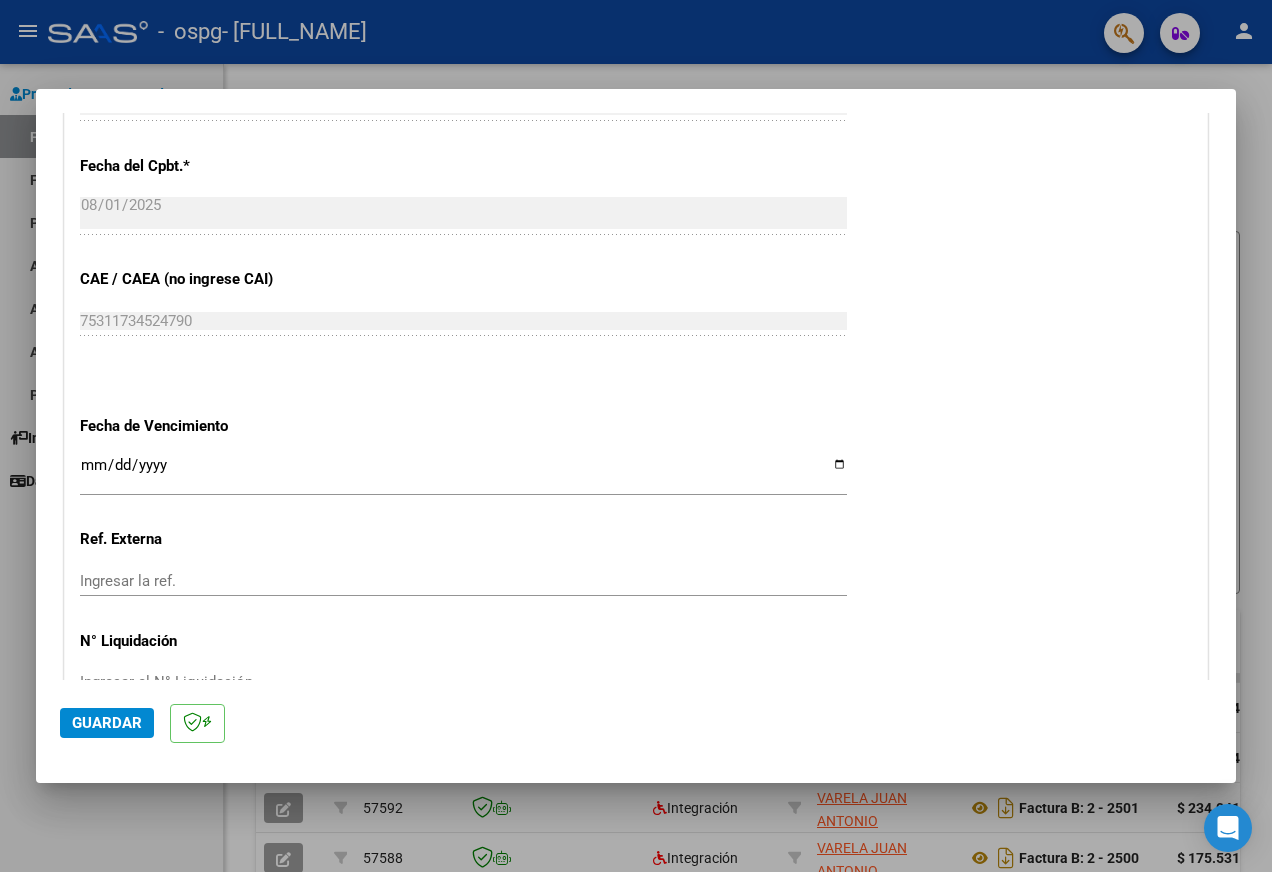 scroll, scrollTop: 1217, scrollLeft: 0, axis: vertical 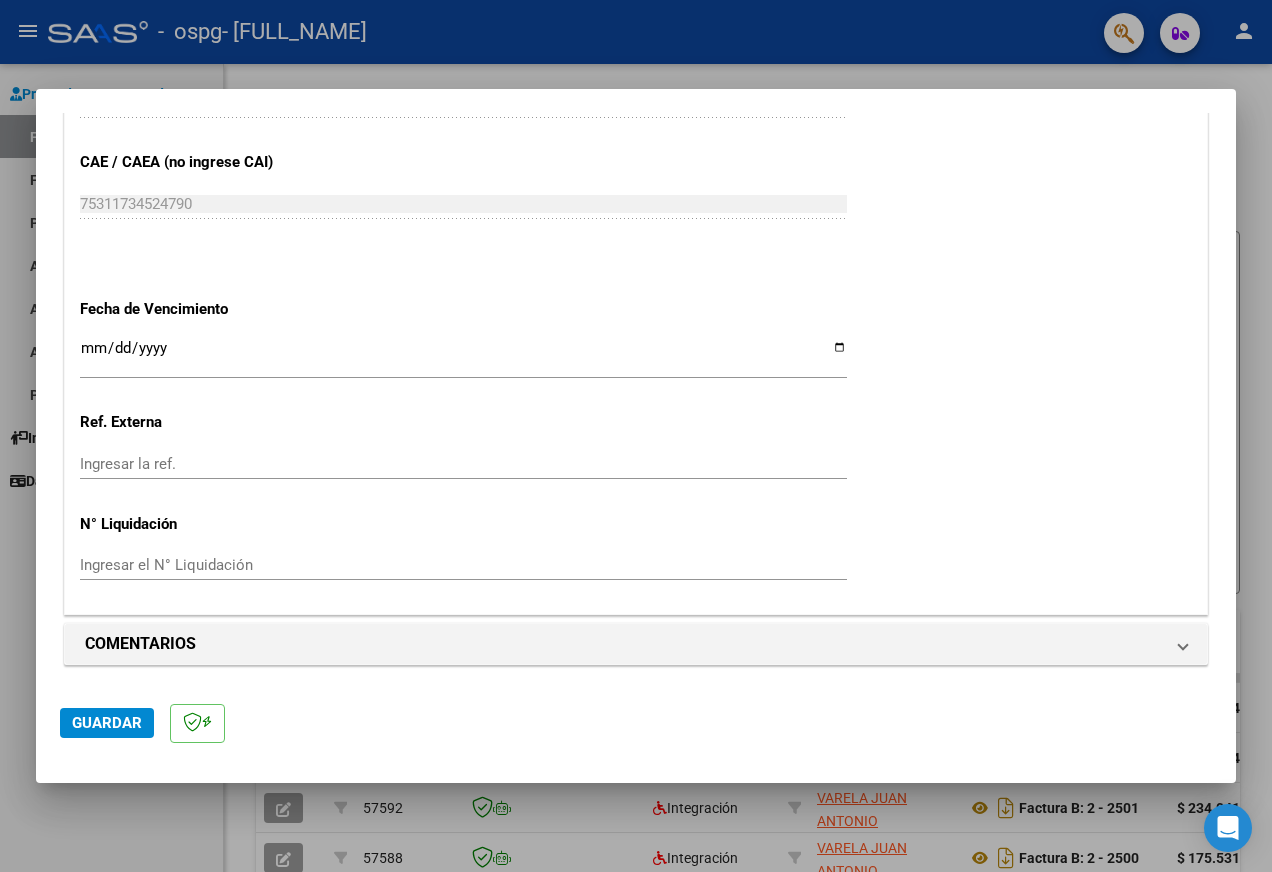 click on "Ingresar la fecha" at bounding box center (463, 356) 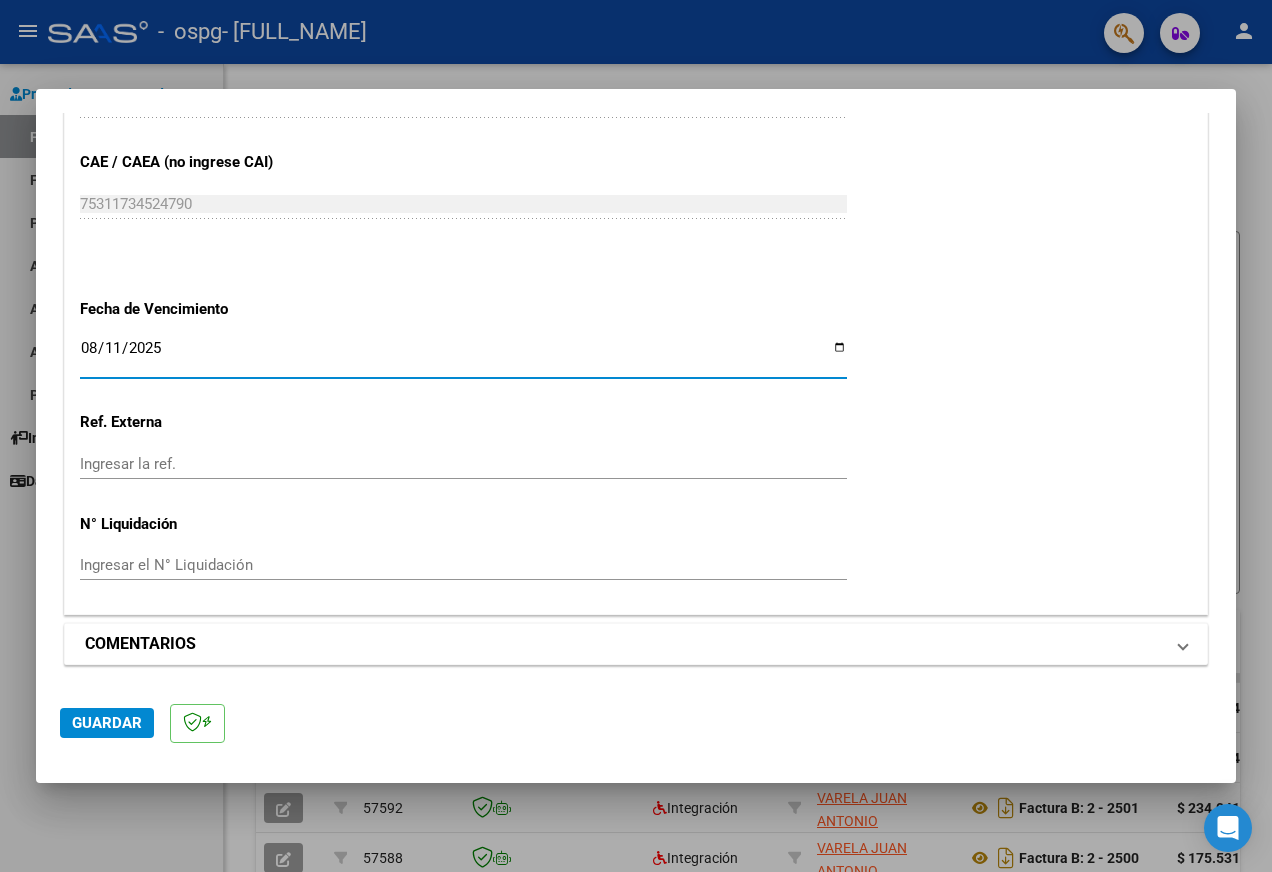 type on "2025-08-11" 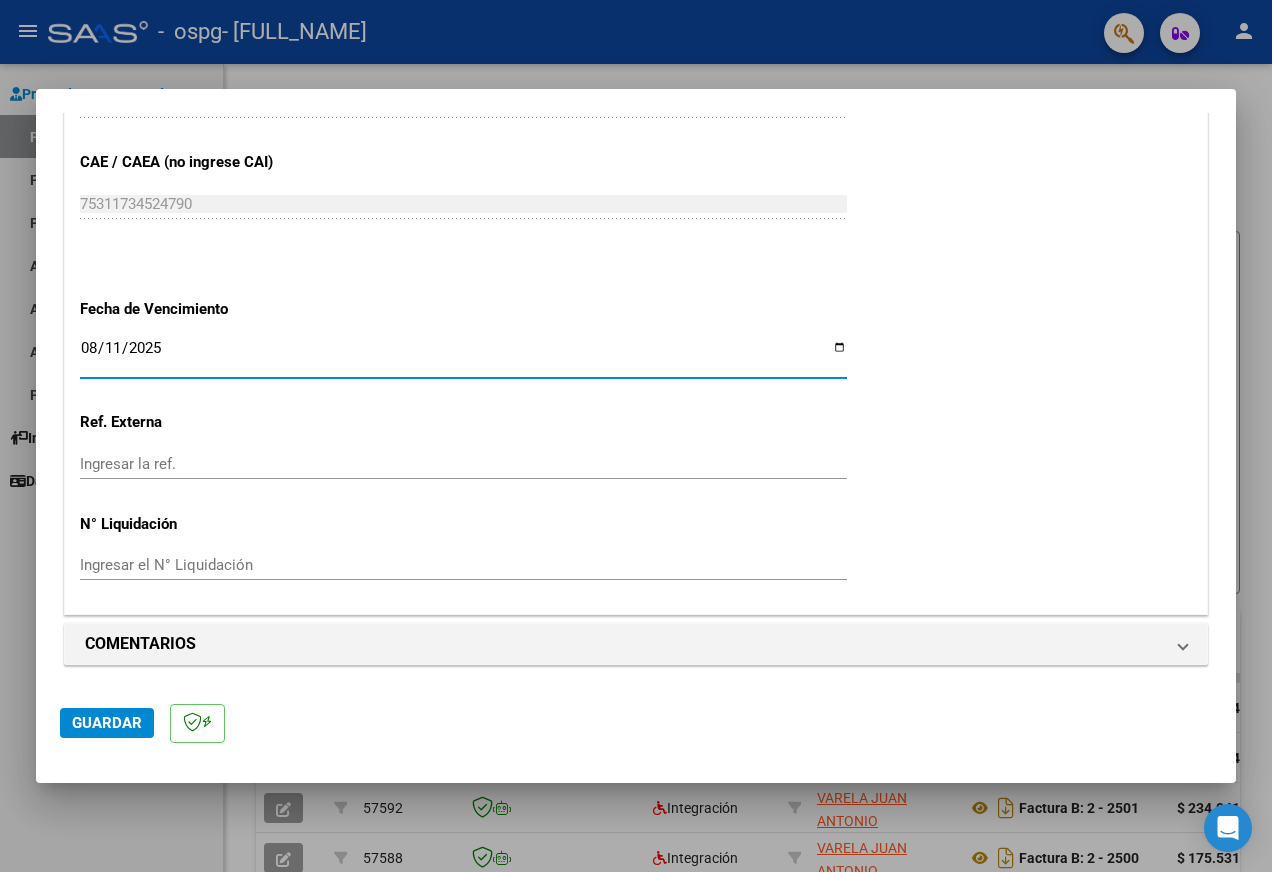 click on "Guardar" 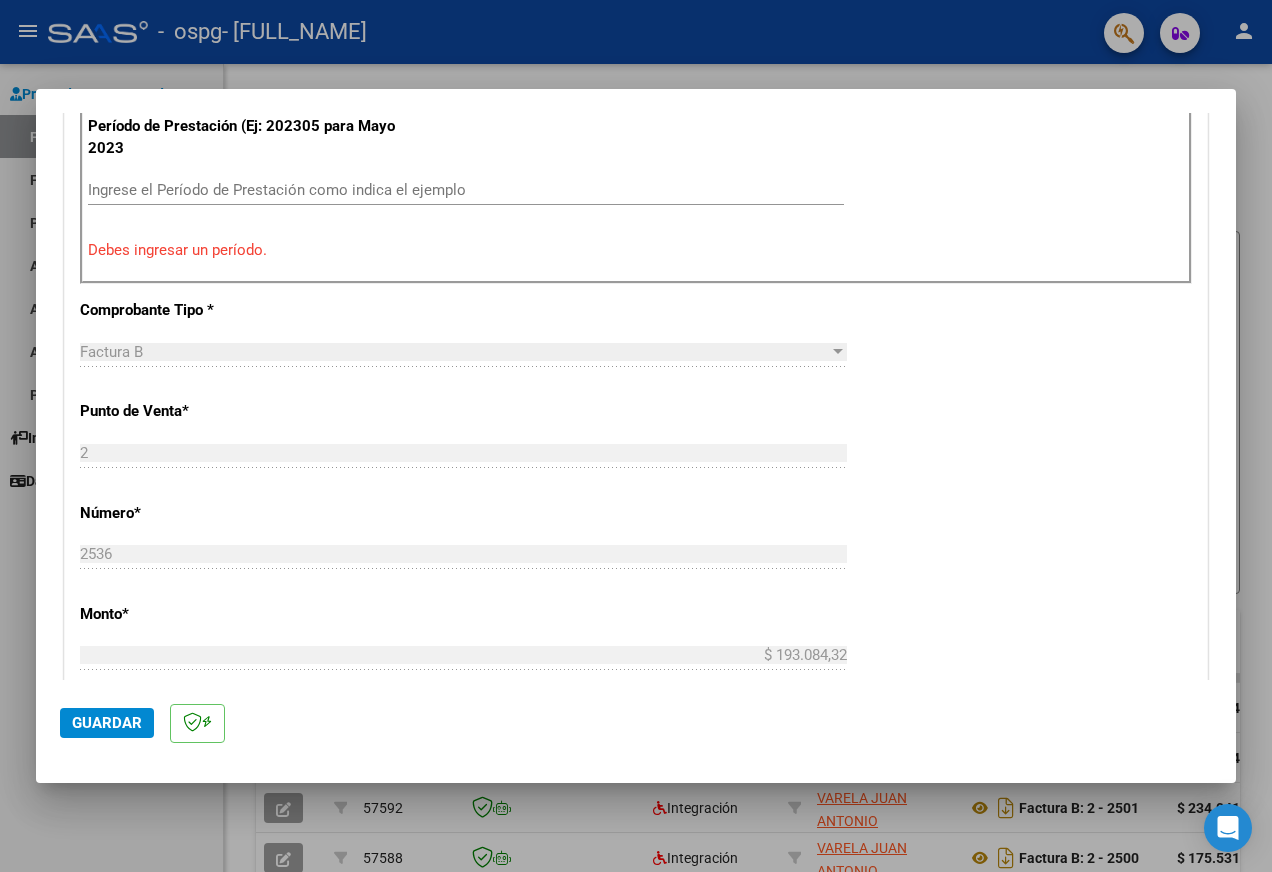 scroll, scrollTop: 569, scrollLeft: 0, axis: vertical 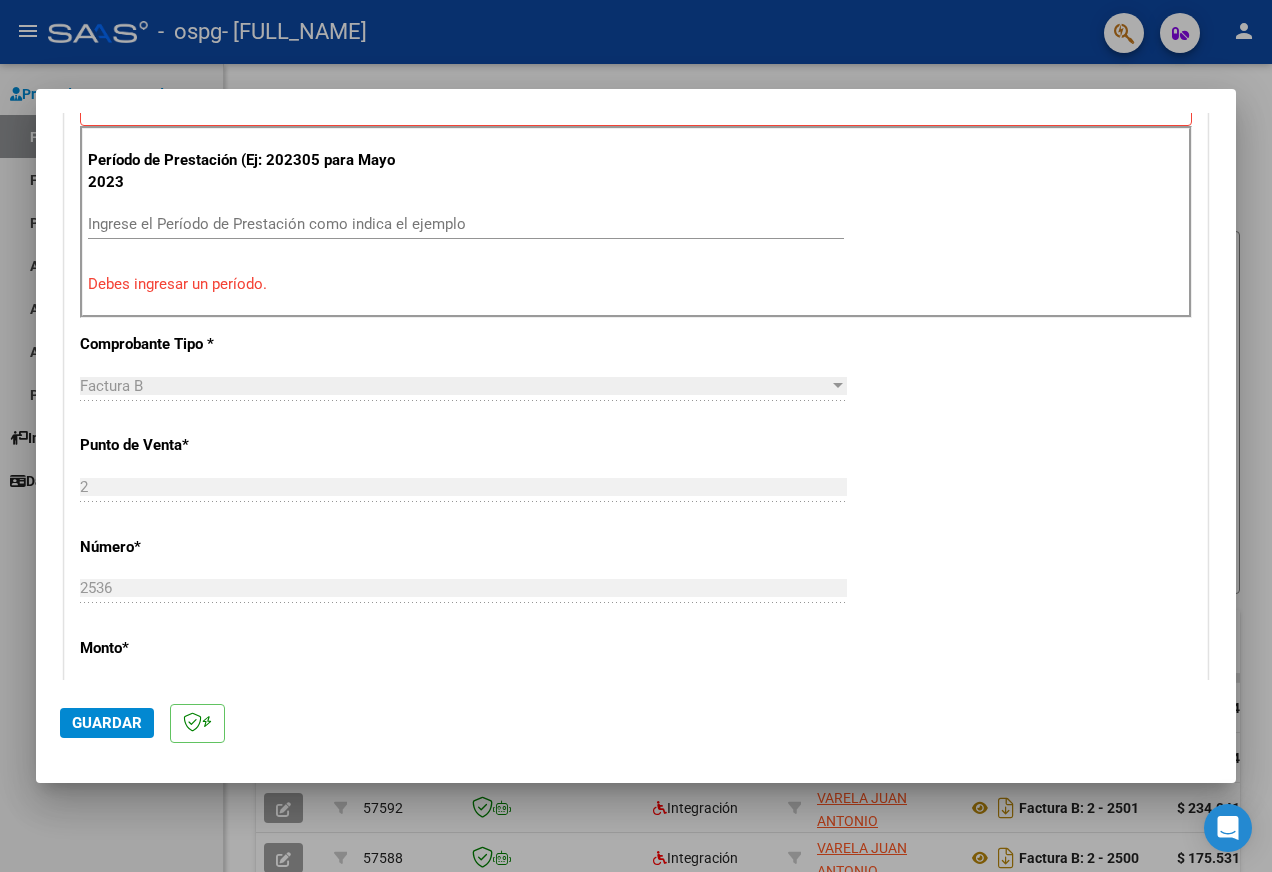 click on "Debes ingresar un período." at bounding box center (636, 284) 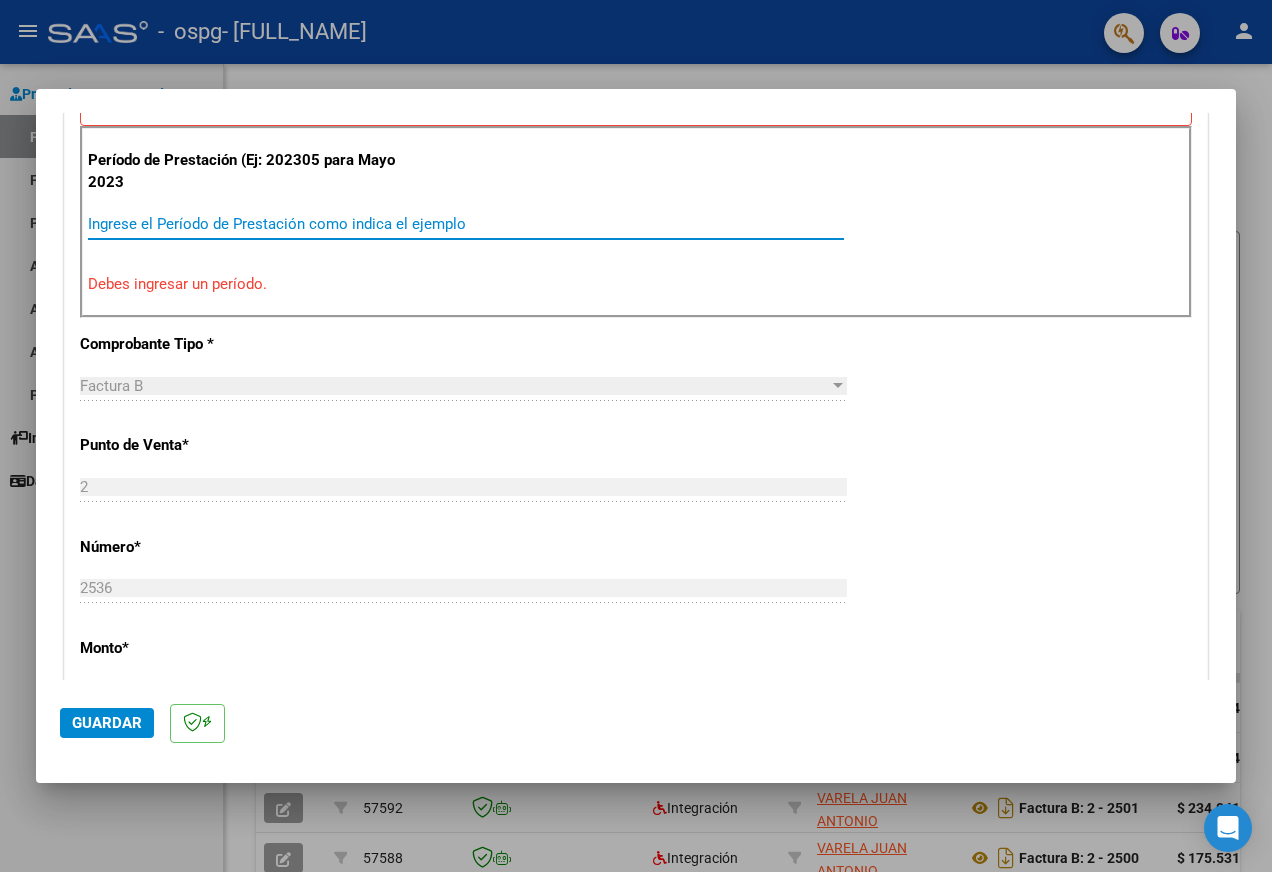 click on "Ingrese el Período de Prestación como indica el ejemplo" at bounding box center [466, 224] 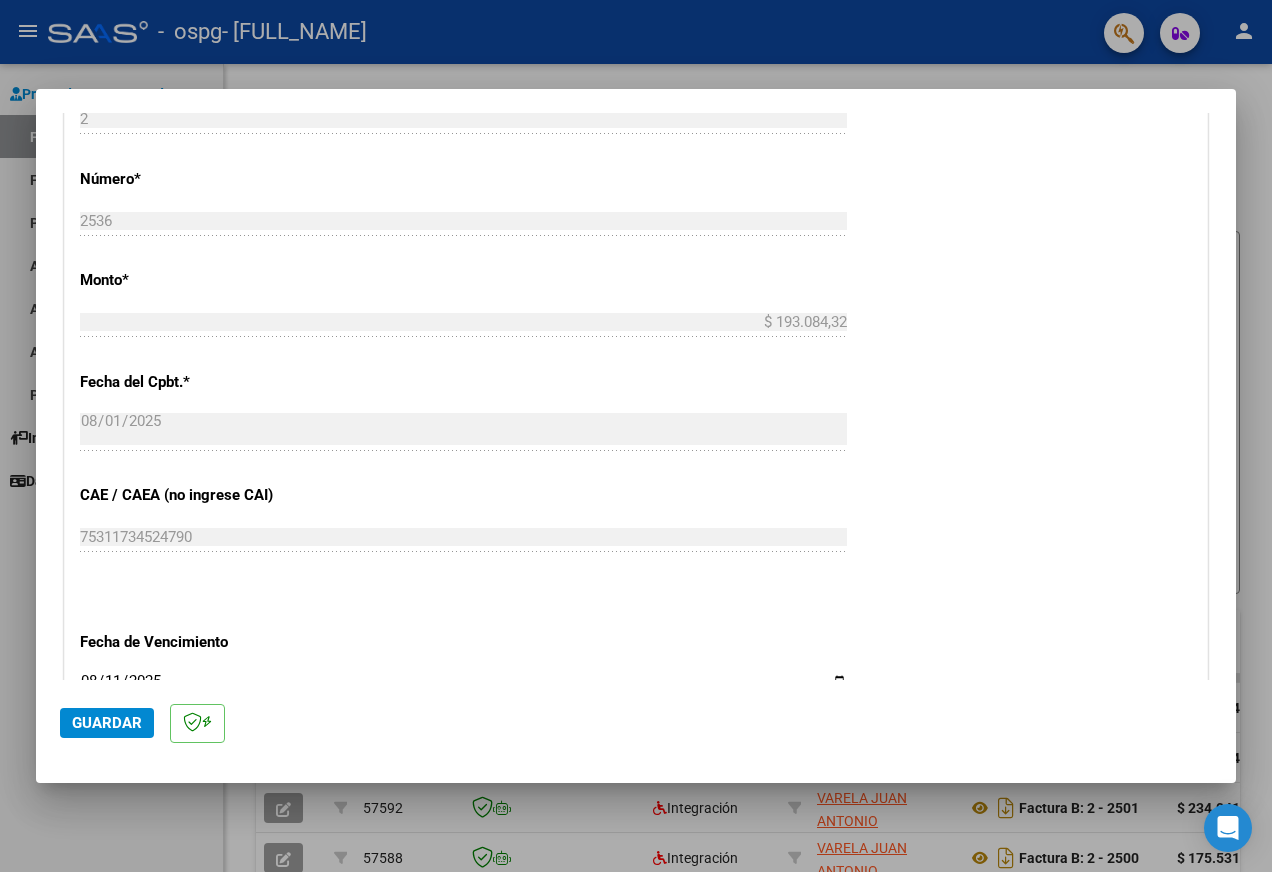 scroll, scrollTop: 969, scrollLeft: 0, axis: vertical 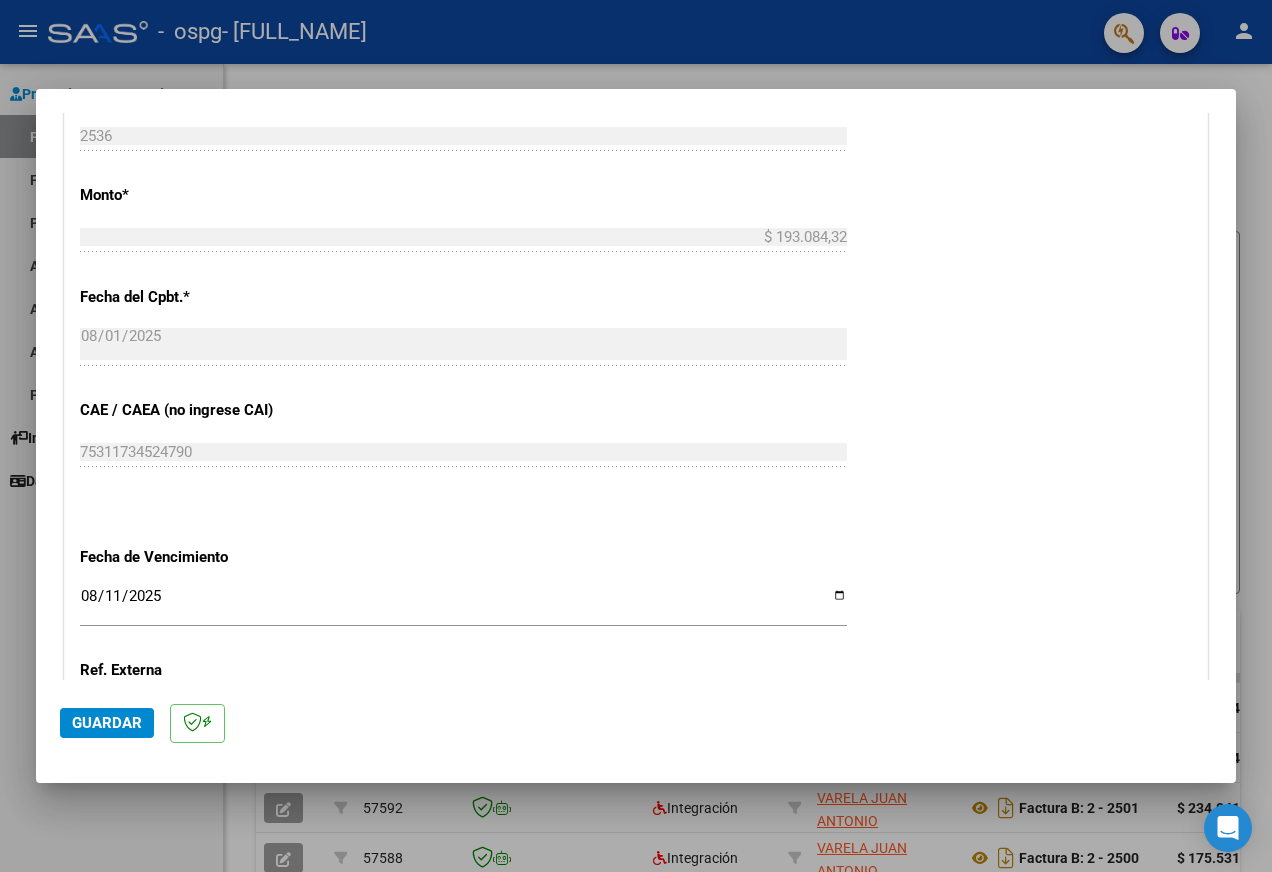 type on "202507" 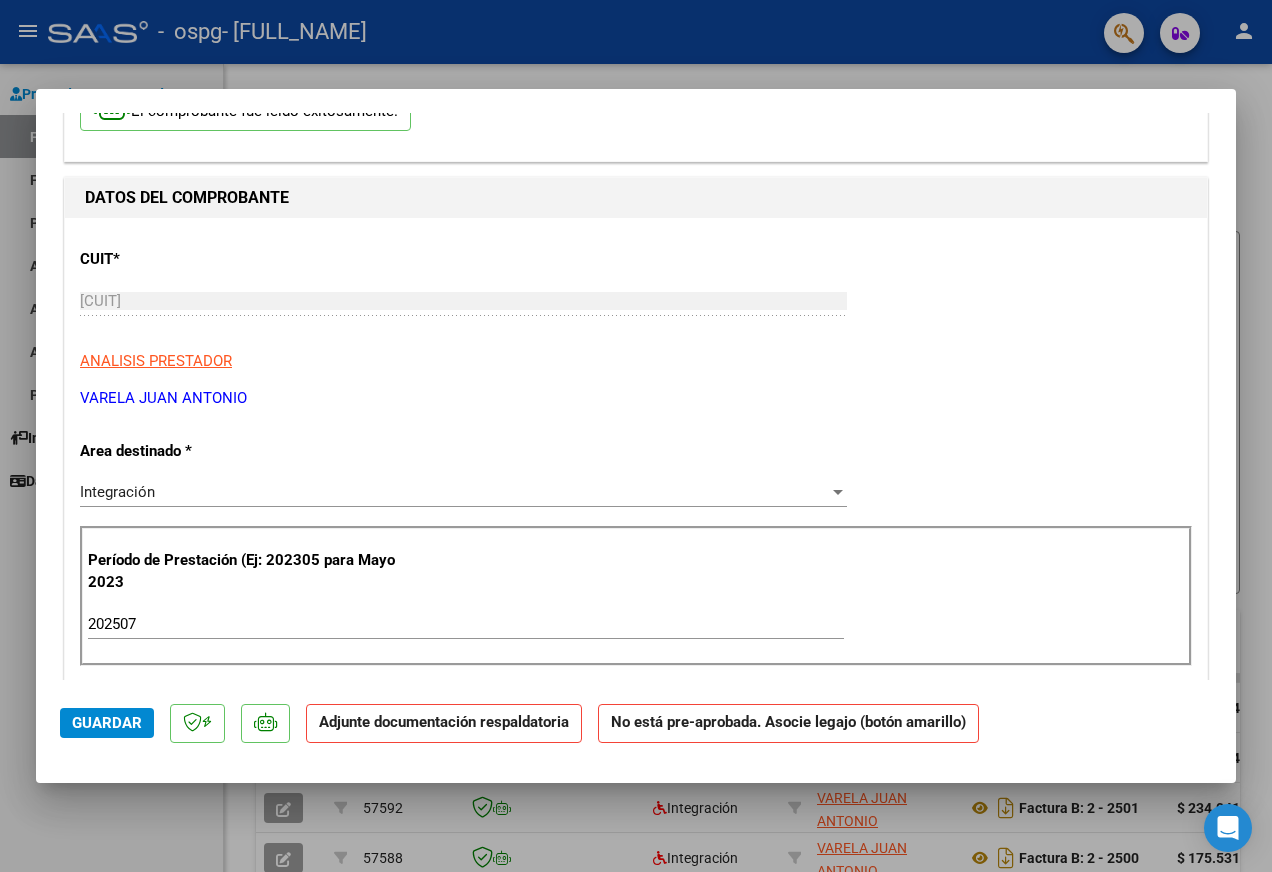 scroll, scrollTop: 200, scrollLeft: 0, axis: vertical 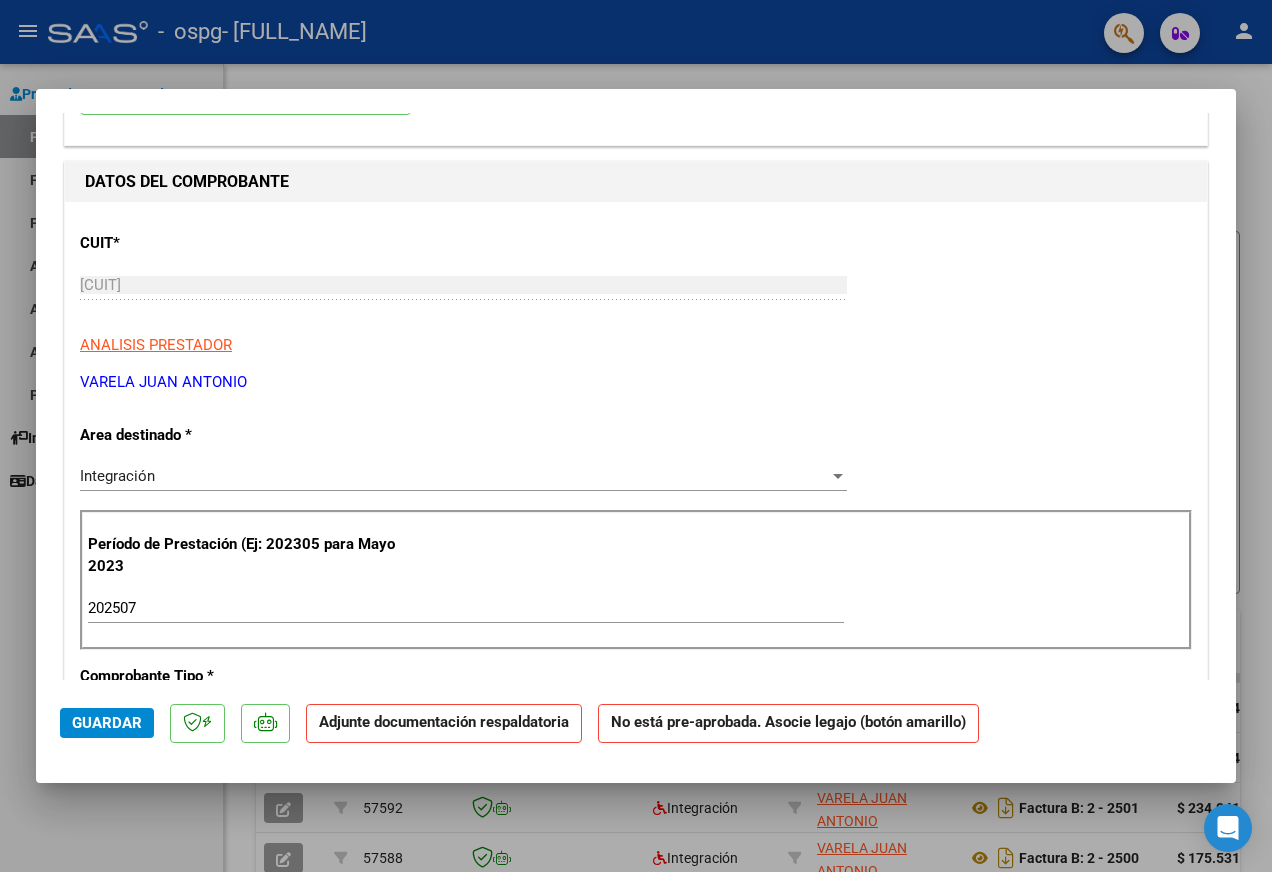 click on "Adjunte documentación respaldatoria" 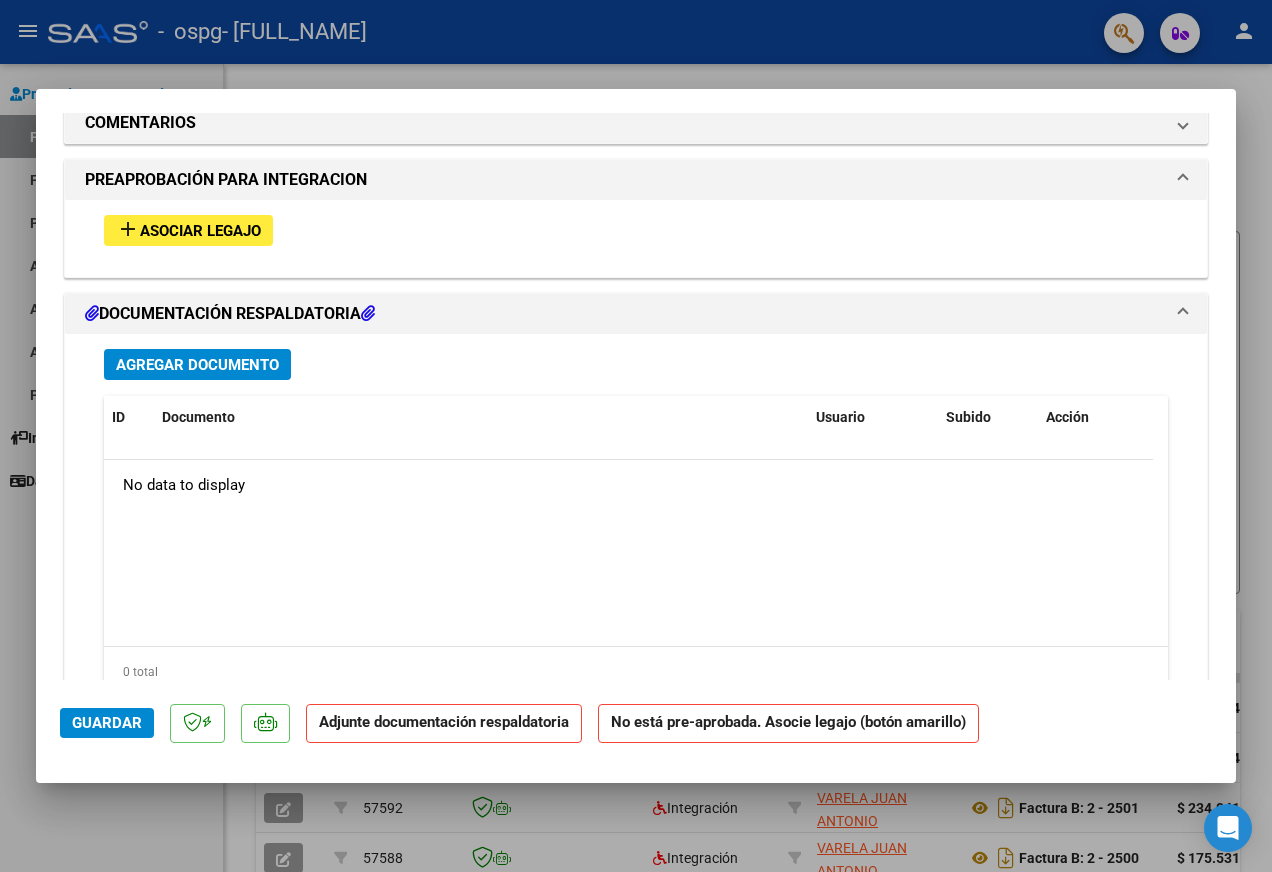 scroll, scrollTop: 1632, scrollLeft: 0, axis: vertical 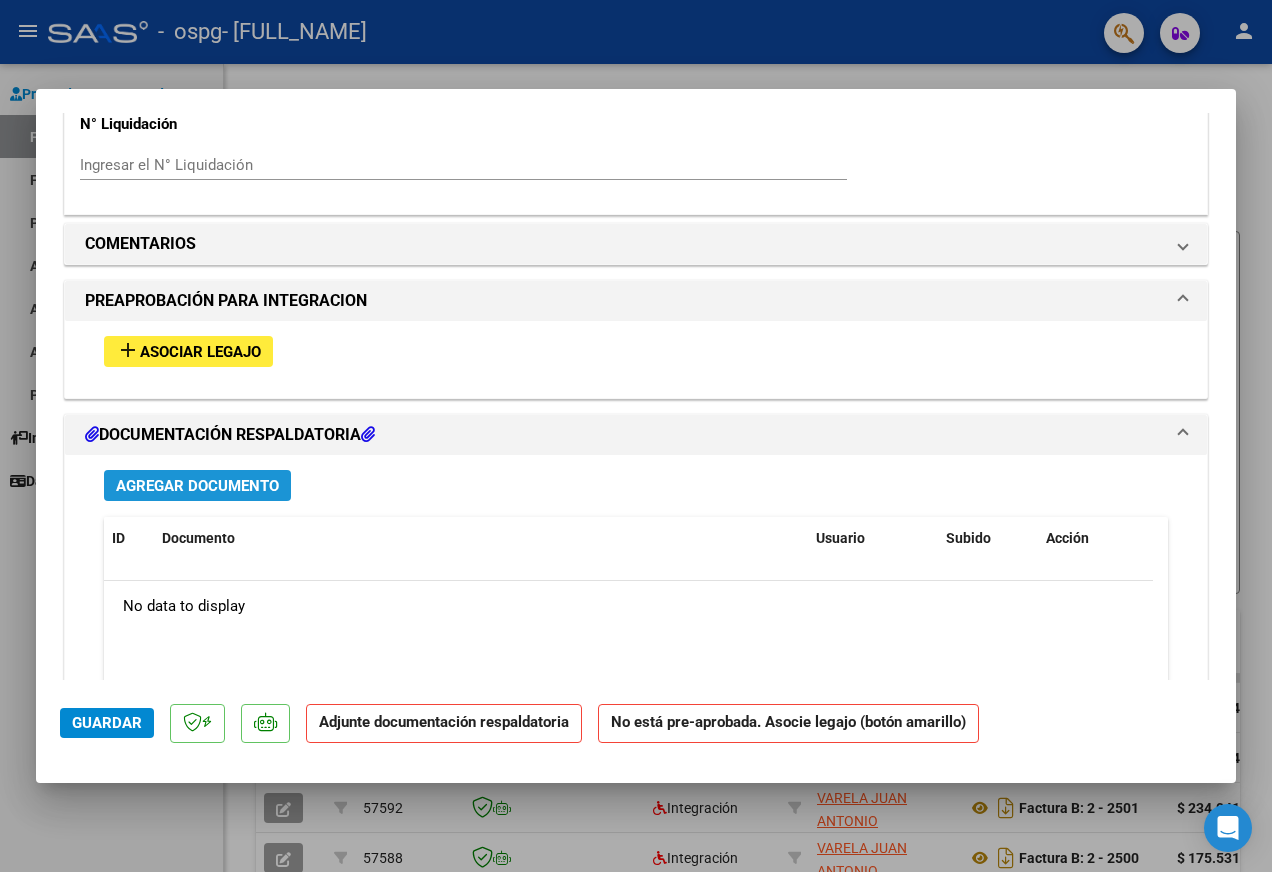 click on "Agregar Documento" at bounding box center (197, 486) 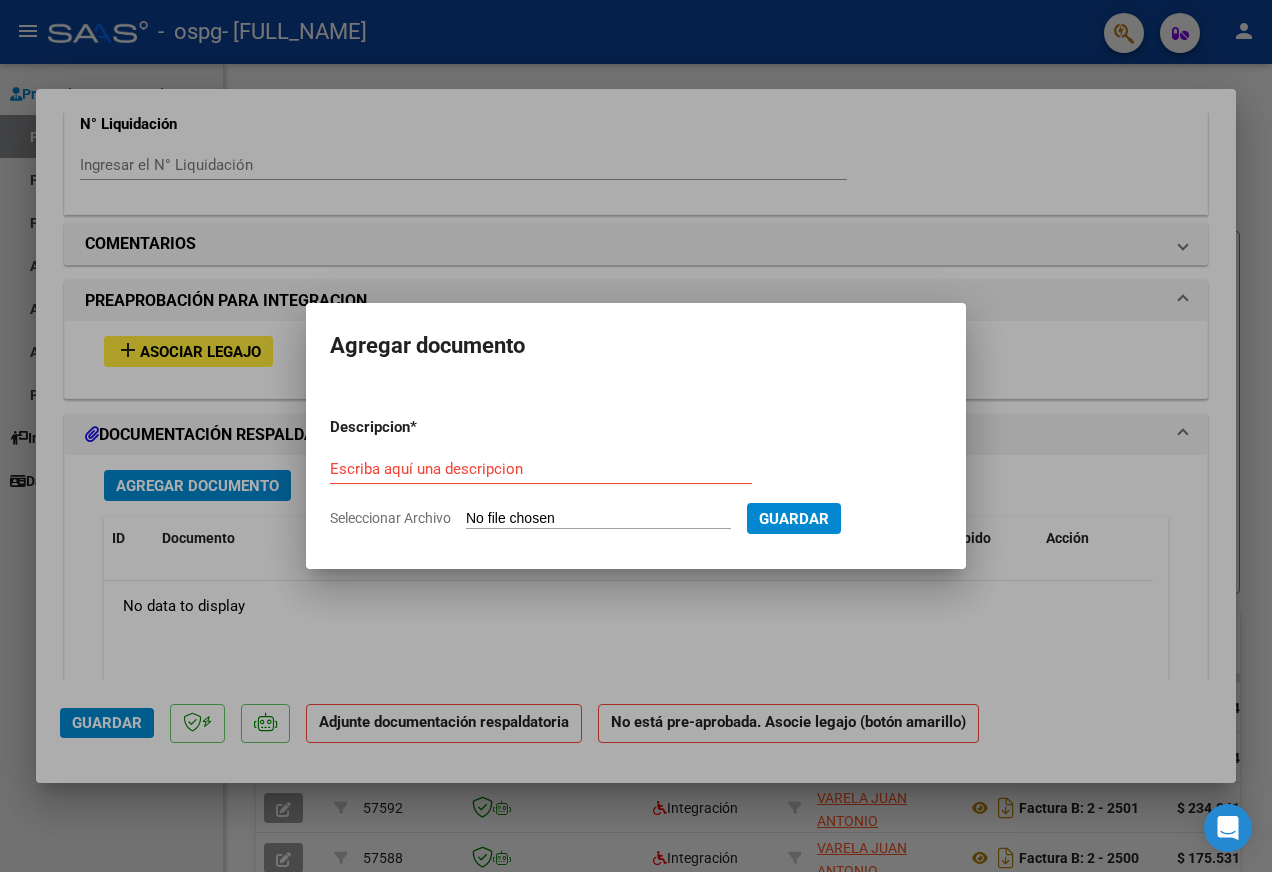 click on "Seleccionar Archivo" at bounding box center (598, 519) 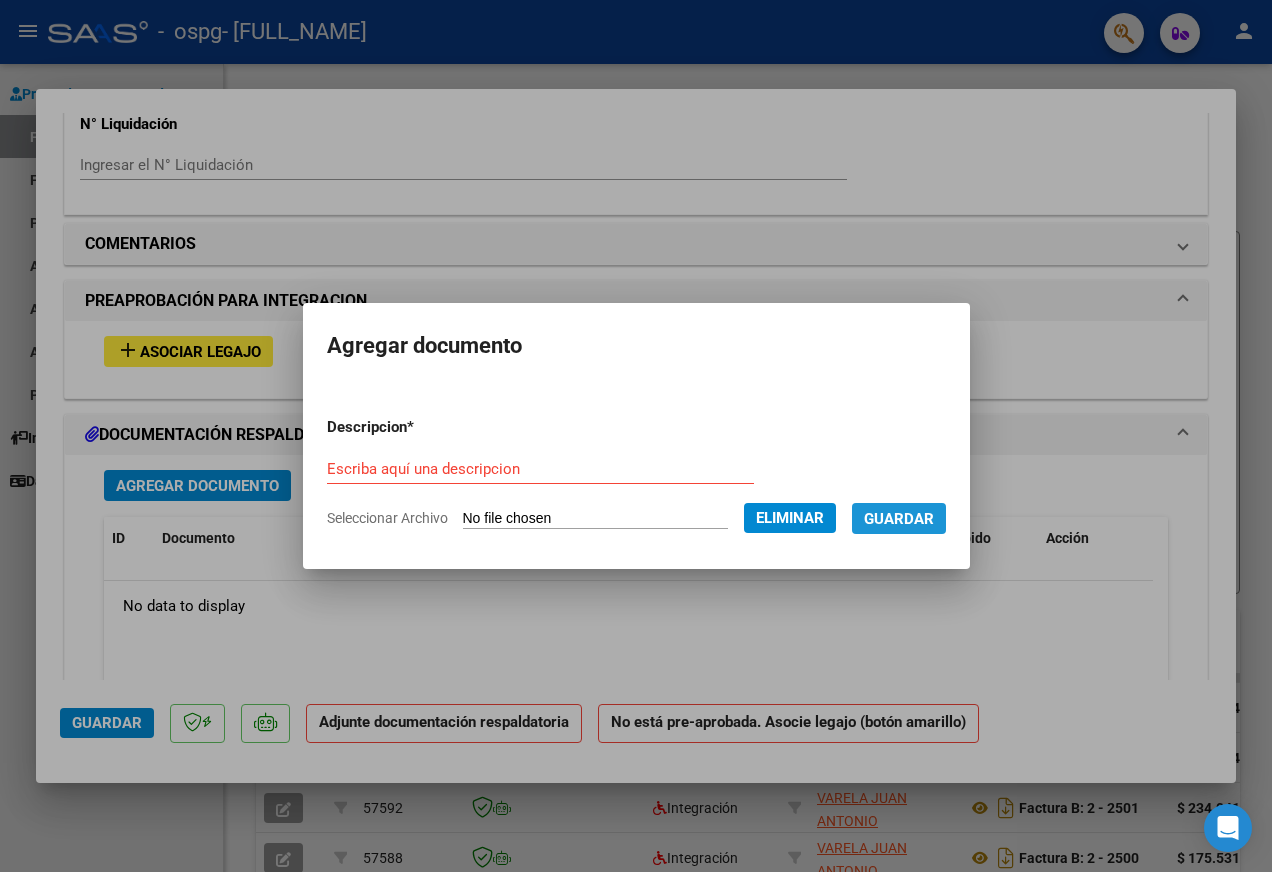 click on "Guardar" at bounding box center [899, 519] 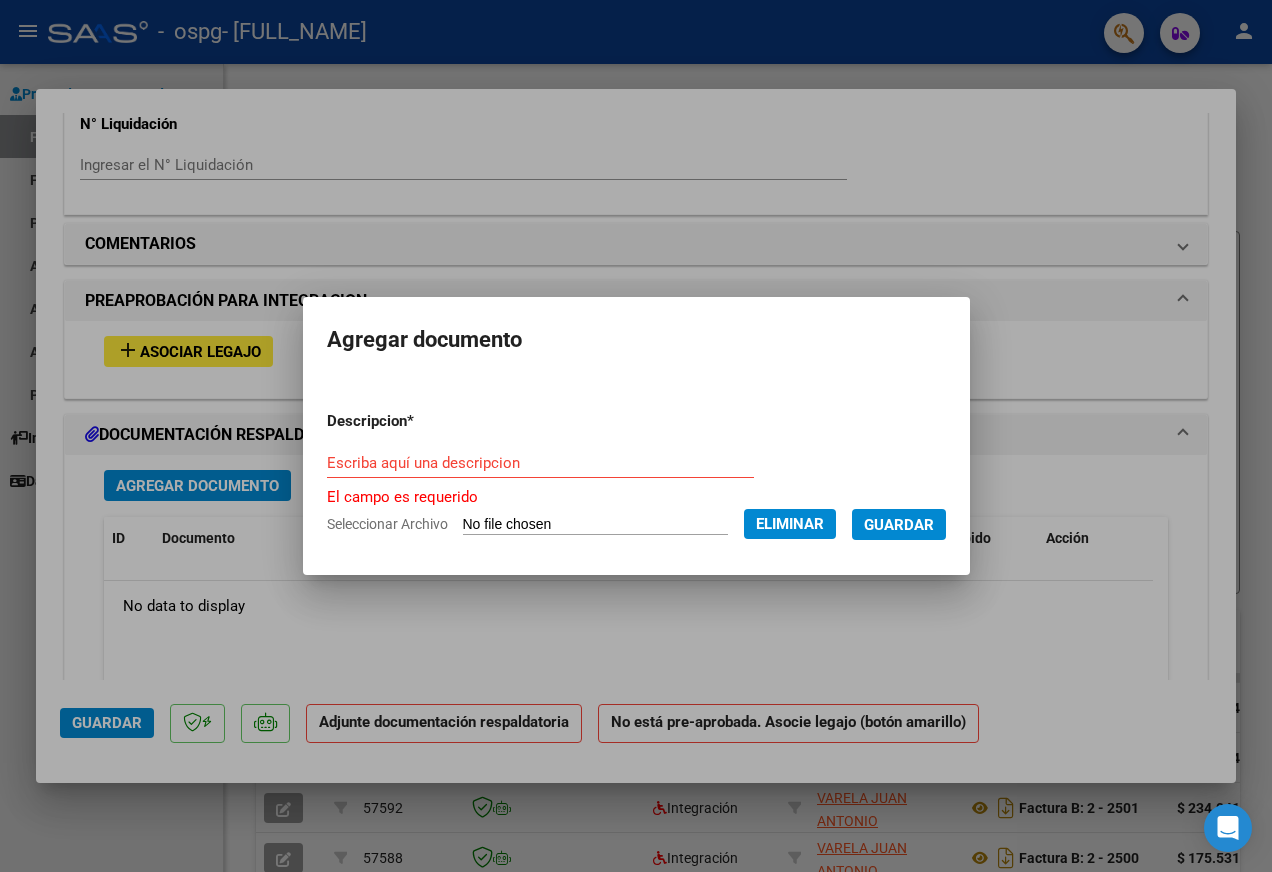 click on "Escriba aquí una descripcion" at bounding box center (540, 463) 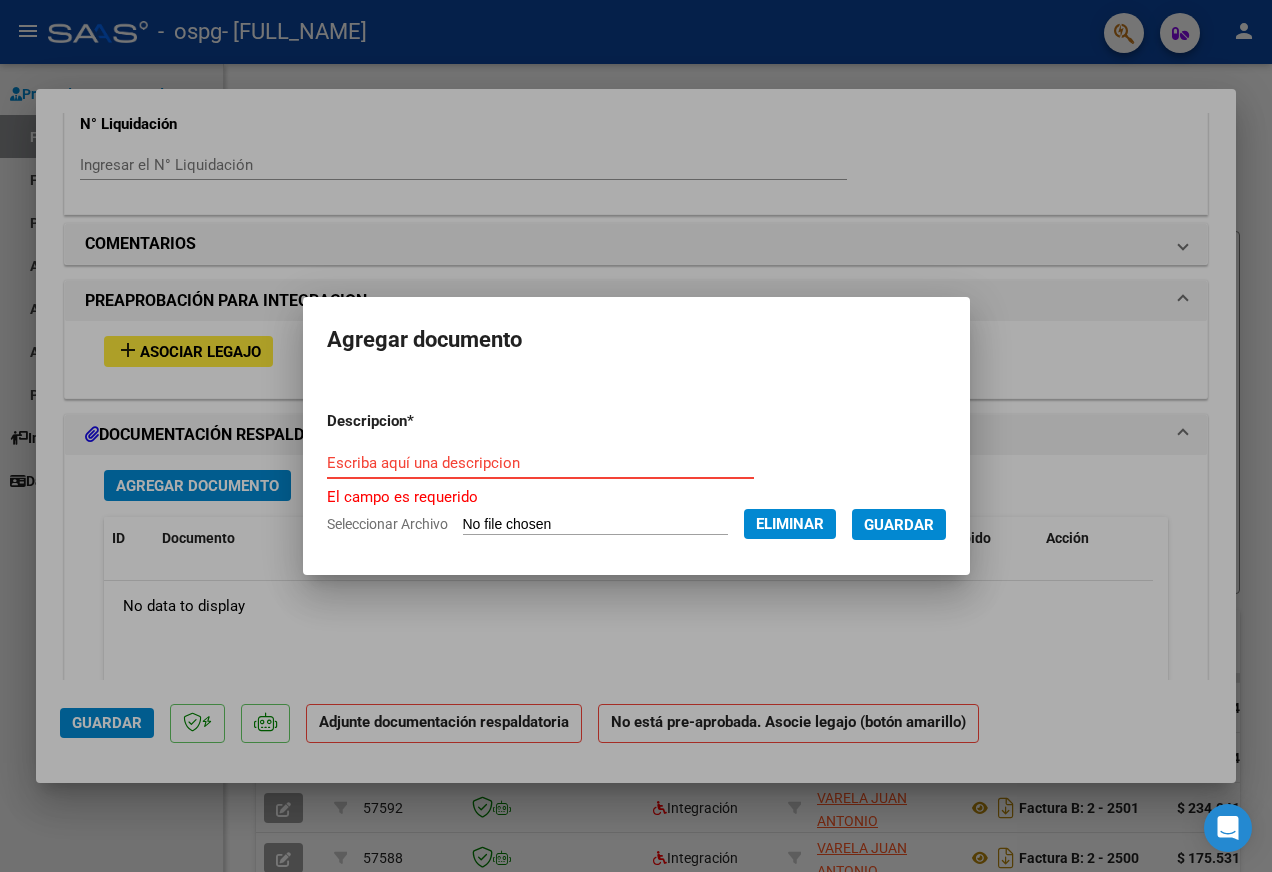click on "Escriba aquí una descripcion" at bounding box center [540, 463] 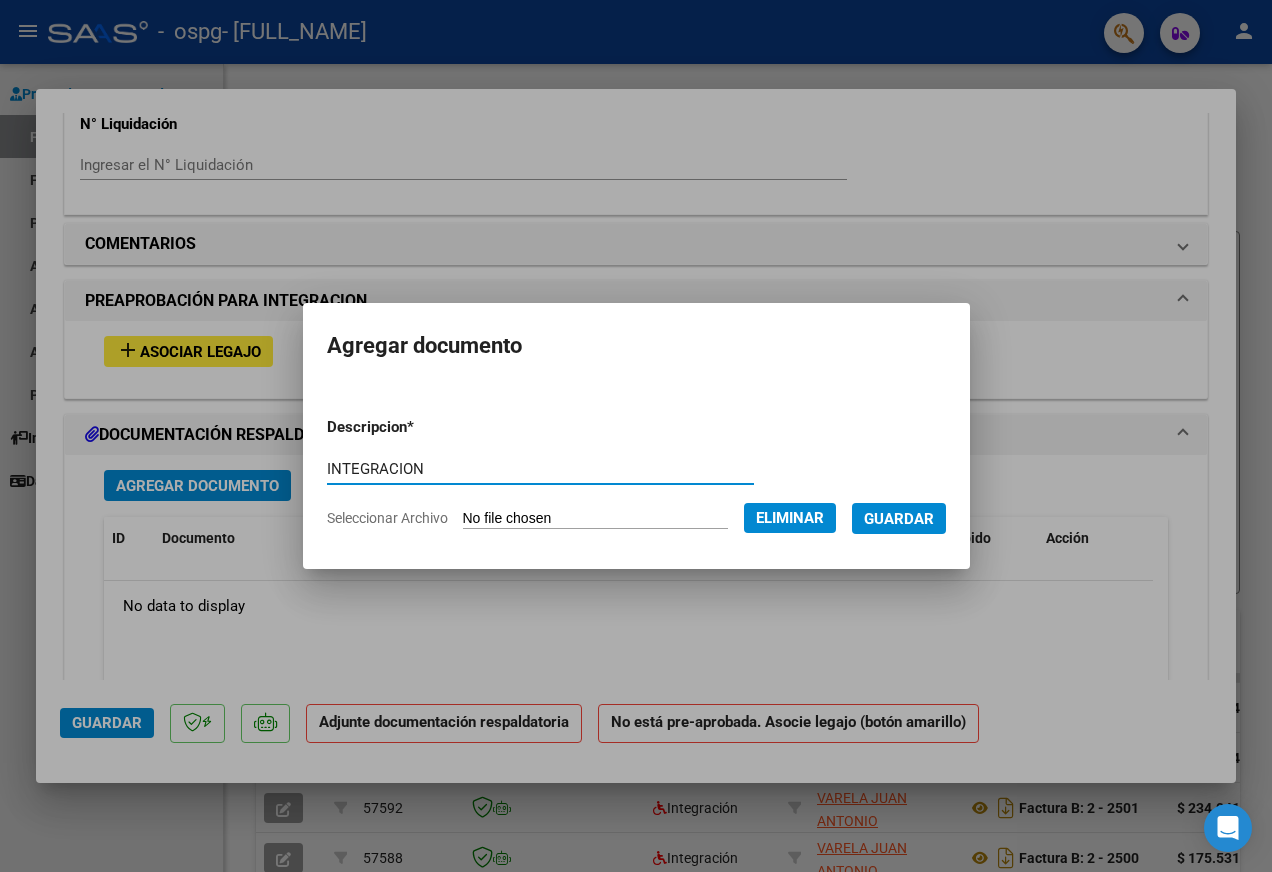 type on "INTEGRACION" 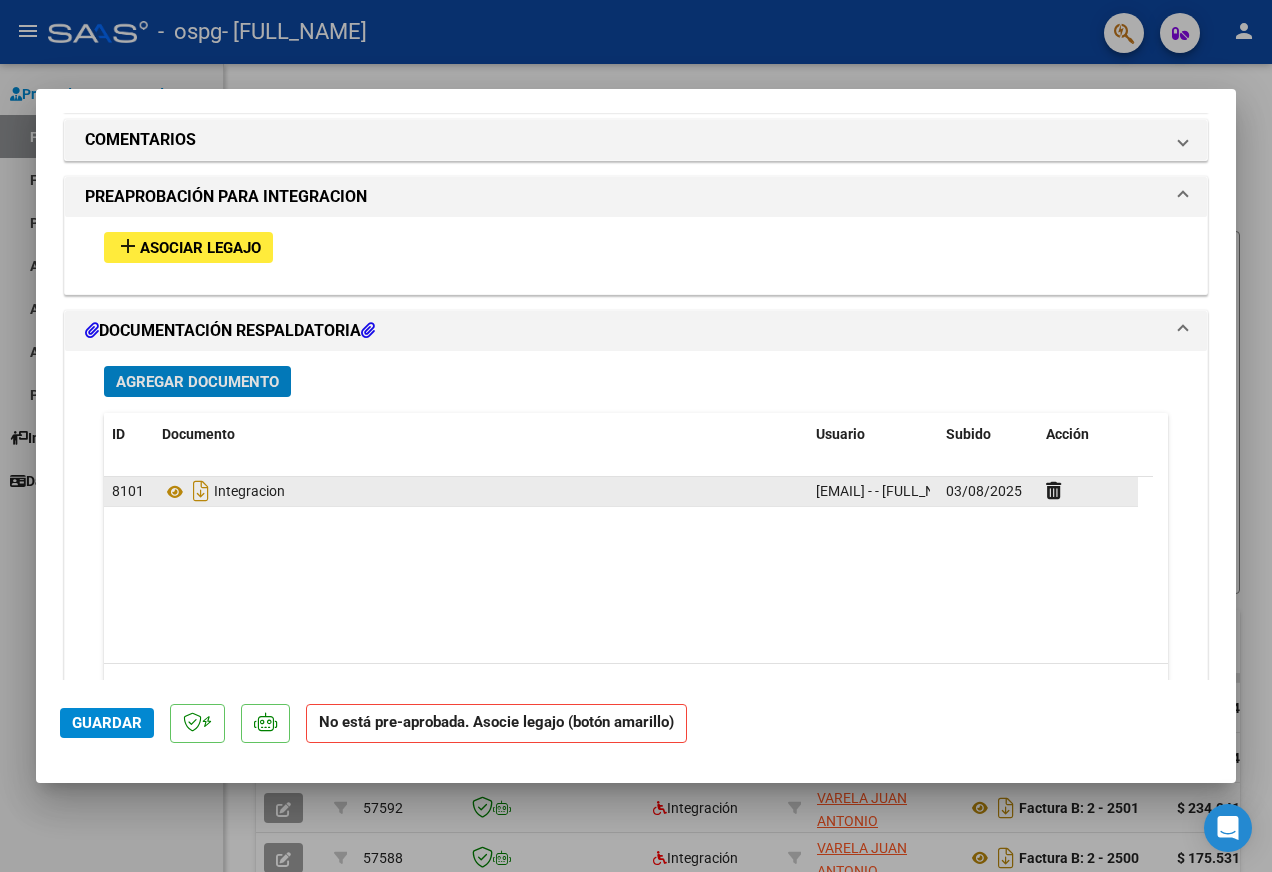 scroll, scrollTop: 1832, scrollLeft: 0, axis: vertical 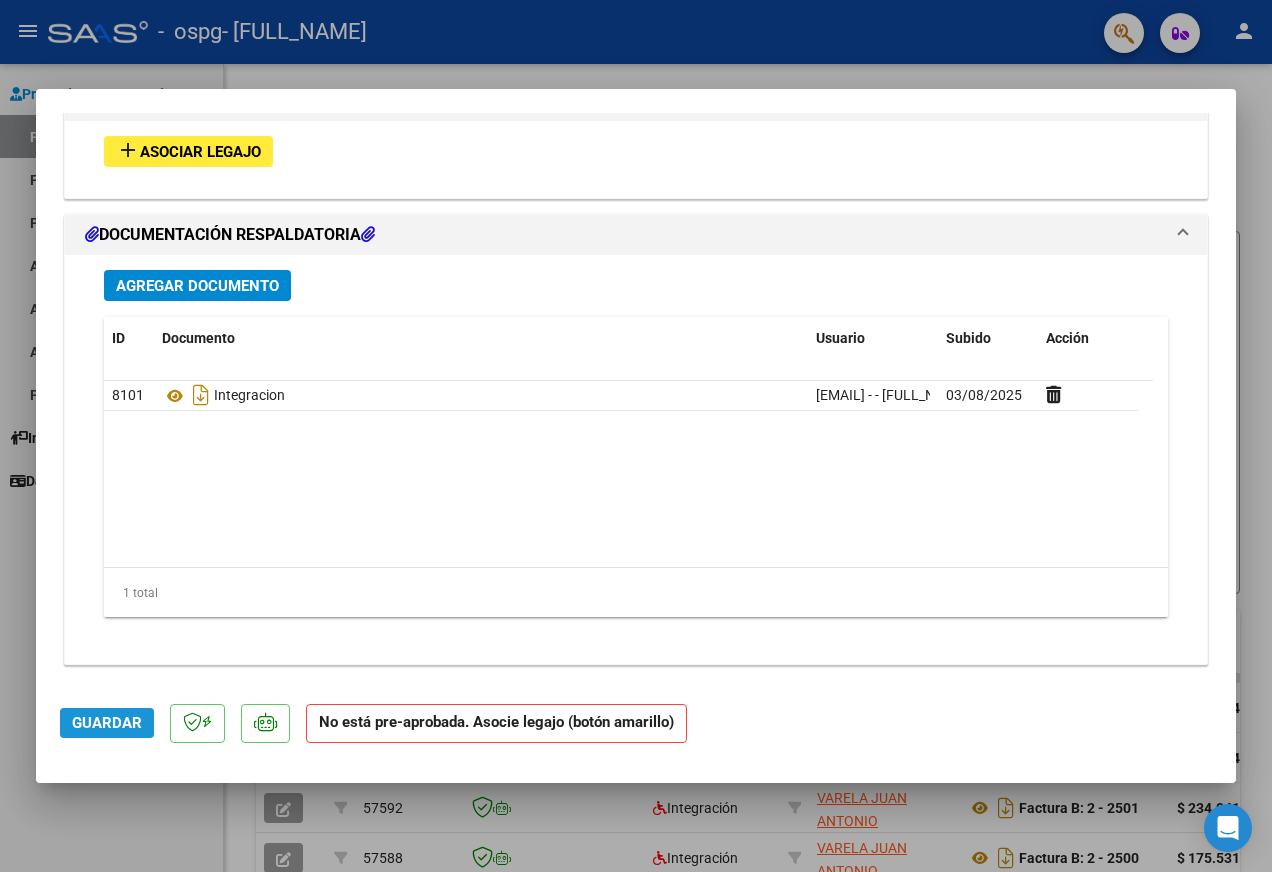 click on "Guardar" 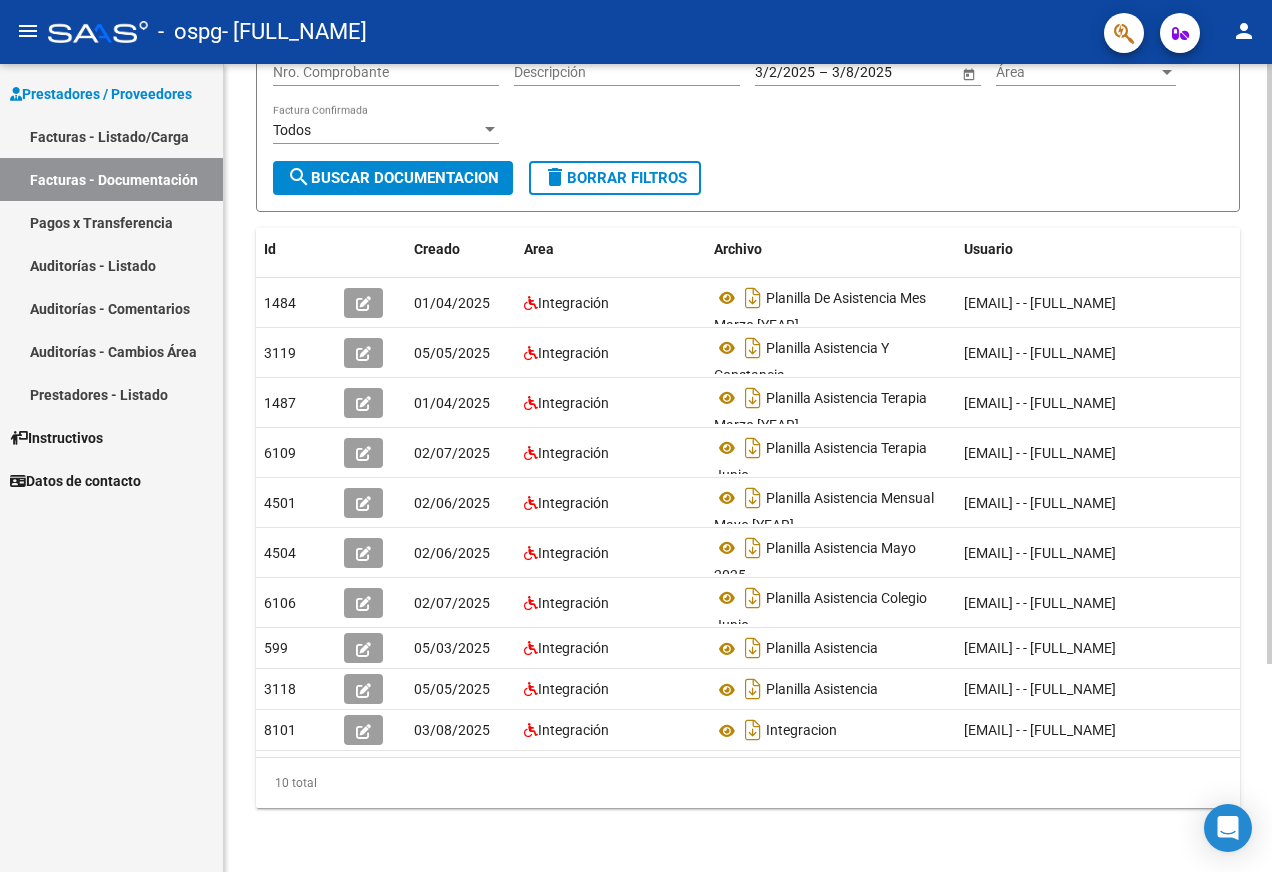 scroll, scrollTop: 0, scrollLeft: 0, axis: both 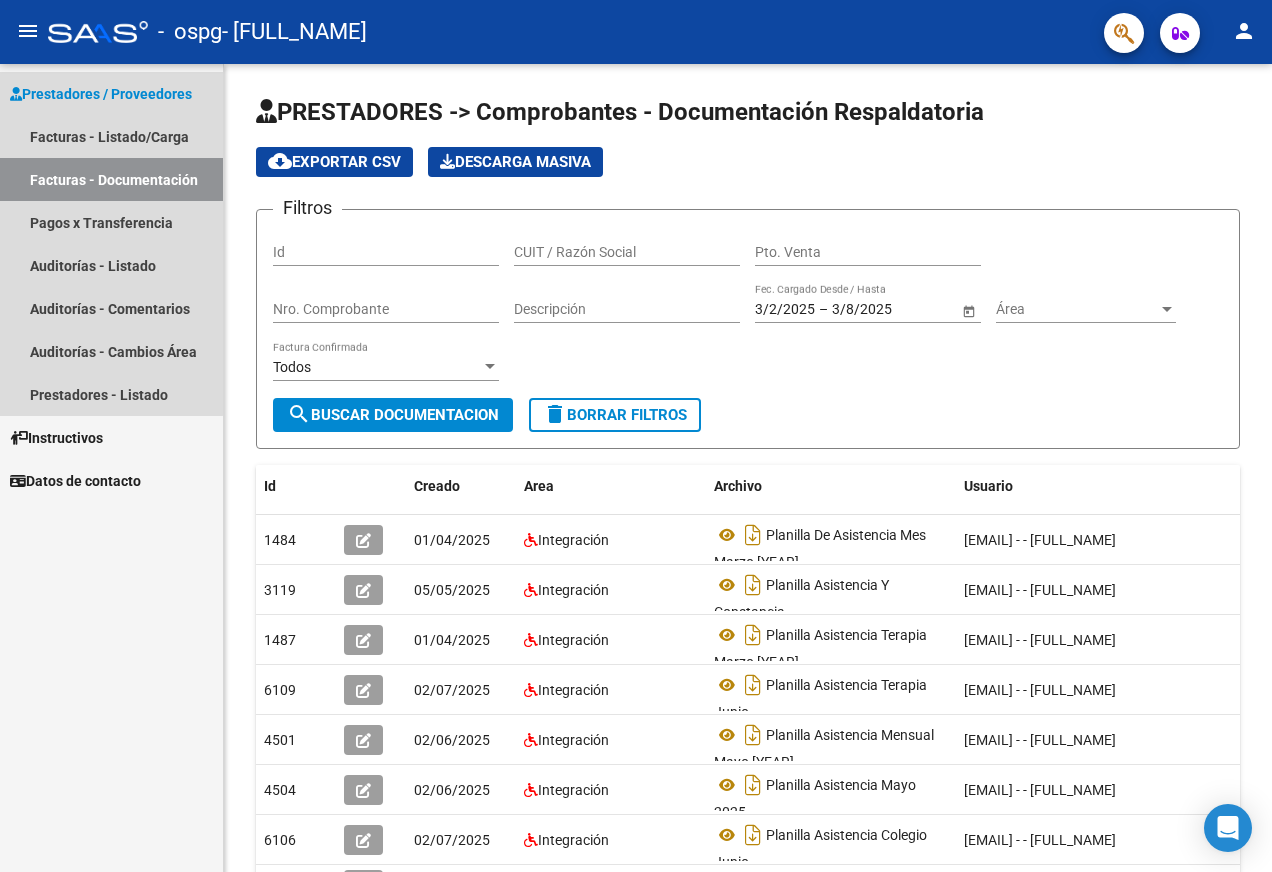 click on "Facturas - Documentación" at bounding box center [111, 179] 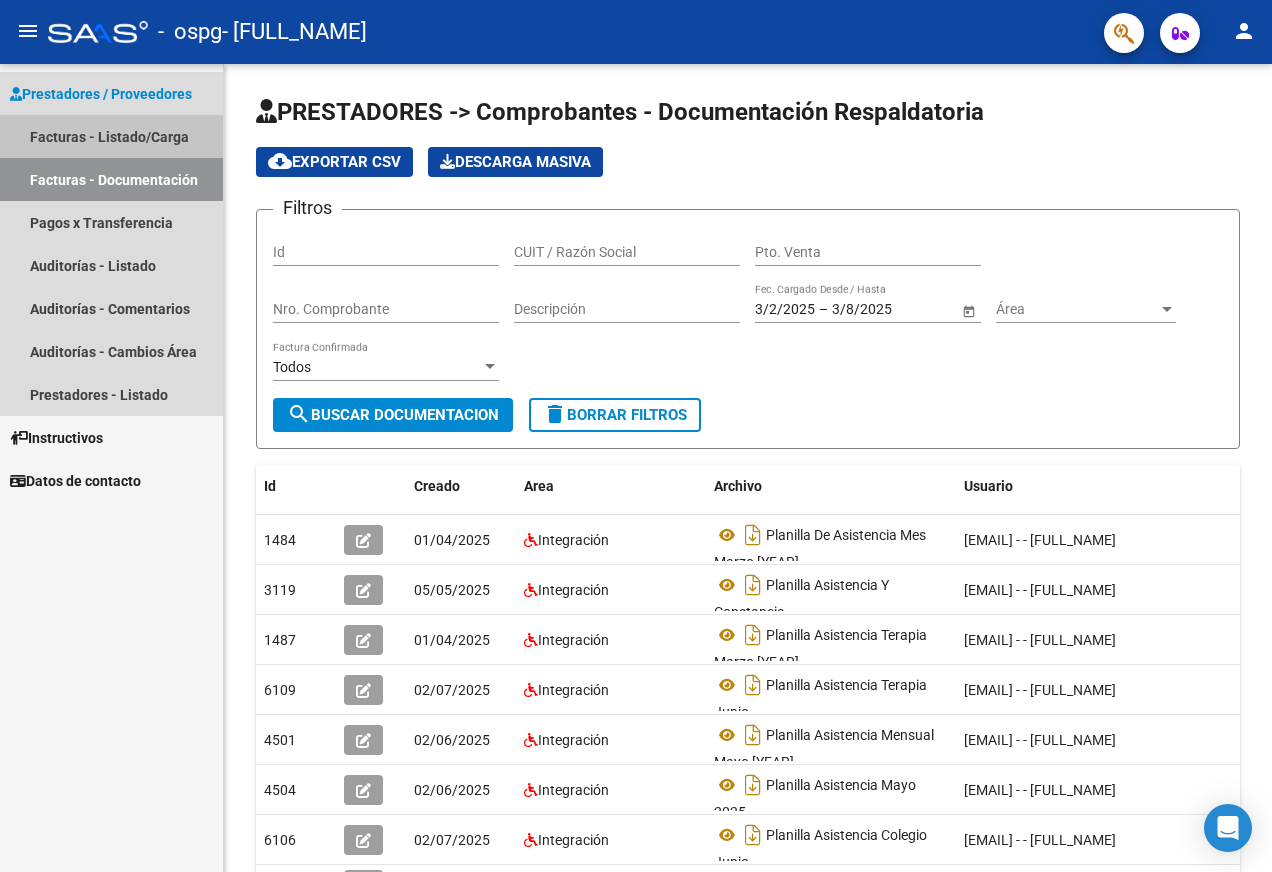 click on "Facturas - Listado/Carga" at bounding box center (111, 136) 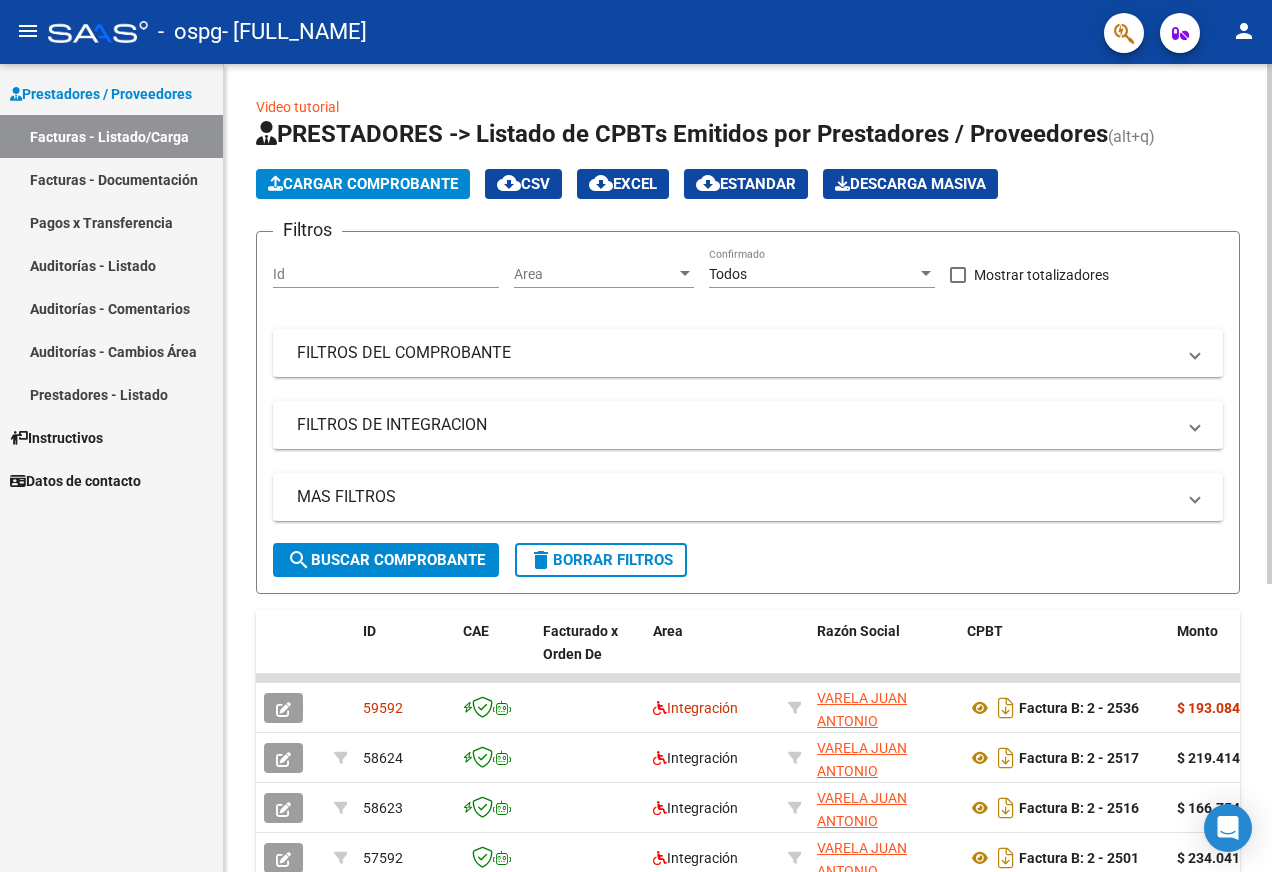 click on "Cargar Comprobante" 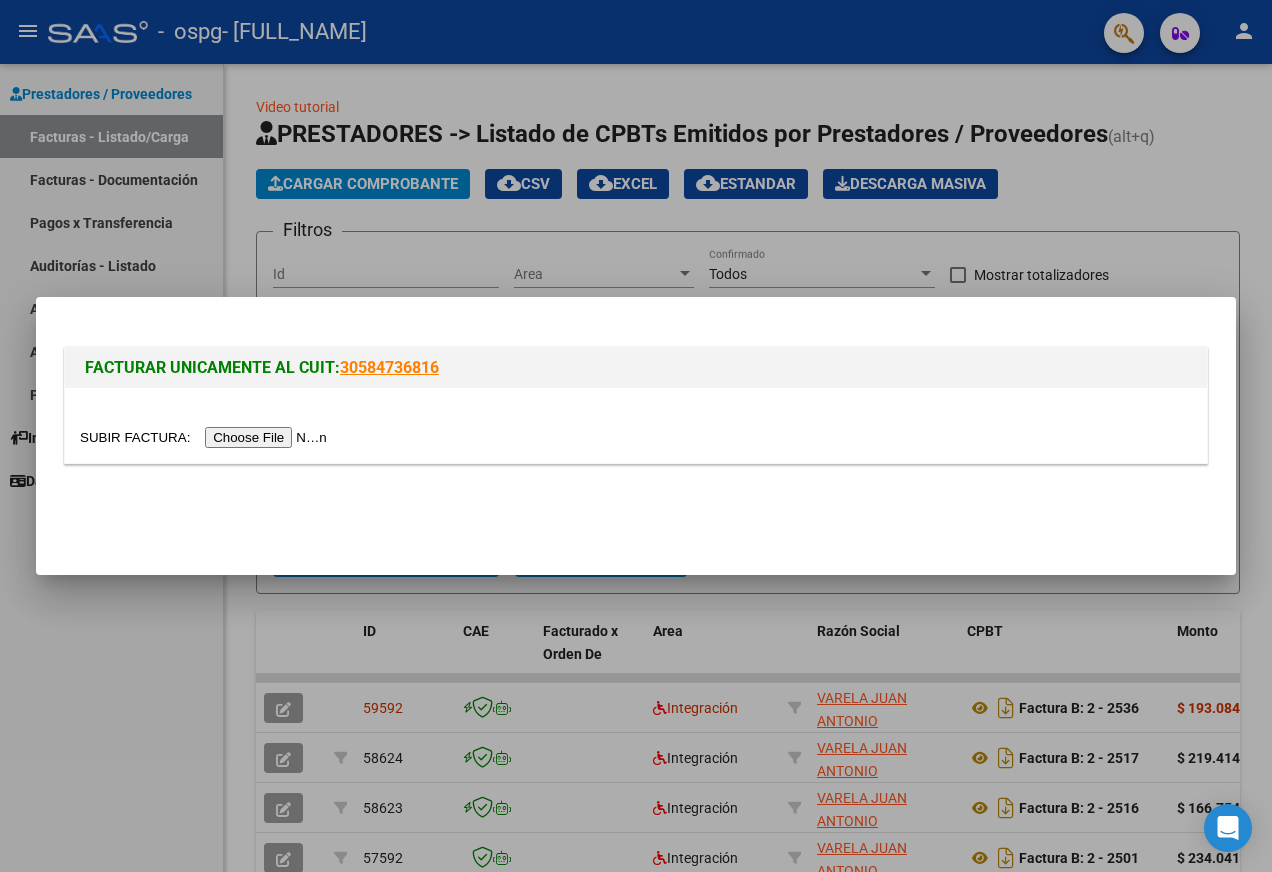 click at bounding box center (636, 436) 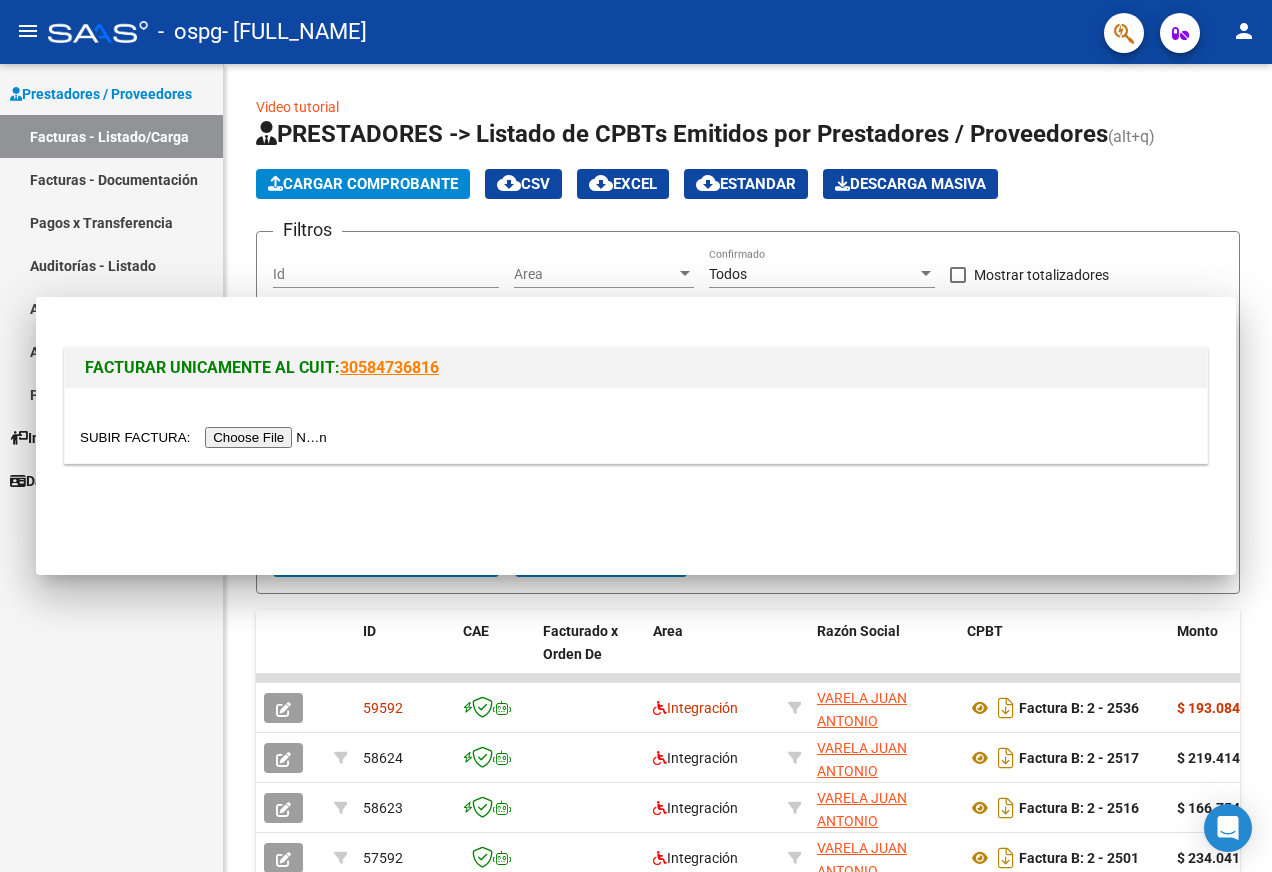 click on "Prestadores / Proveedores Facturas - Listado/Carga Facturas - Documentación Pagos x Transferencia Auditorías - Listado Auditorías - Comentarios Auditorías - Cambios Área Prestadores - Listado    Instructivos    Datos de contacto" at bounding box center (111, 468) 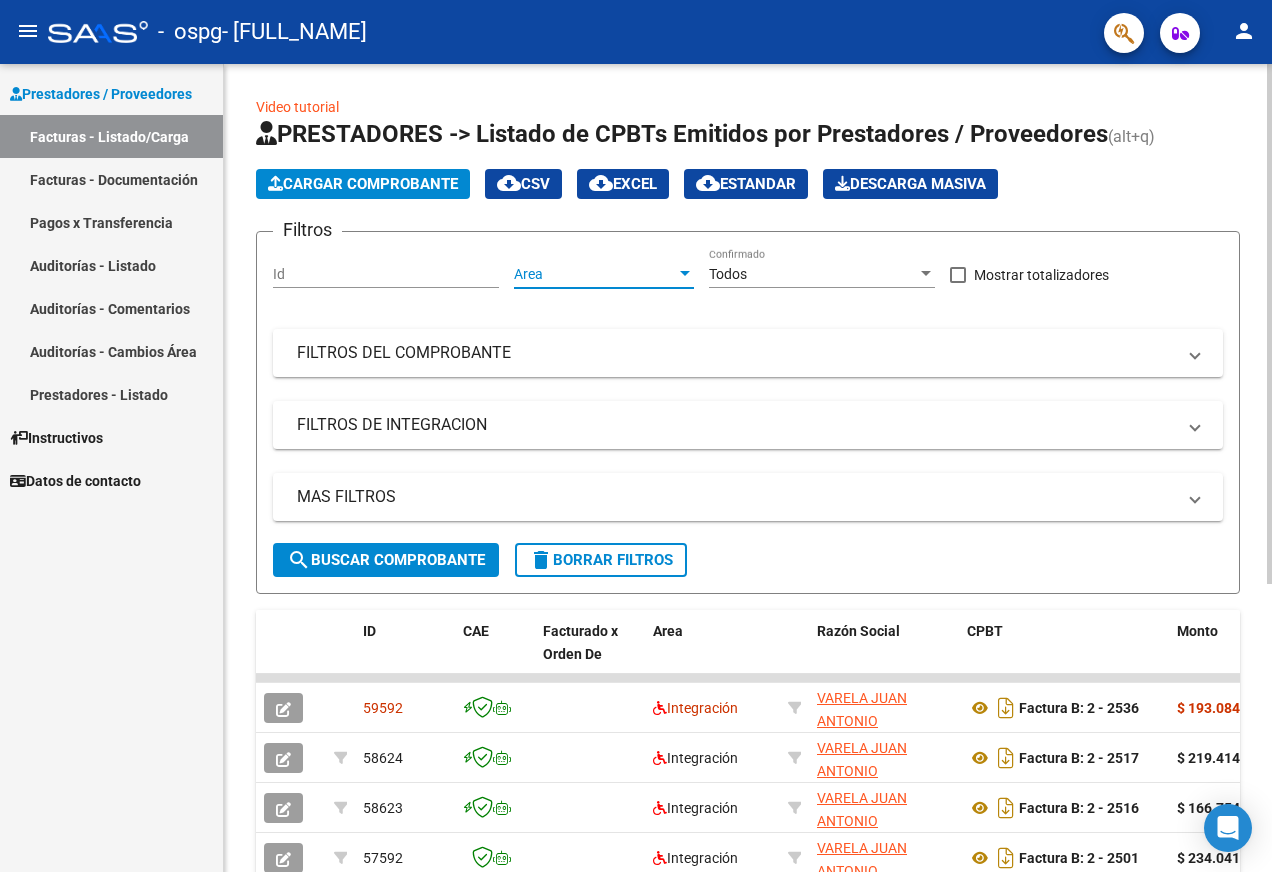 click at bounding box center [685, 273] 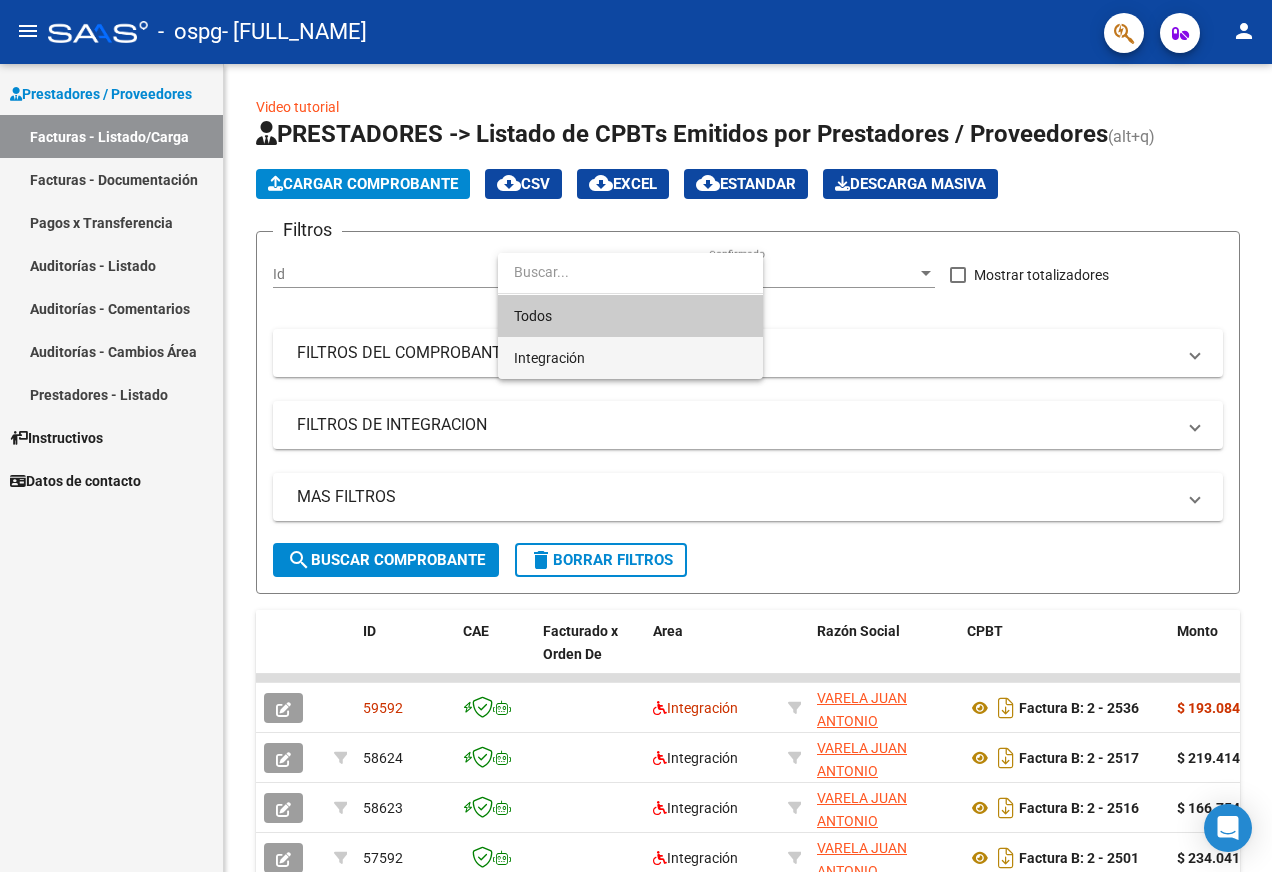 click on "Integración" at bounding box center [630, 358] 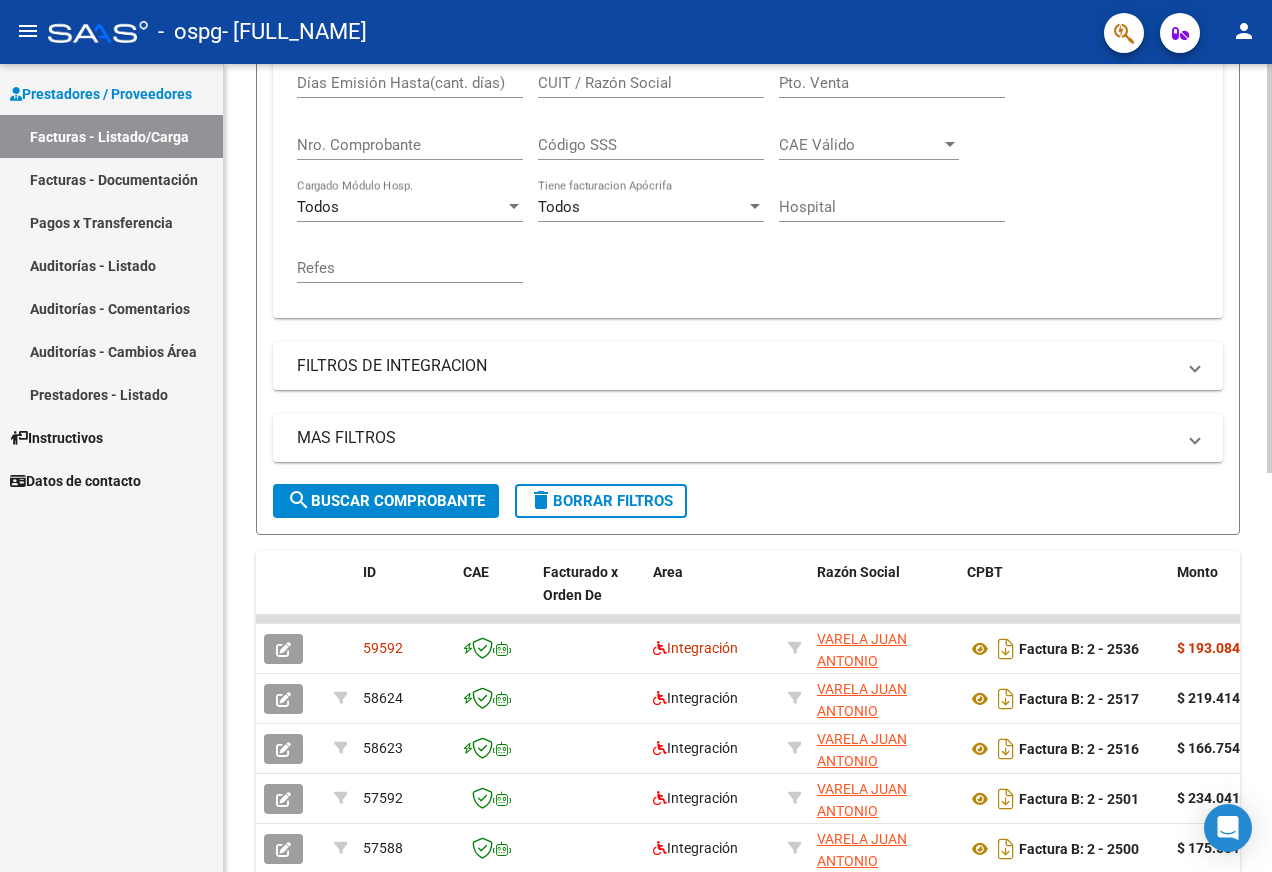 scroll, scrollTop: 0, scrollLeft: 0, axis: both 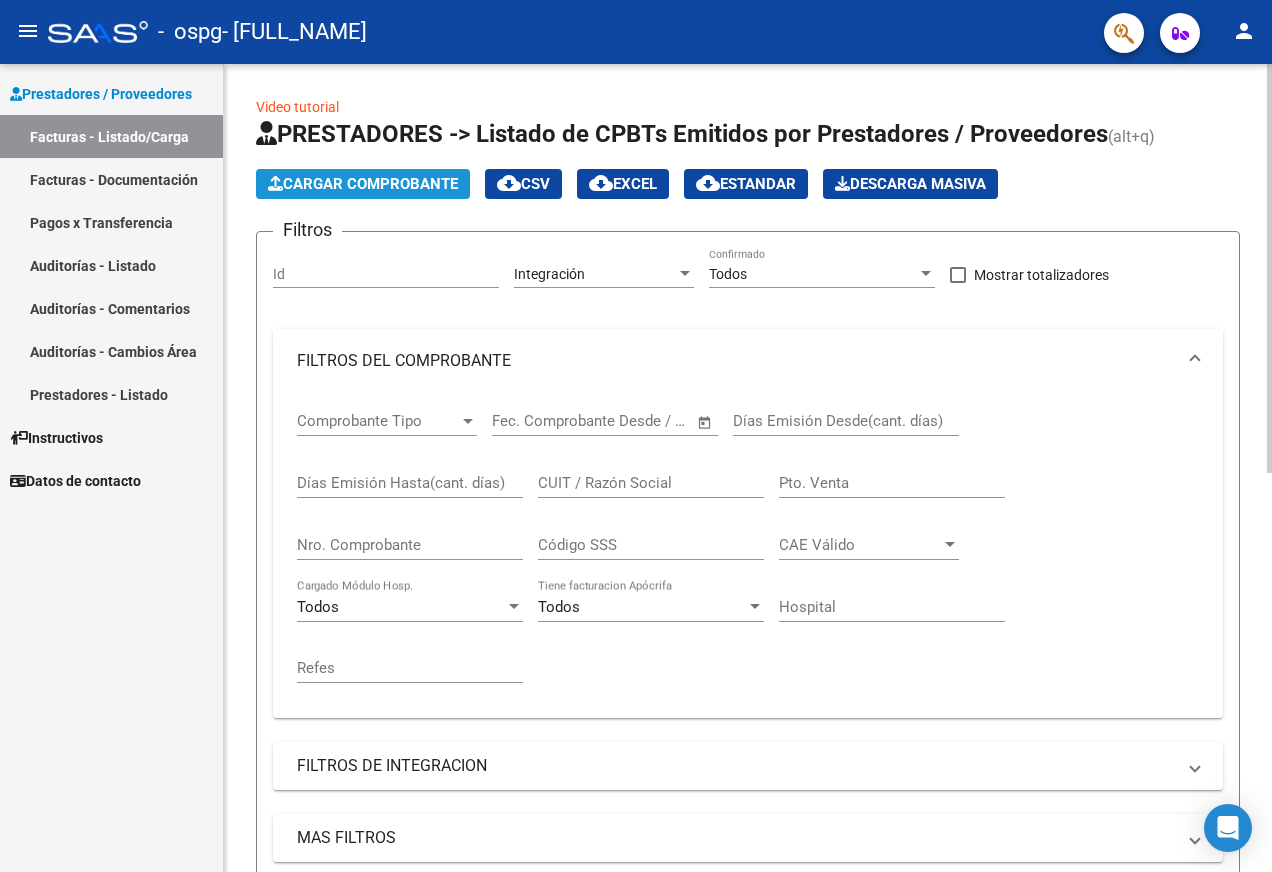 click on "Cargar Comprobante" 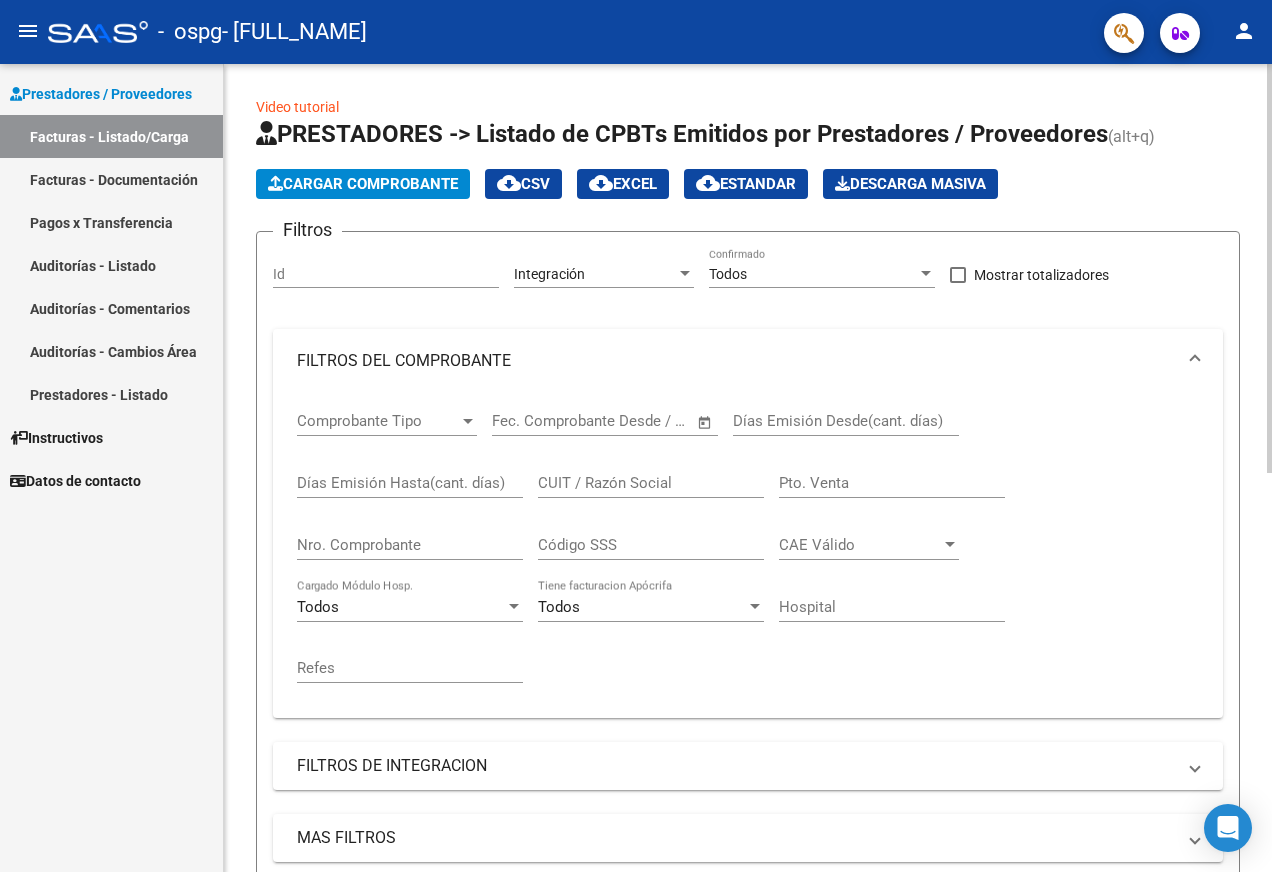 click on "Cargar Comprobante" 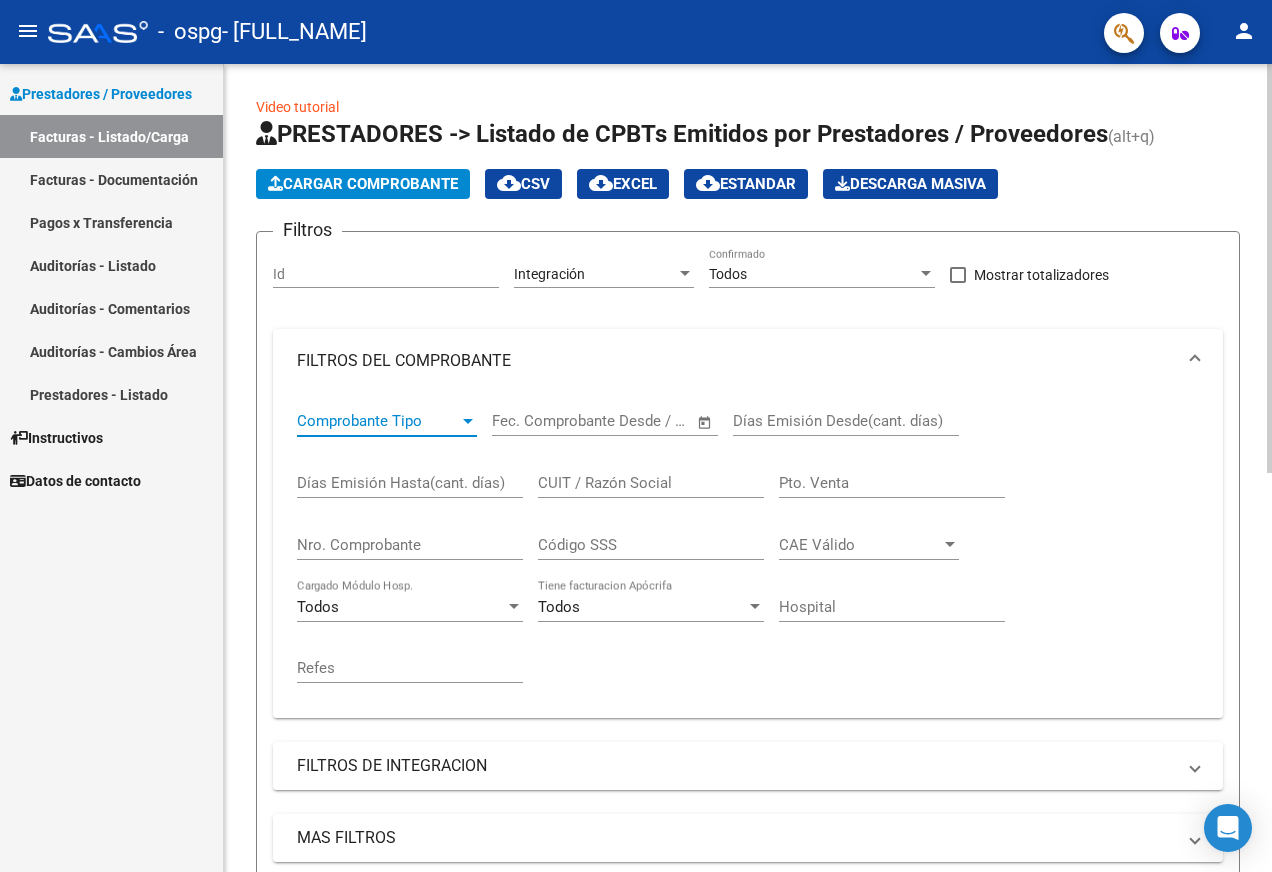 click at bounding box center (468, 421) 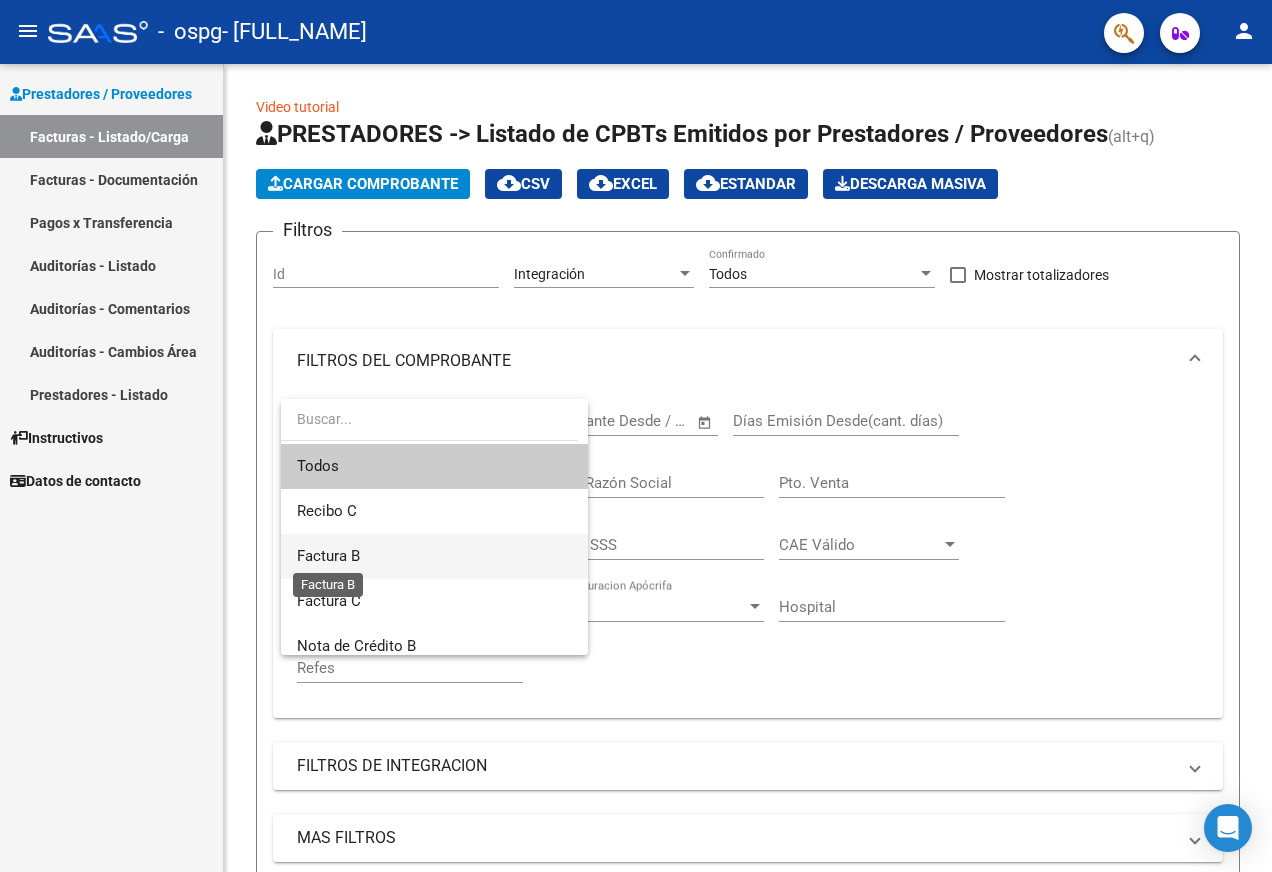 click on "Factura B" at bounding box center (328, 556) 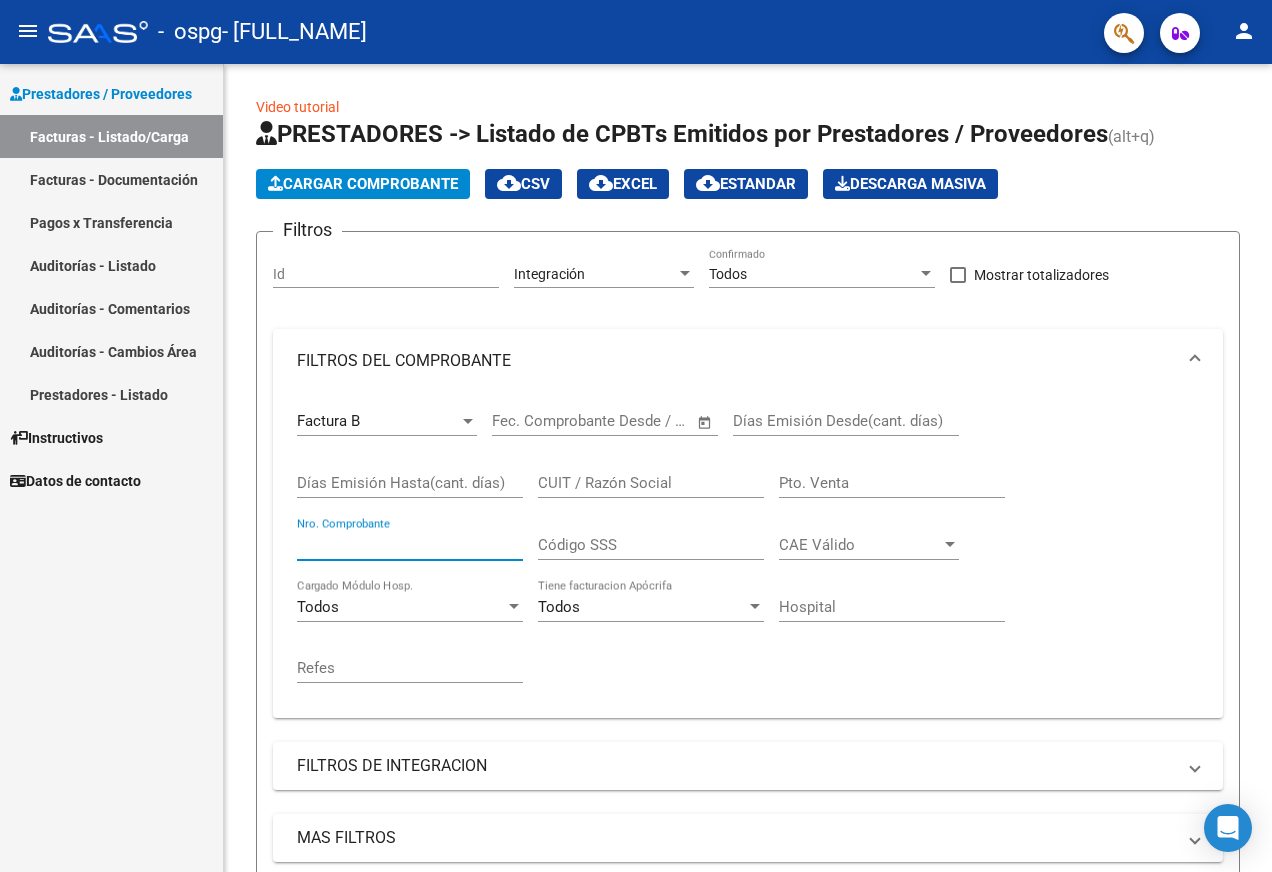 click on "Prestadores / Proveedores Facturas - Listado/Carga Facturas - Documentación Pagos x Transferencia Auditorías - Listado Auditorías - Comentarios Auditorías - Cambios Área Prestadores - Listado    Instructivos    Datos de contacto" at bounding box center (111, 468) 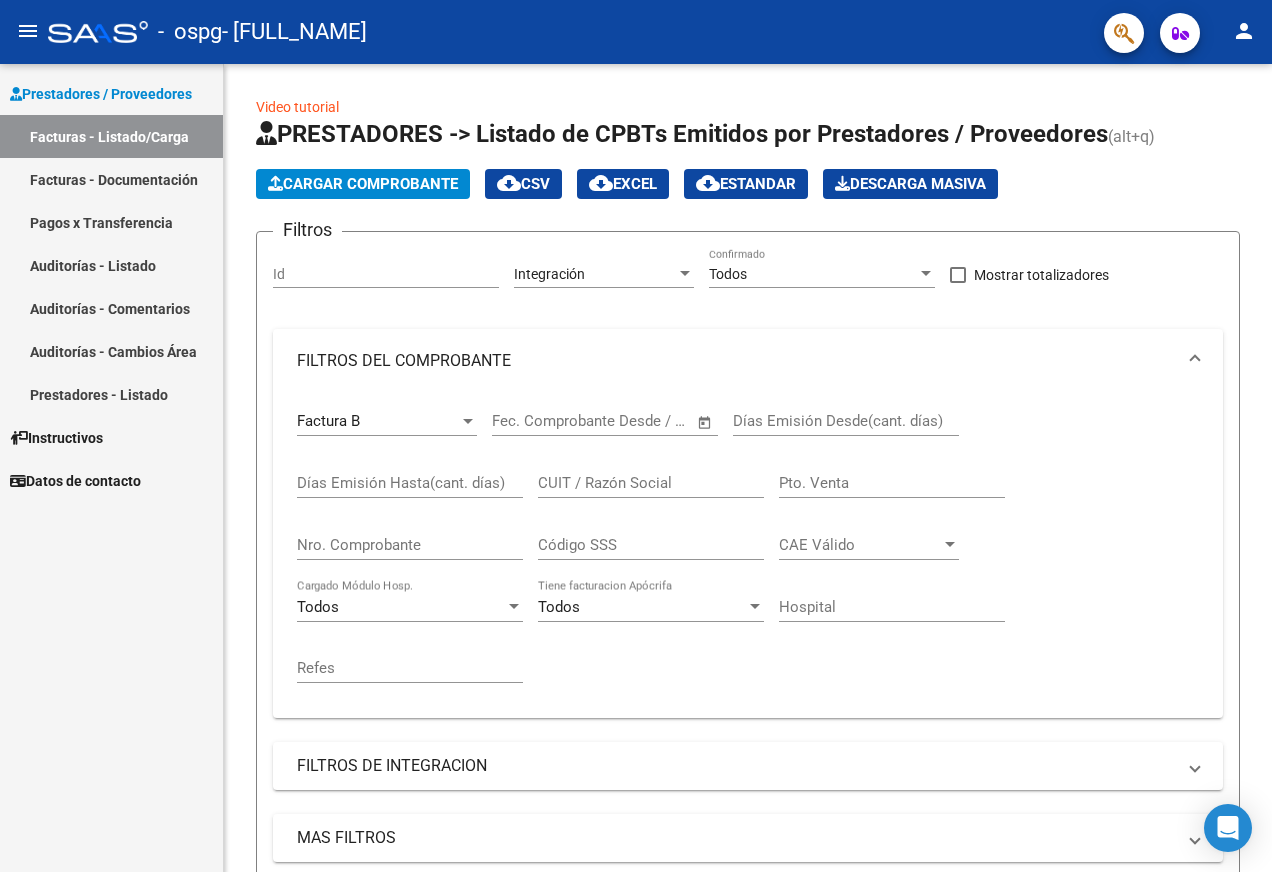 drag, startPoint x: 128, startPoint y: 651, endPoint x: 65, endPoint y: 703, distance: 81.68843 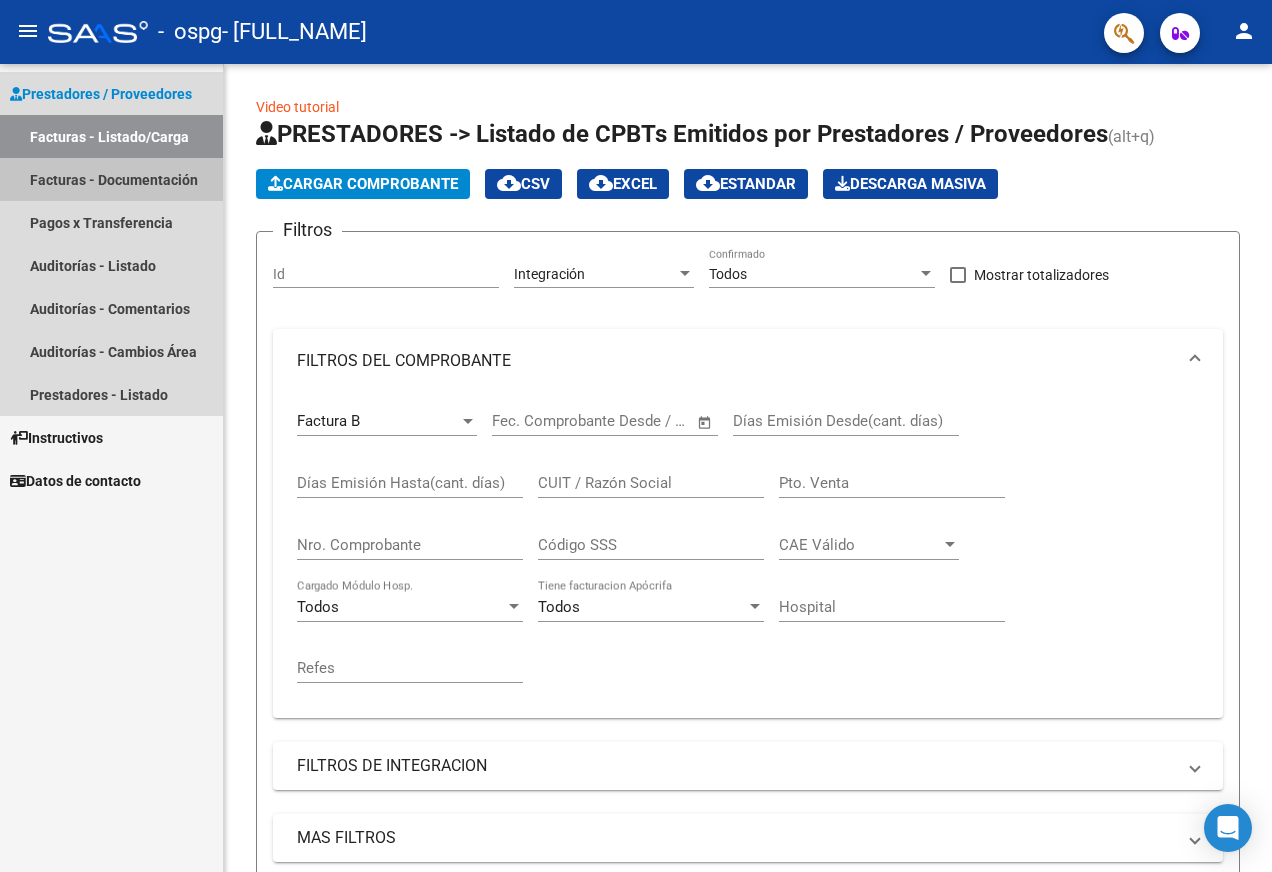 click on "Facturas - Documentación" at bounding box center (111, 179) 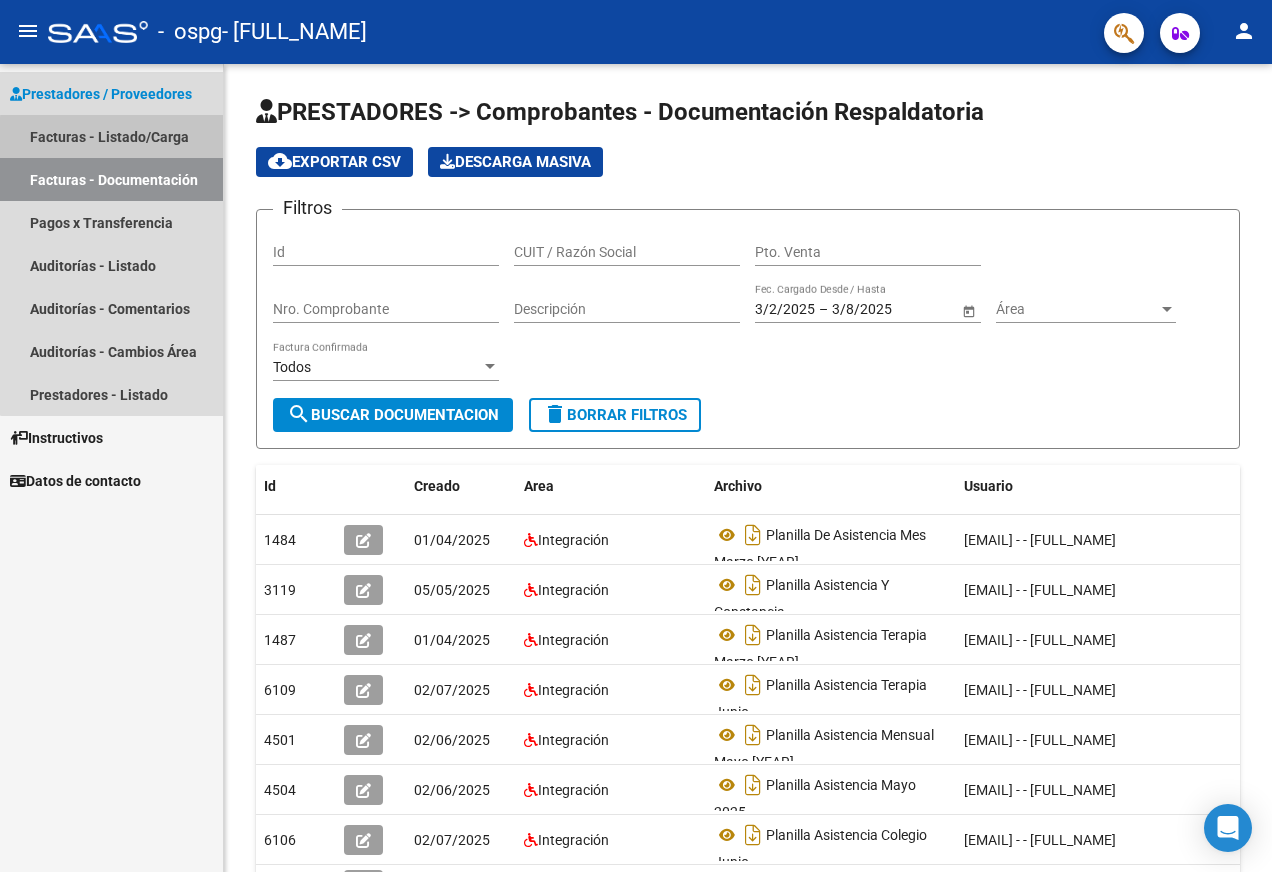 click on "Facturas - Listado/Carga" at bounding box center [111, 136] 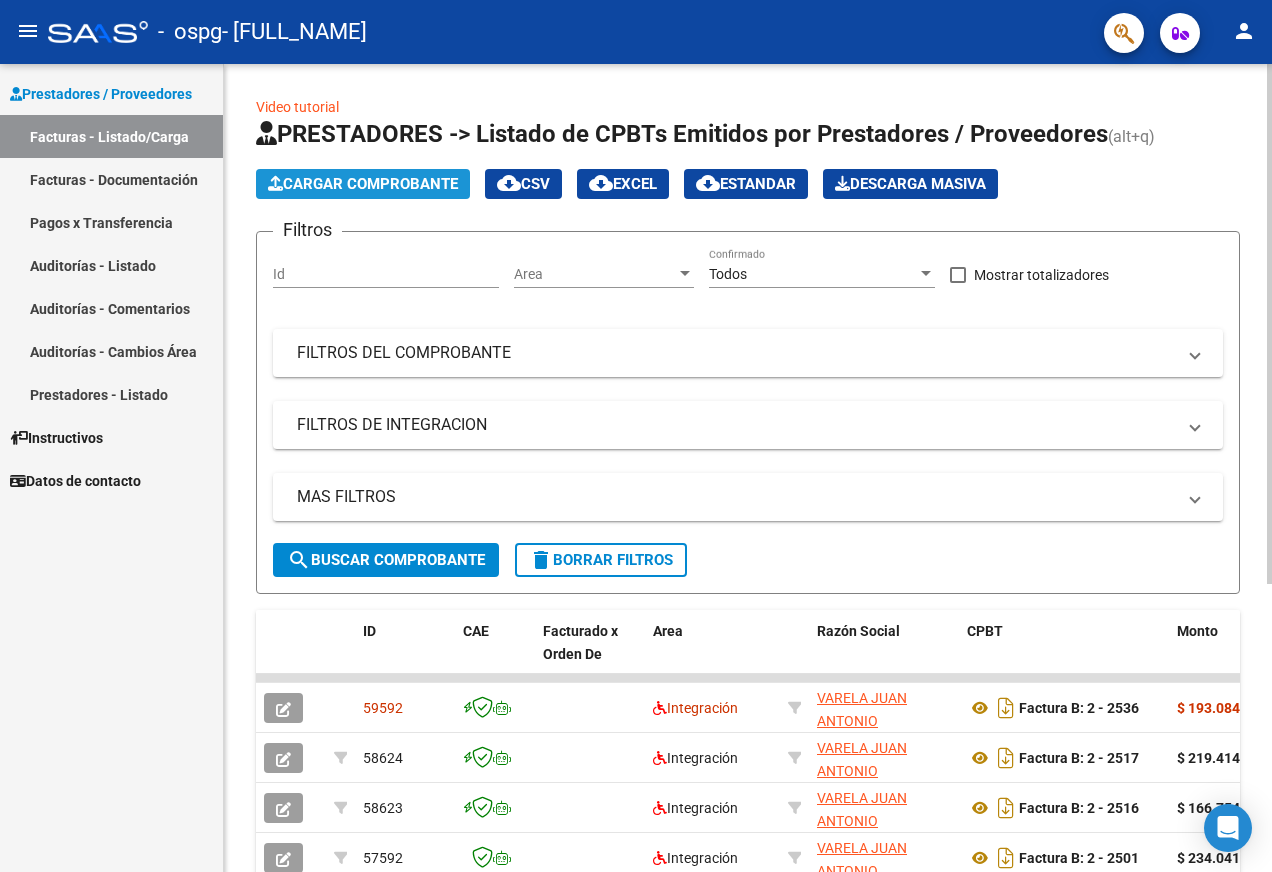 click on "Cargar Comprobante" 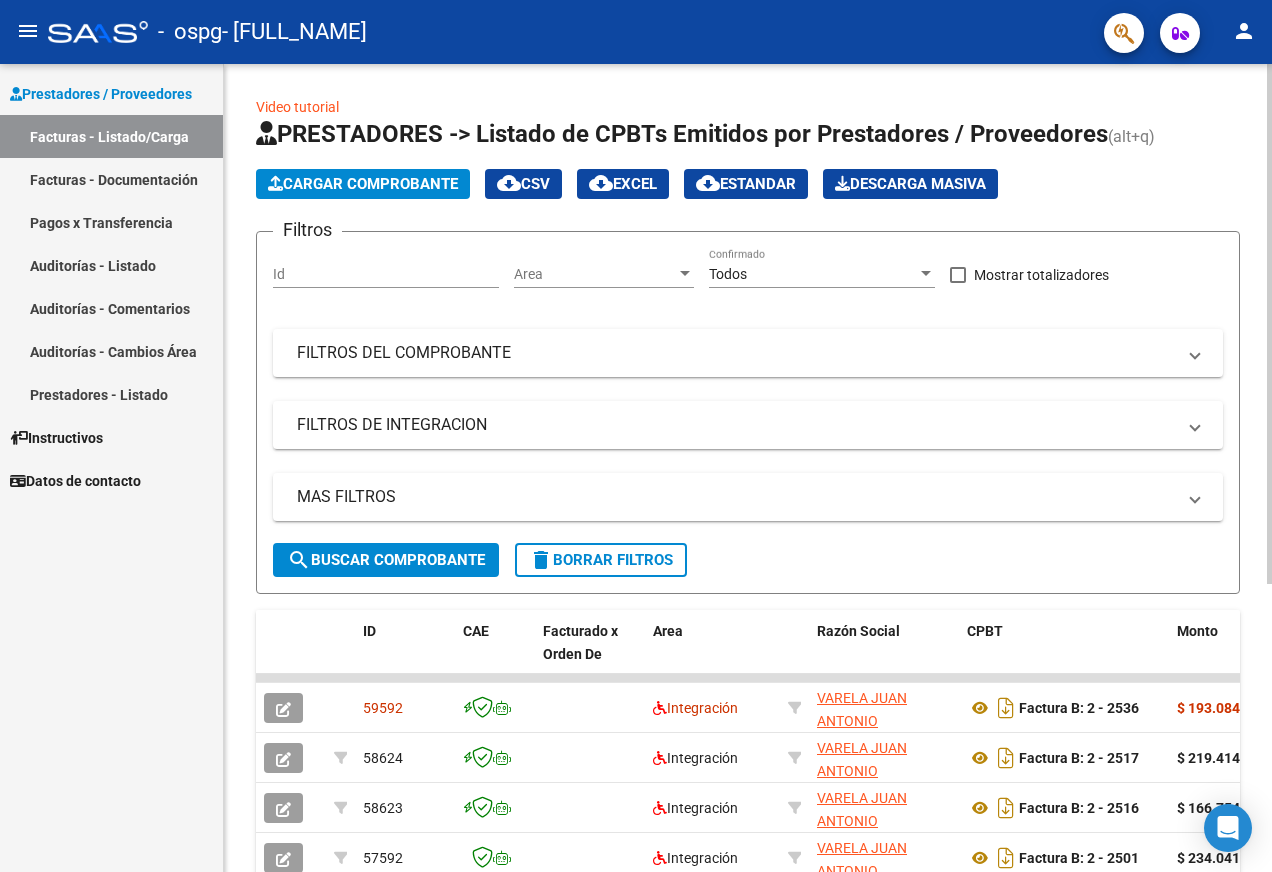 click on "Cargar Comprobante" 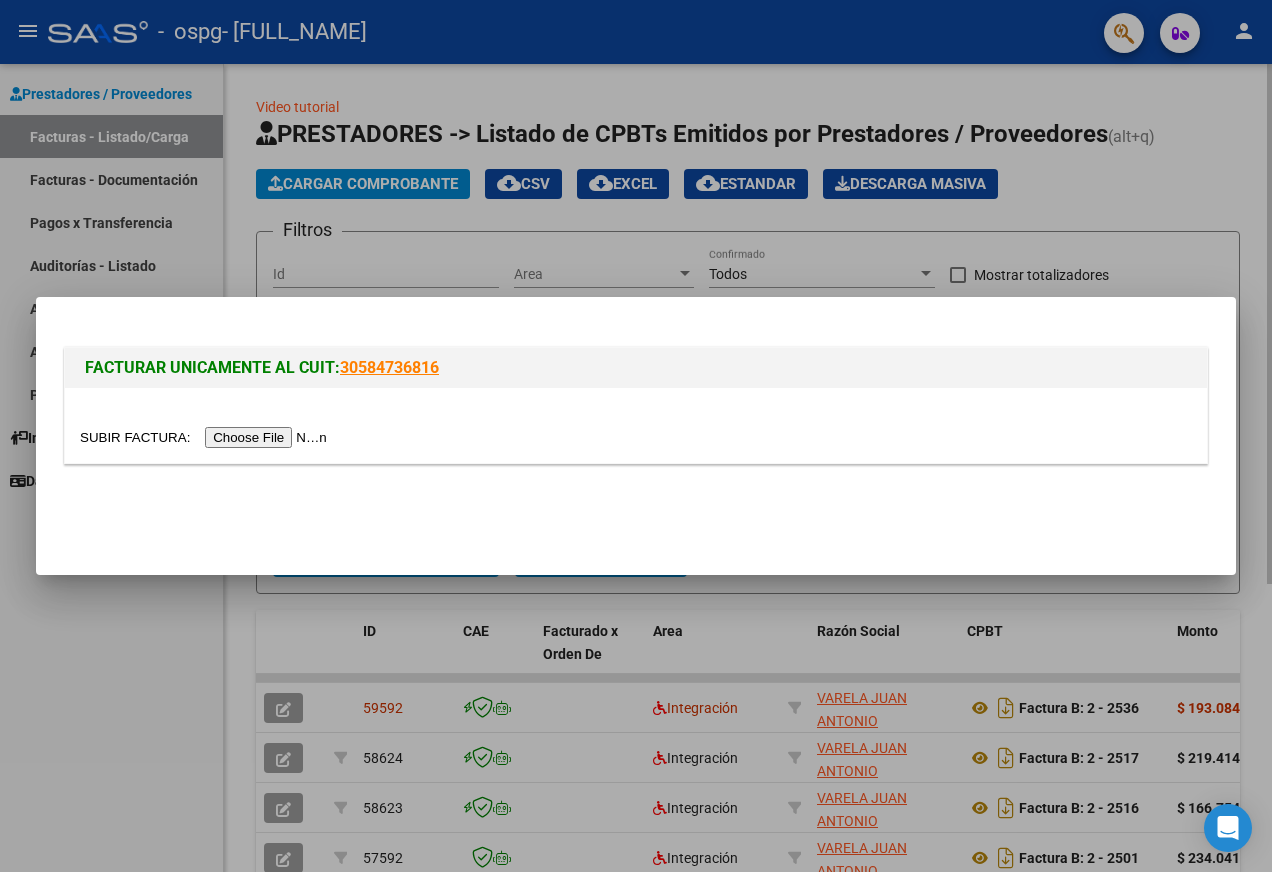 click at bounding box center [206, 437] 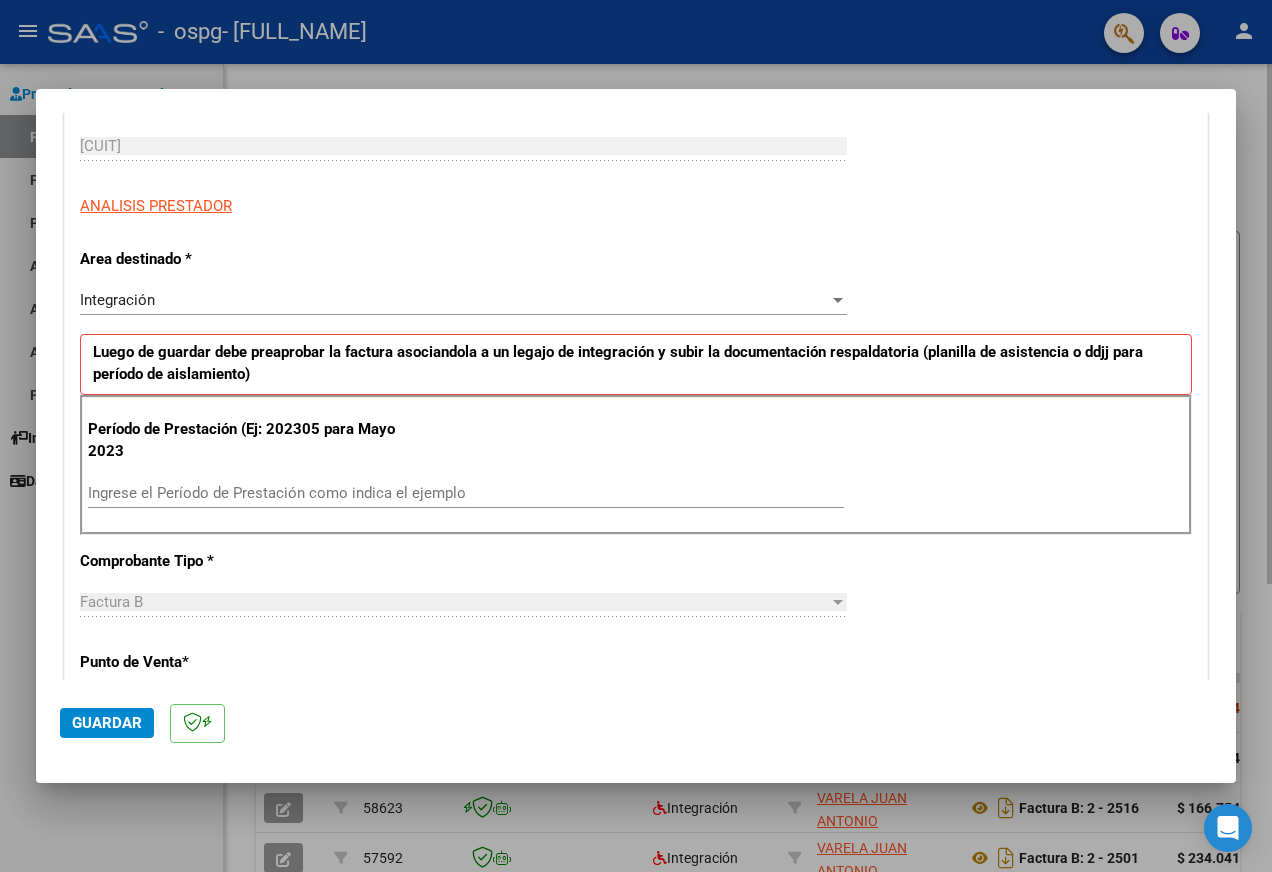 scroll, scrollTop: 400, scrollLeft: 0, axis: vertical 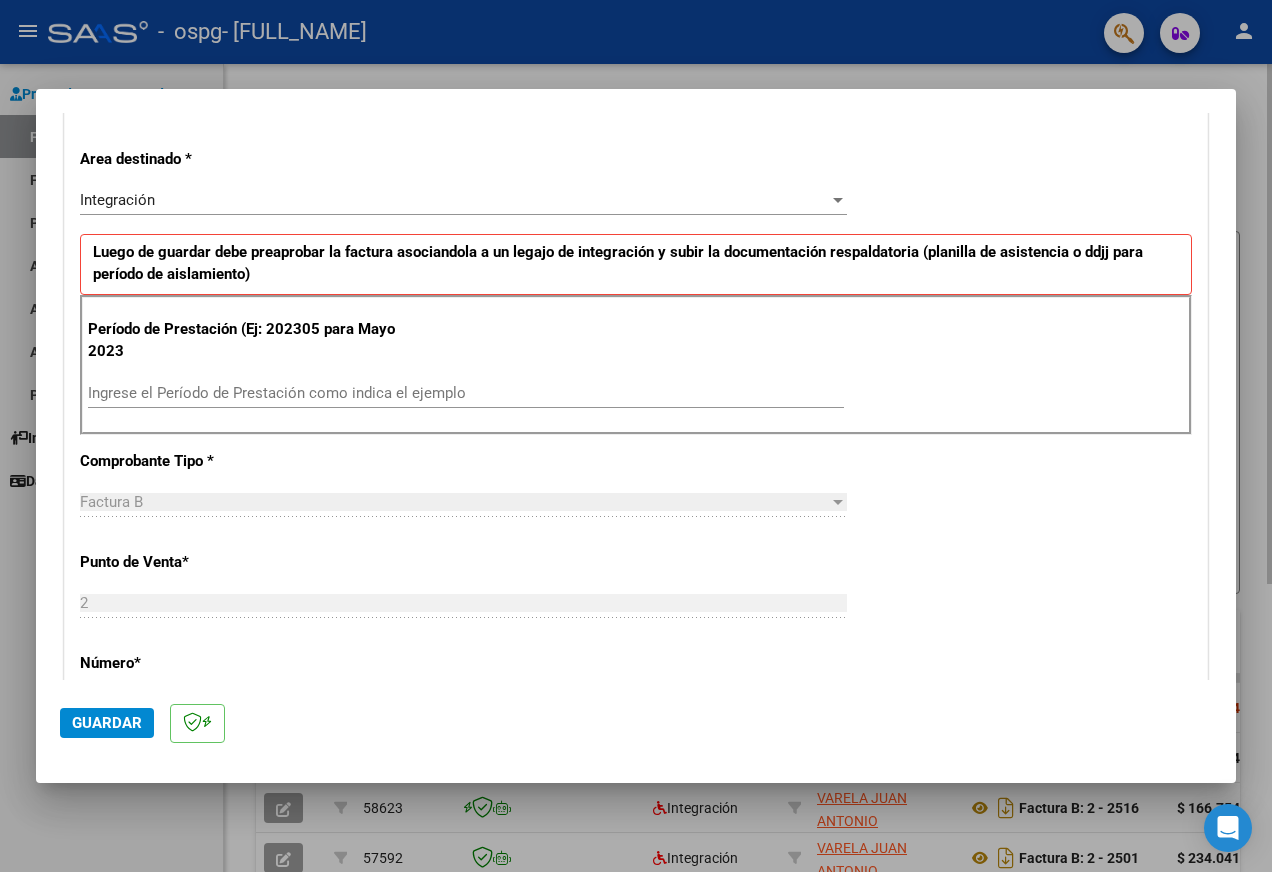 click on "Ingrese el Período de Prestación como indica el ejemplo" at bounding box center [466, 393] 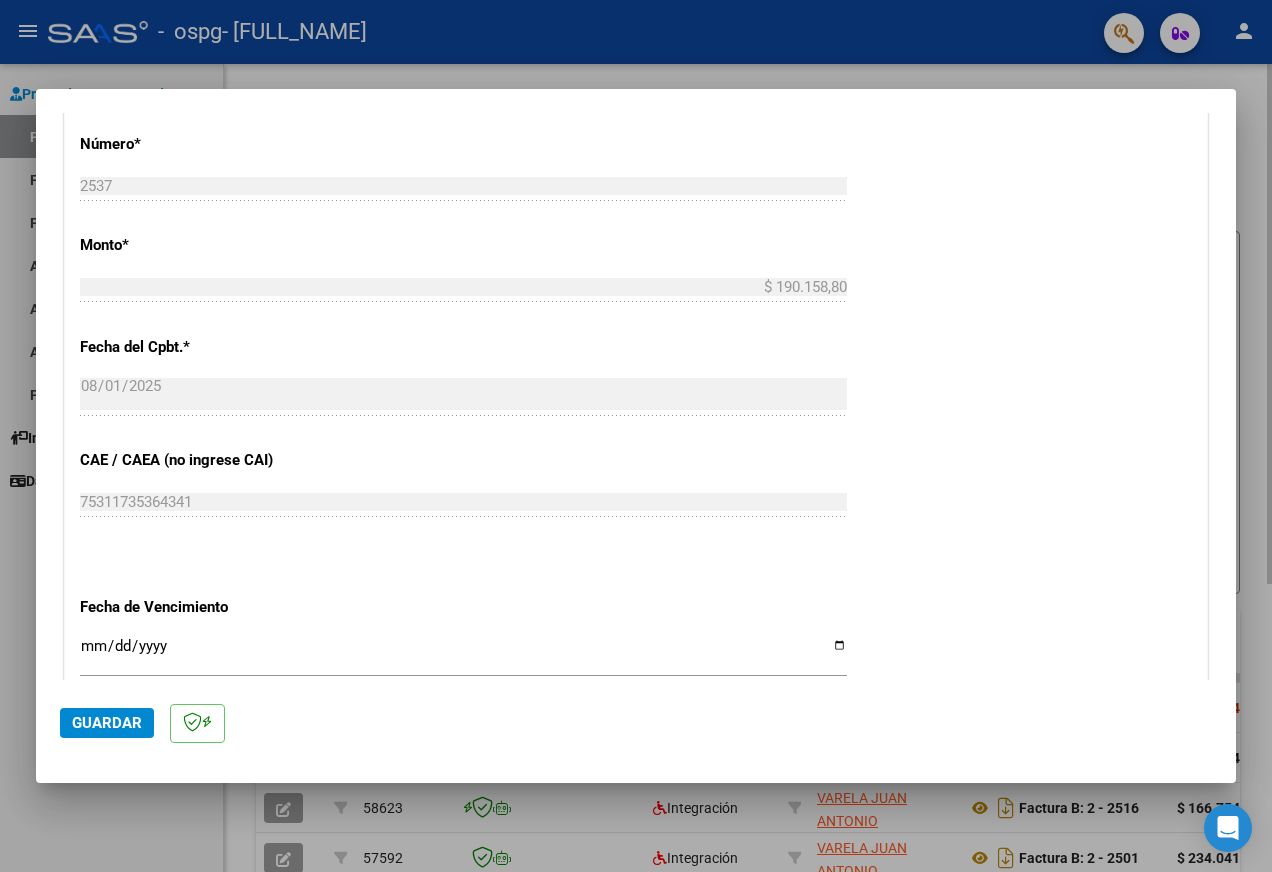 scroll, scrollTop: 1000, scrollLeft: 0, axis: vertical 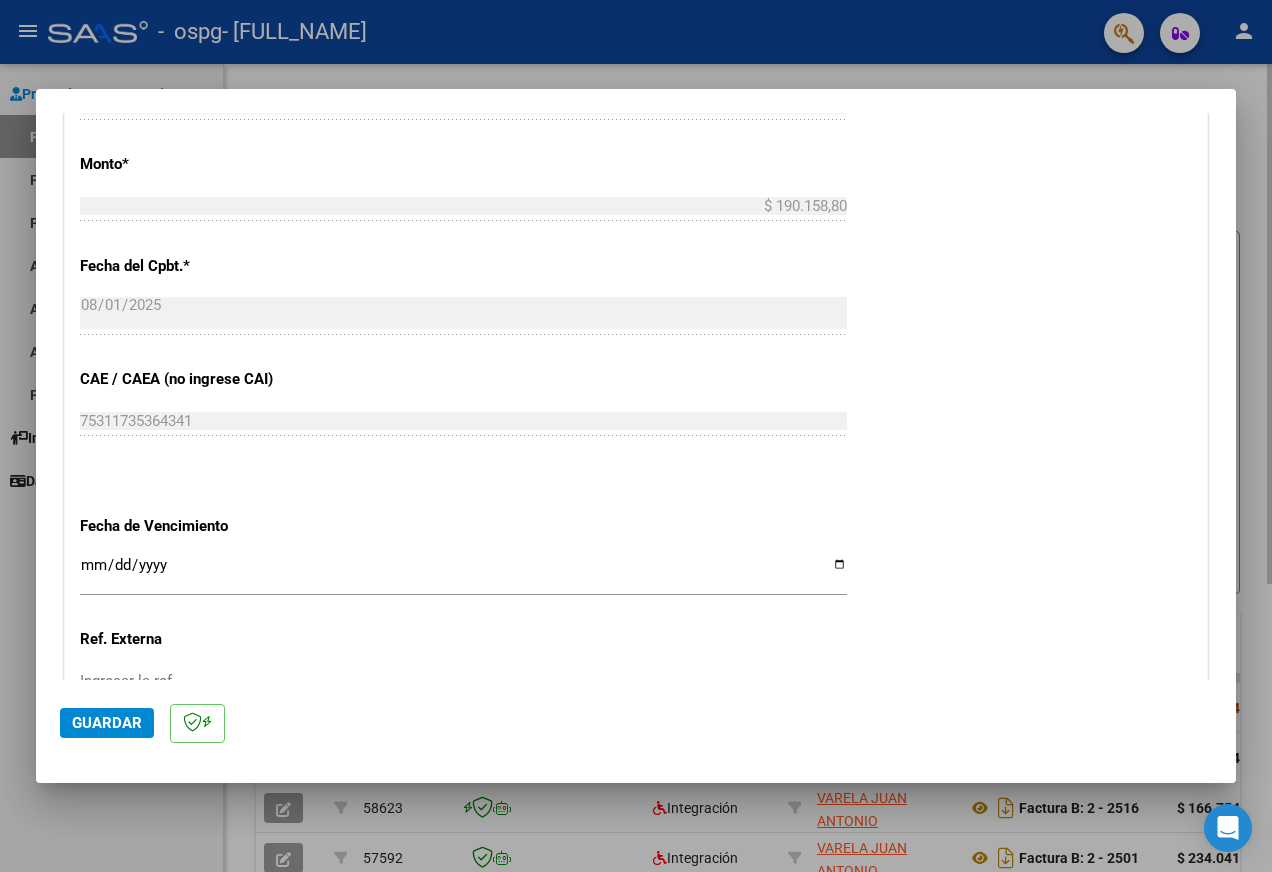 type on "202507" 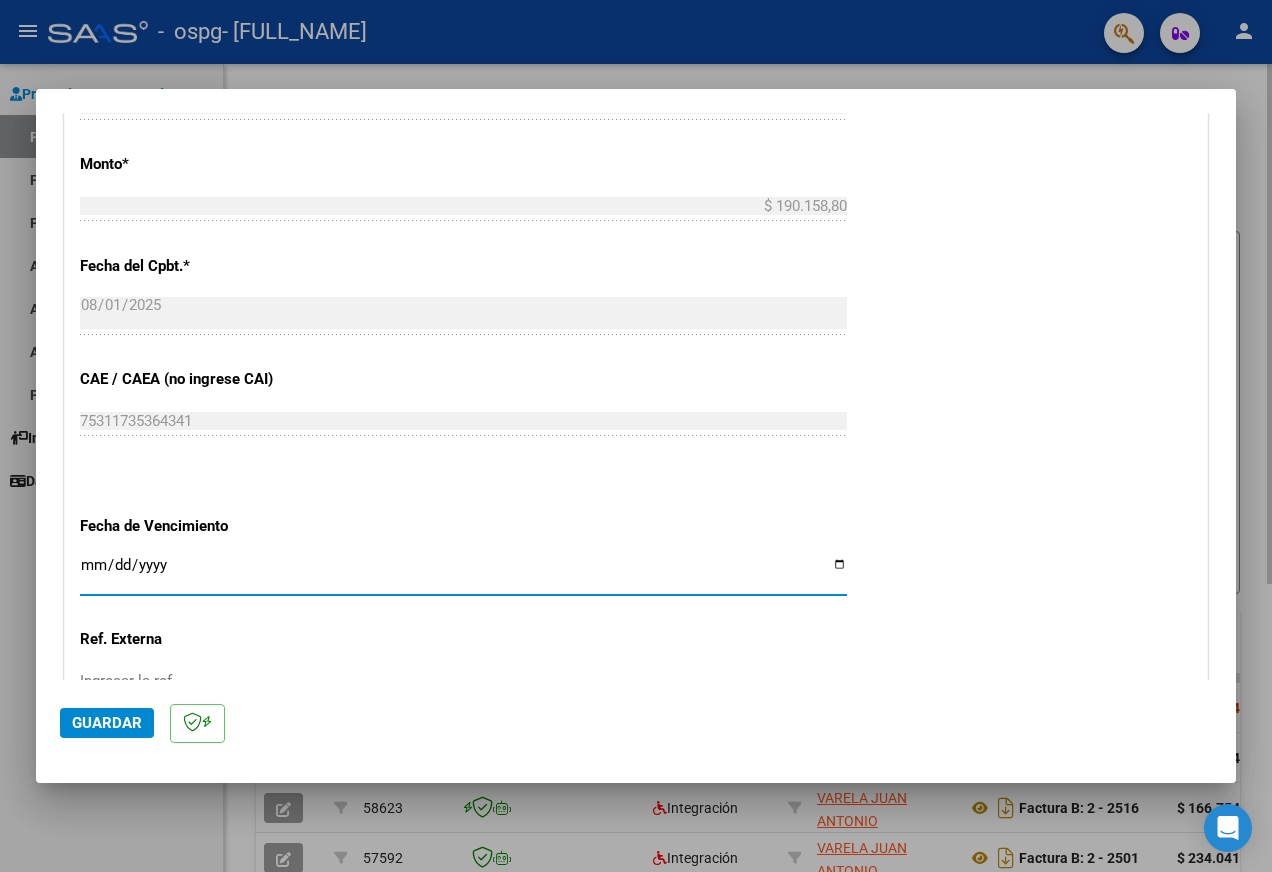 click on "Ingresar la fecha" at bounding box center [463, 573] 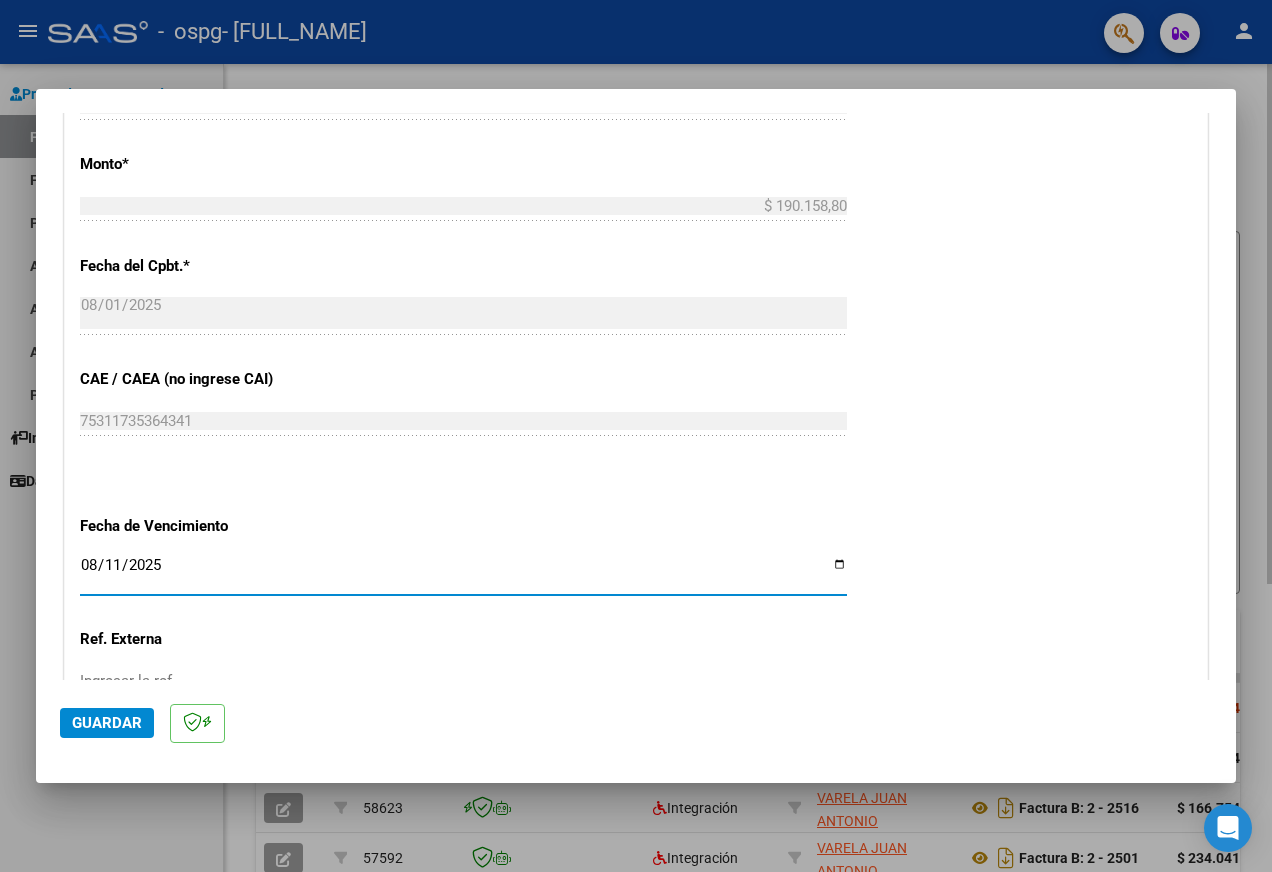 type on "2025-08-11" 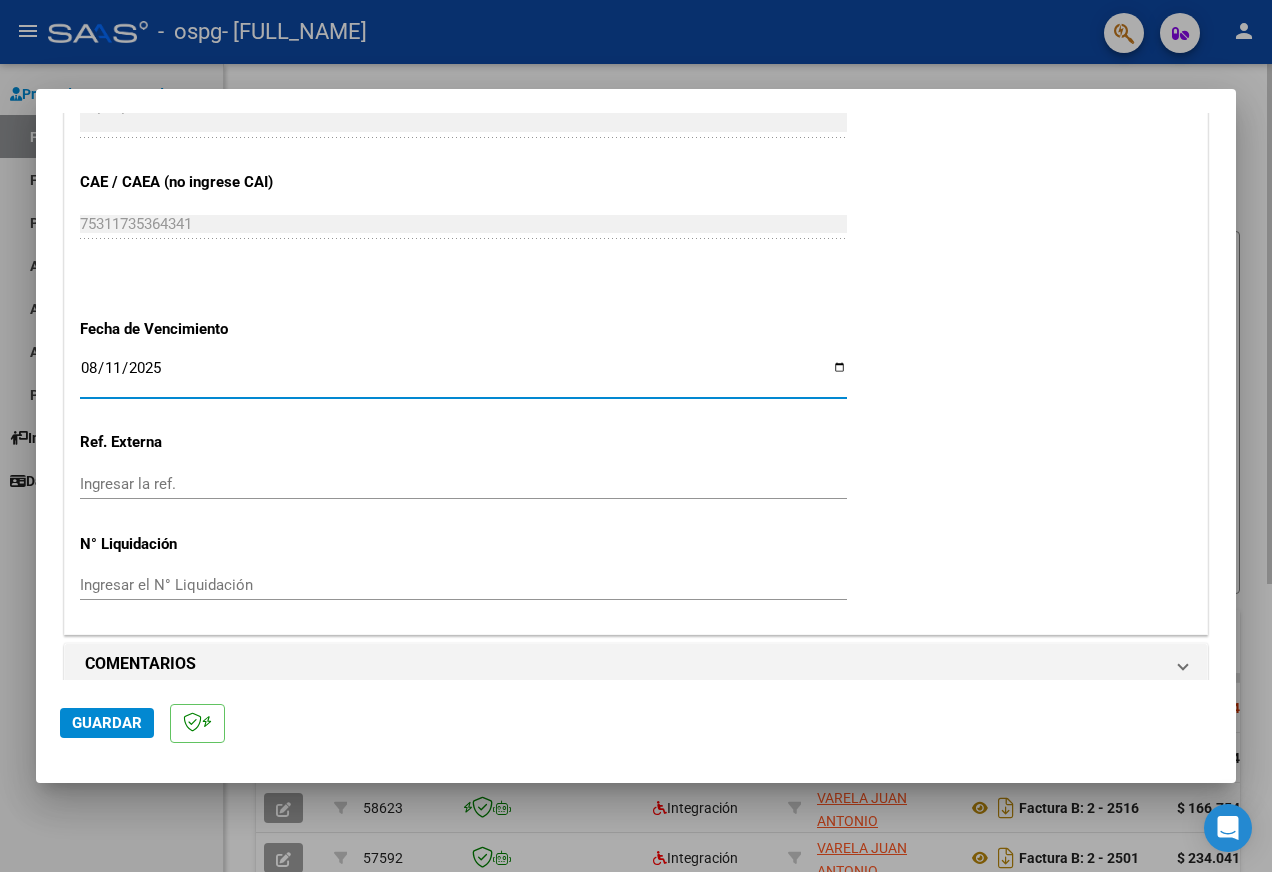 scroll, scrollTop: 1217, scrollLeft: 0, axis: vertical 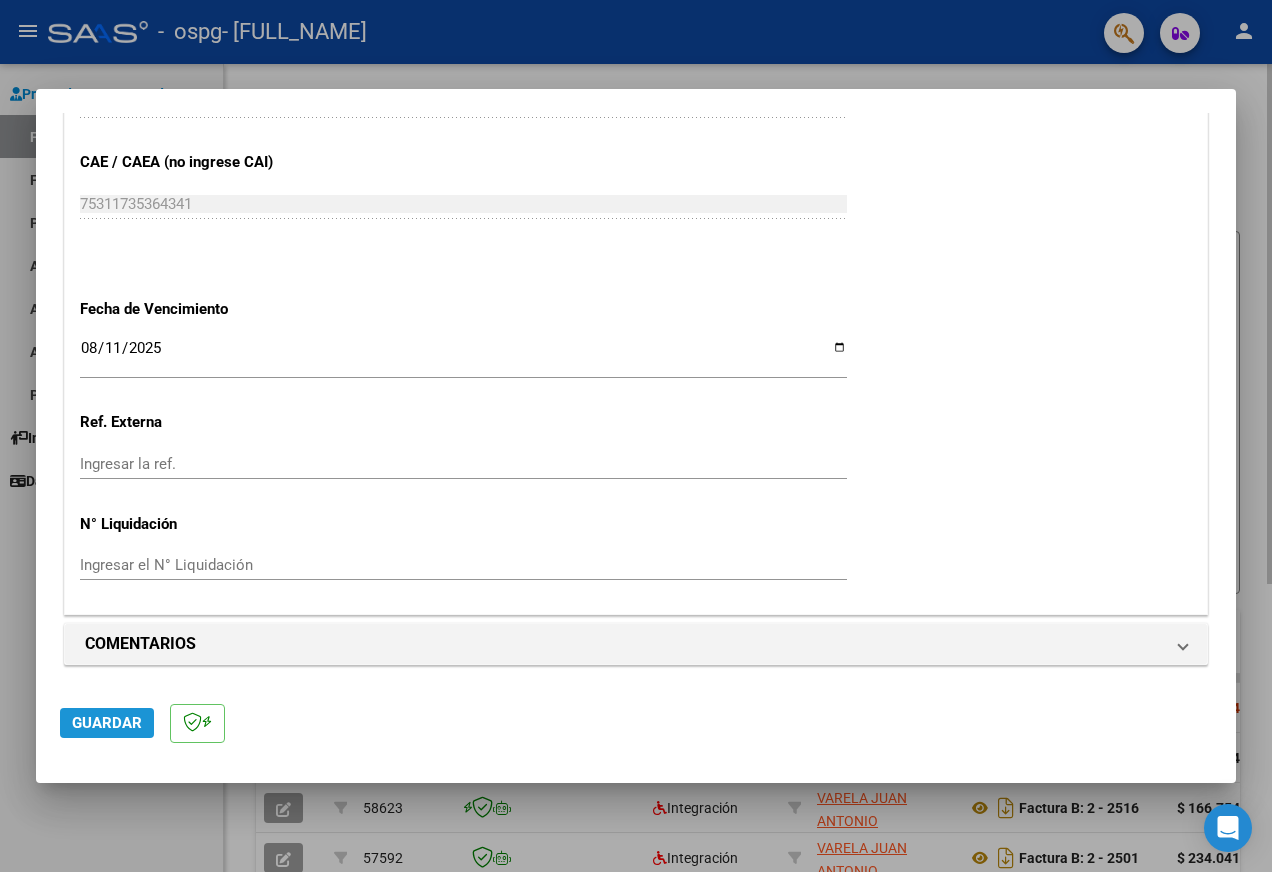 click on "Guardar" 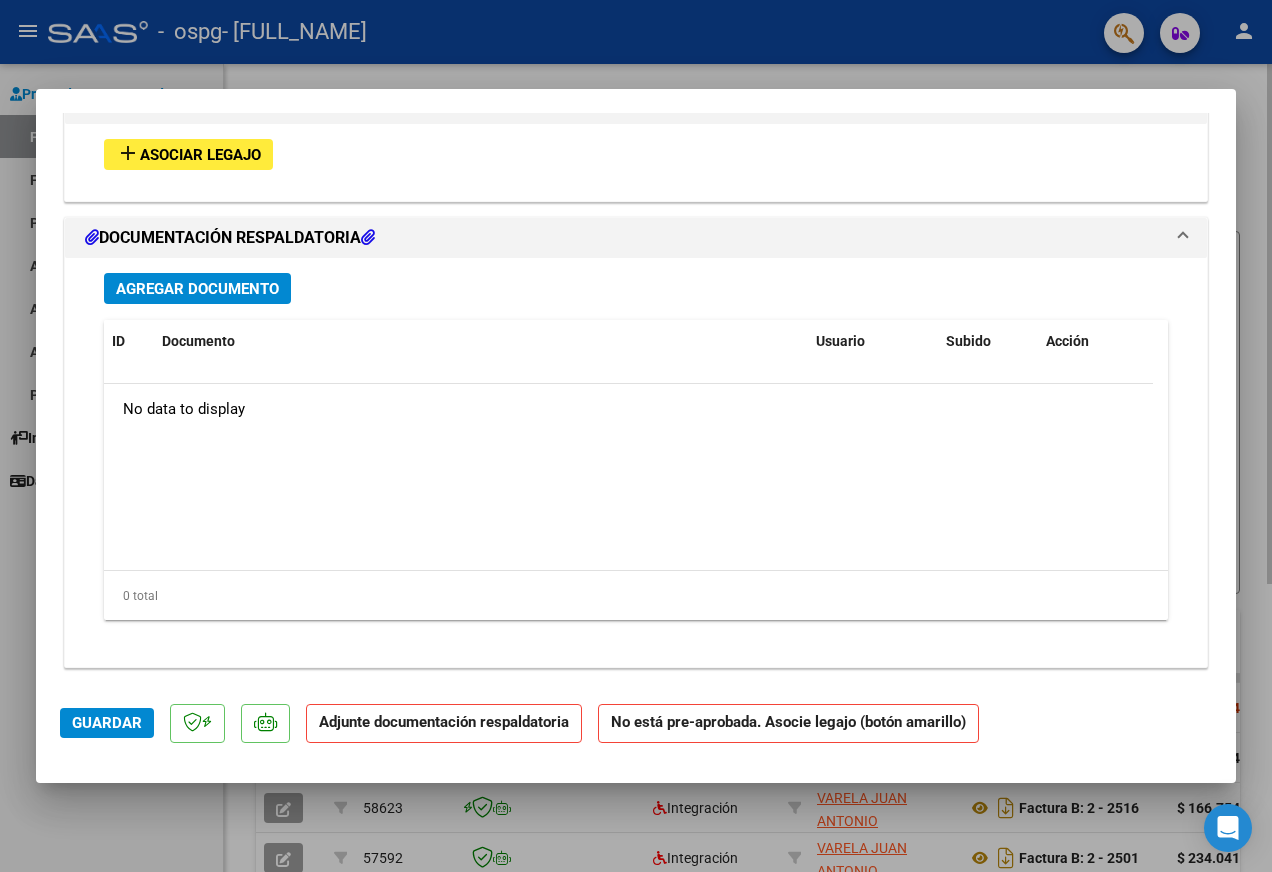 scroll, scrollTop: 1832, scrollLeft: 0, axis: vertical 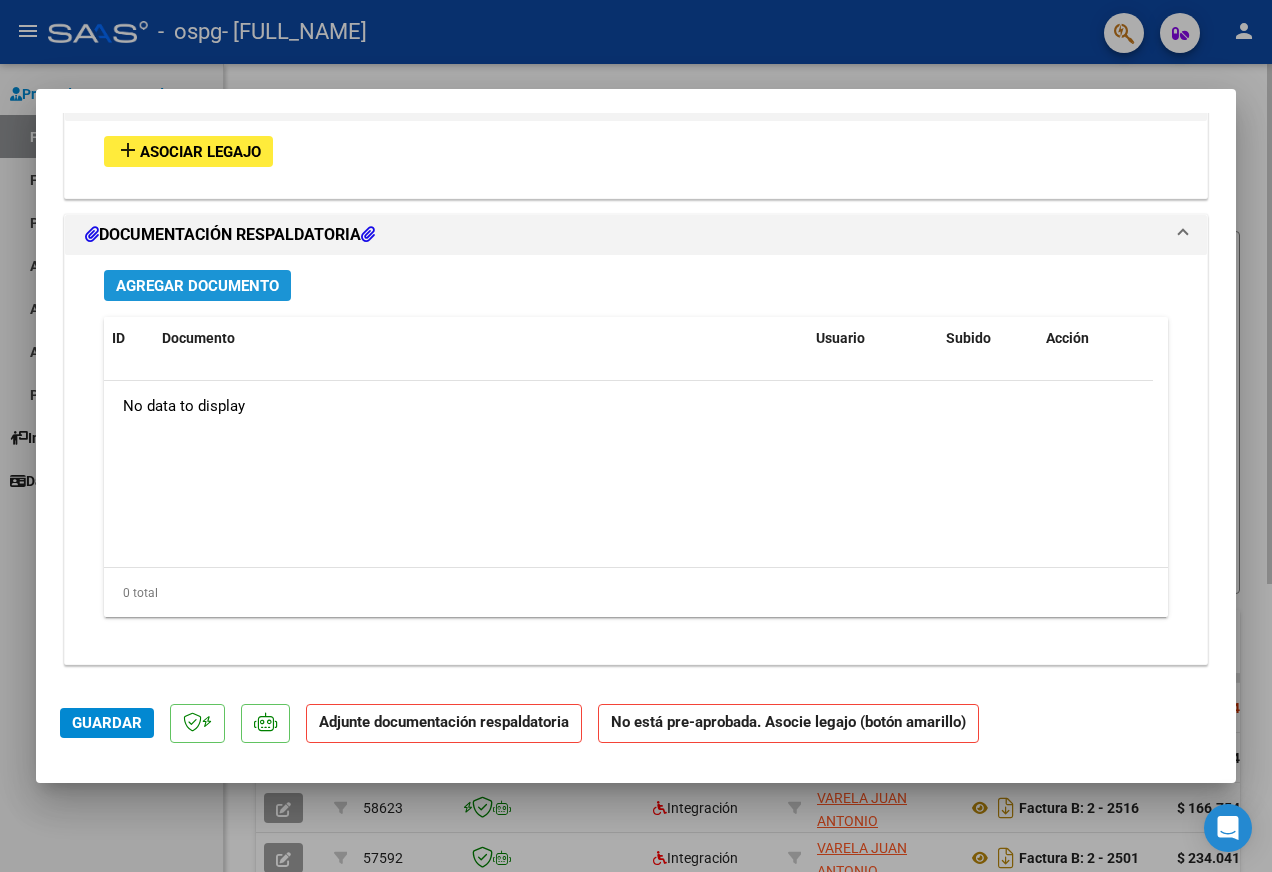 click on "Agregar Documento" at bounding box center (197, 286) 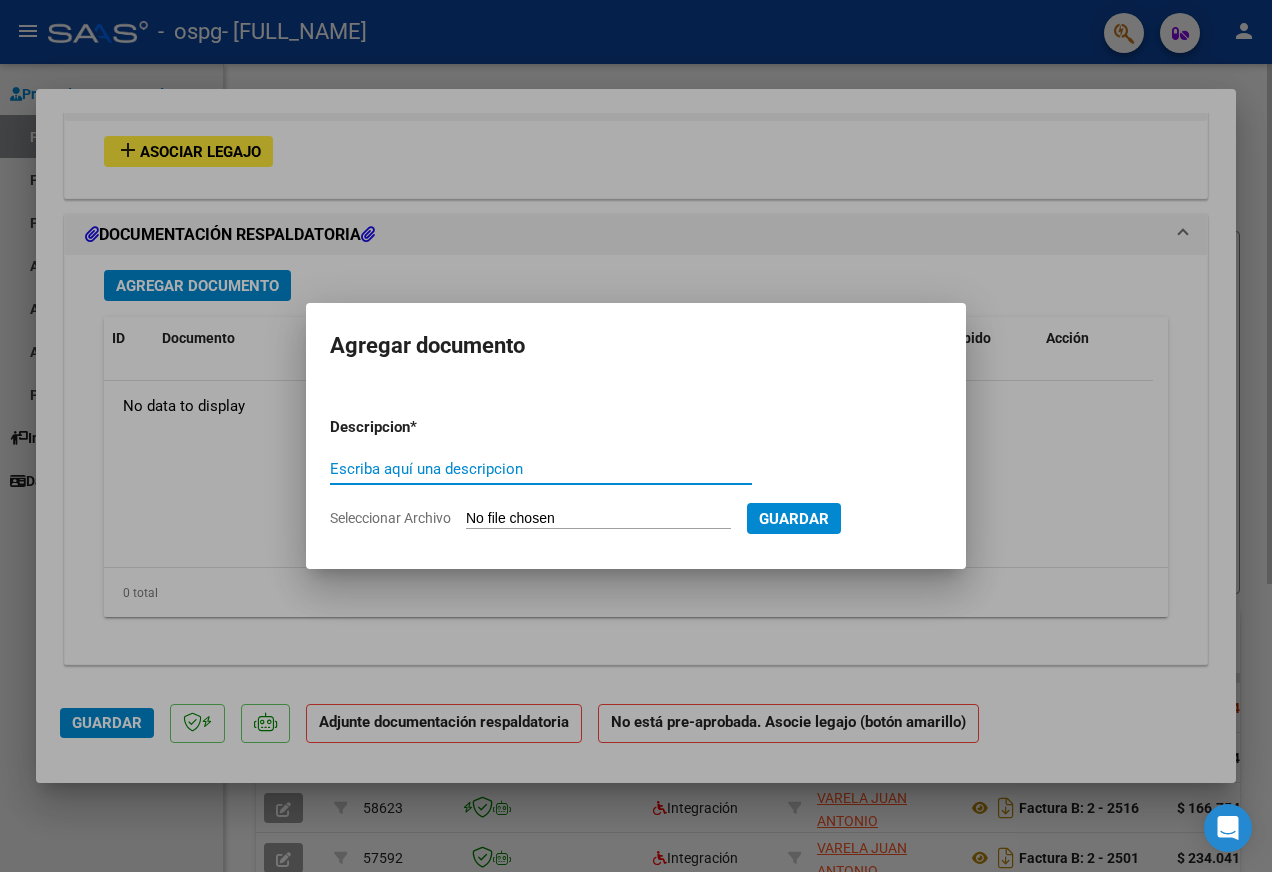 click on "Escriba aquí una descripcion" at bounding box center [541, 469] 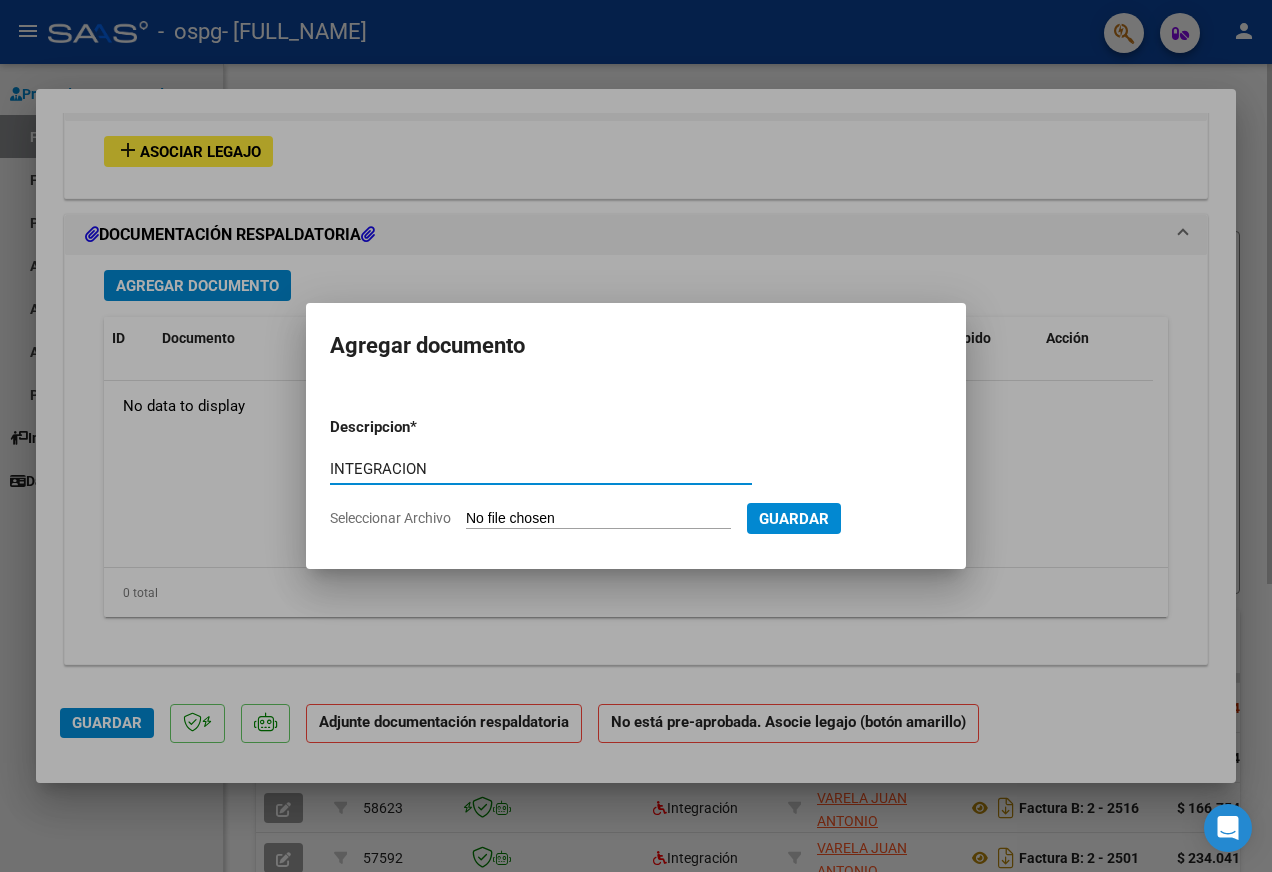 type on "INTEGRACION" 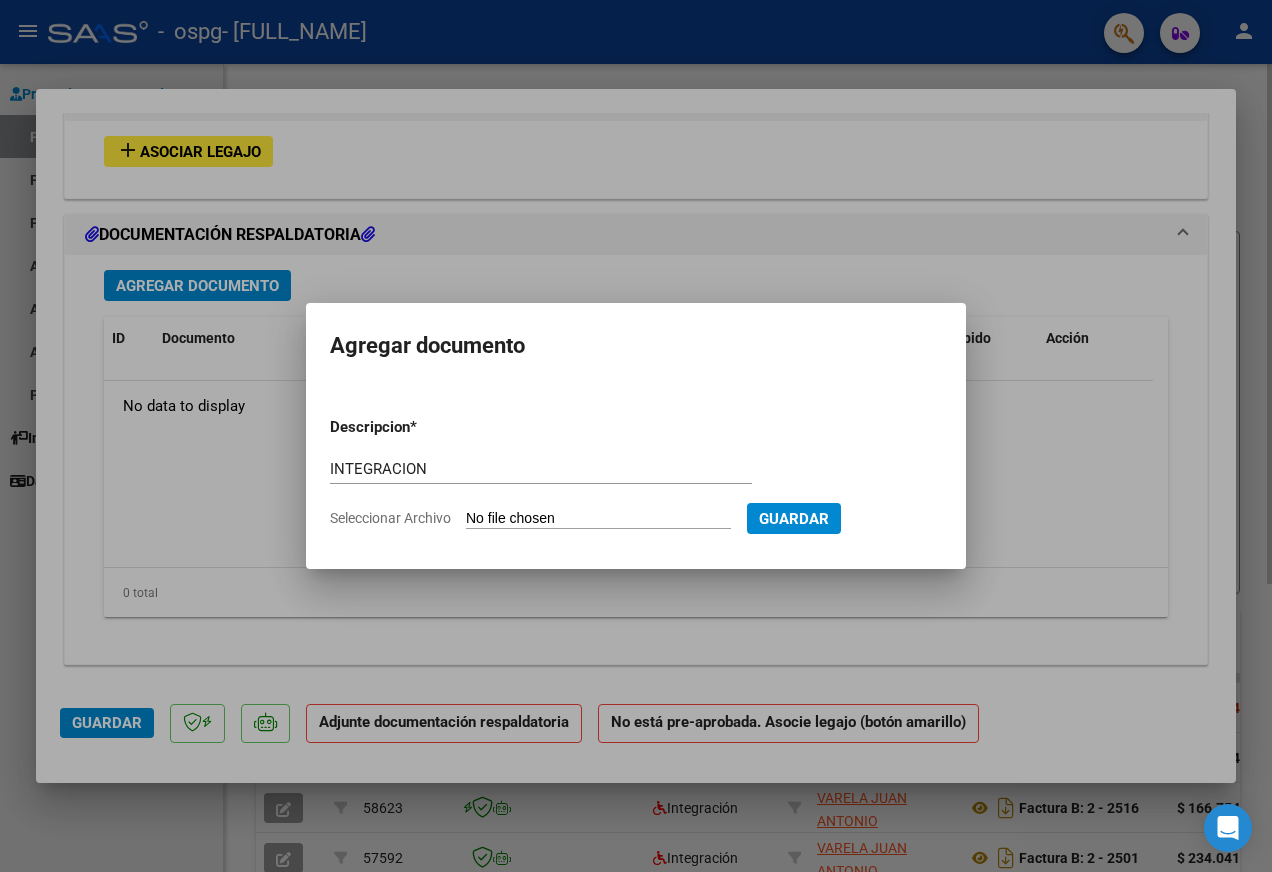 click on "Seleccionar Archivo" at bounding box center (598, 519) 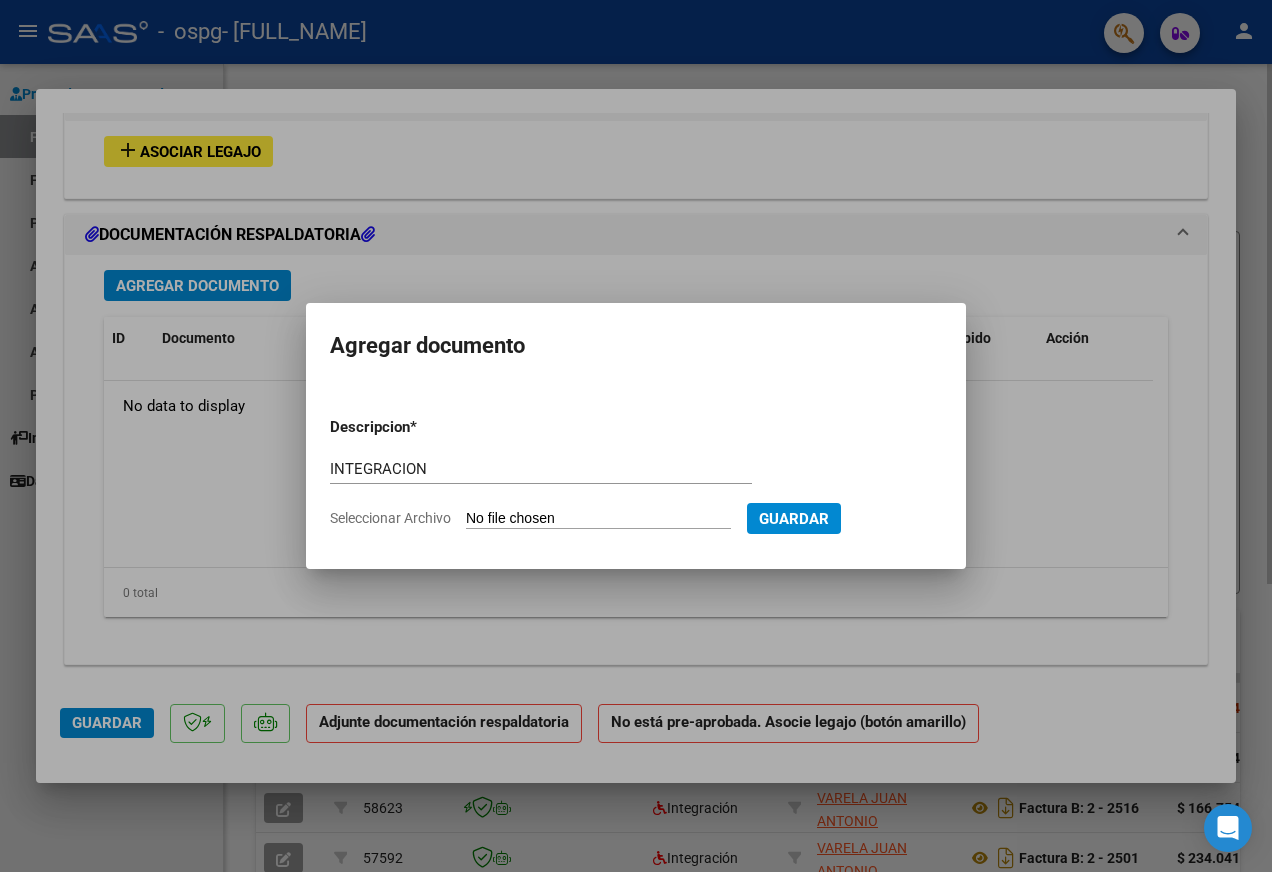 type on "C:\fakepath\CCI_001724.pdf" 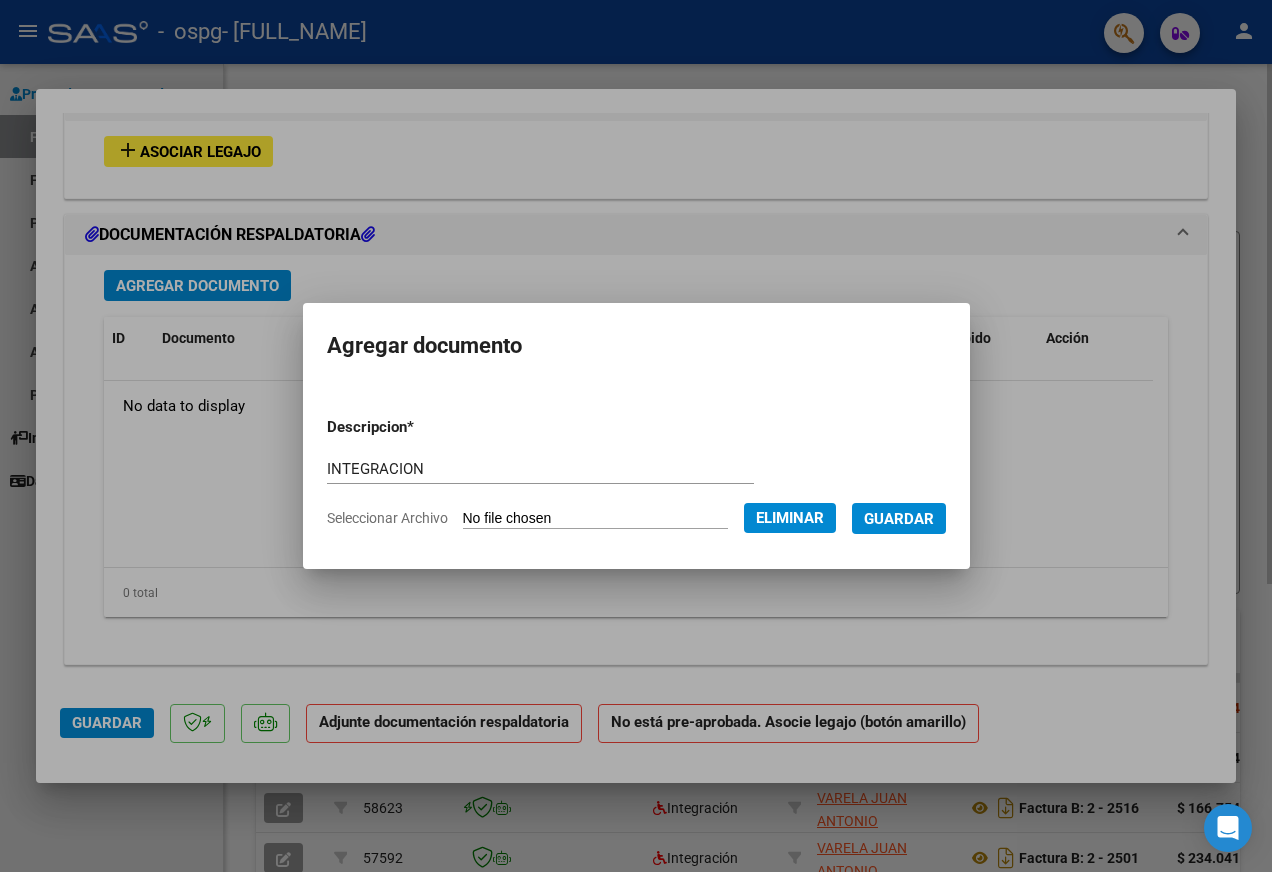 click on "Guardar" at bounding box center [899, 519] 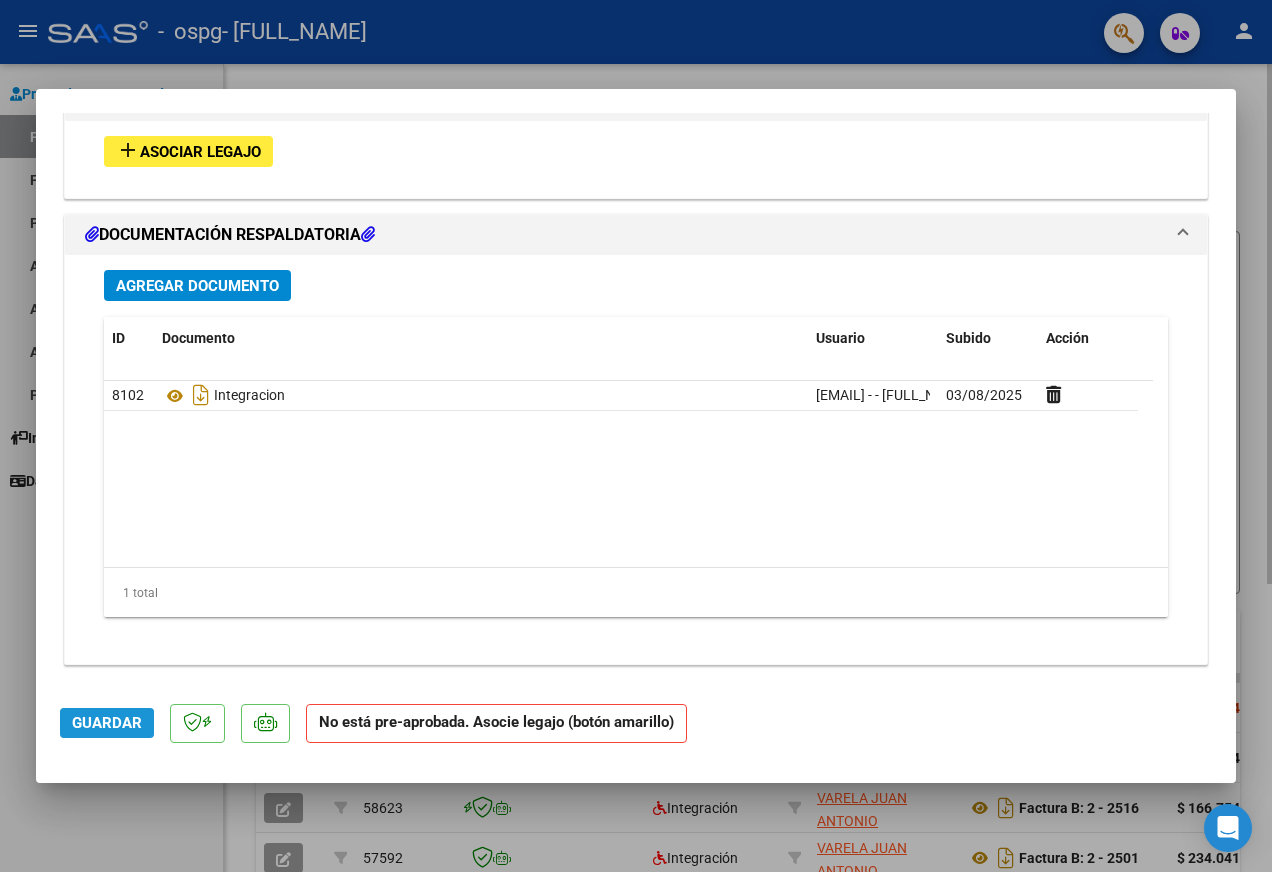 click on "Guardar" 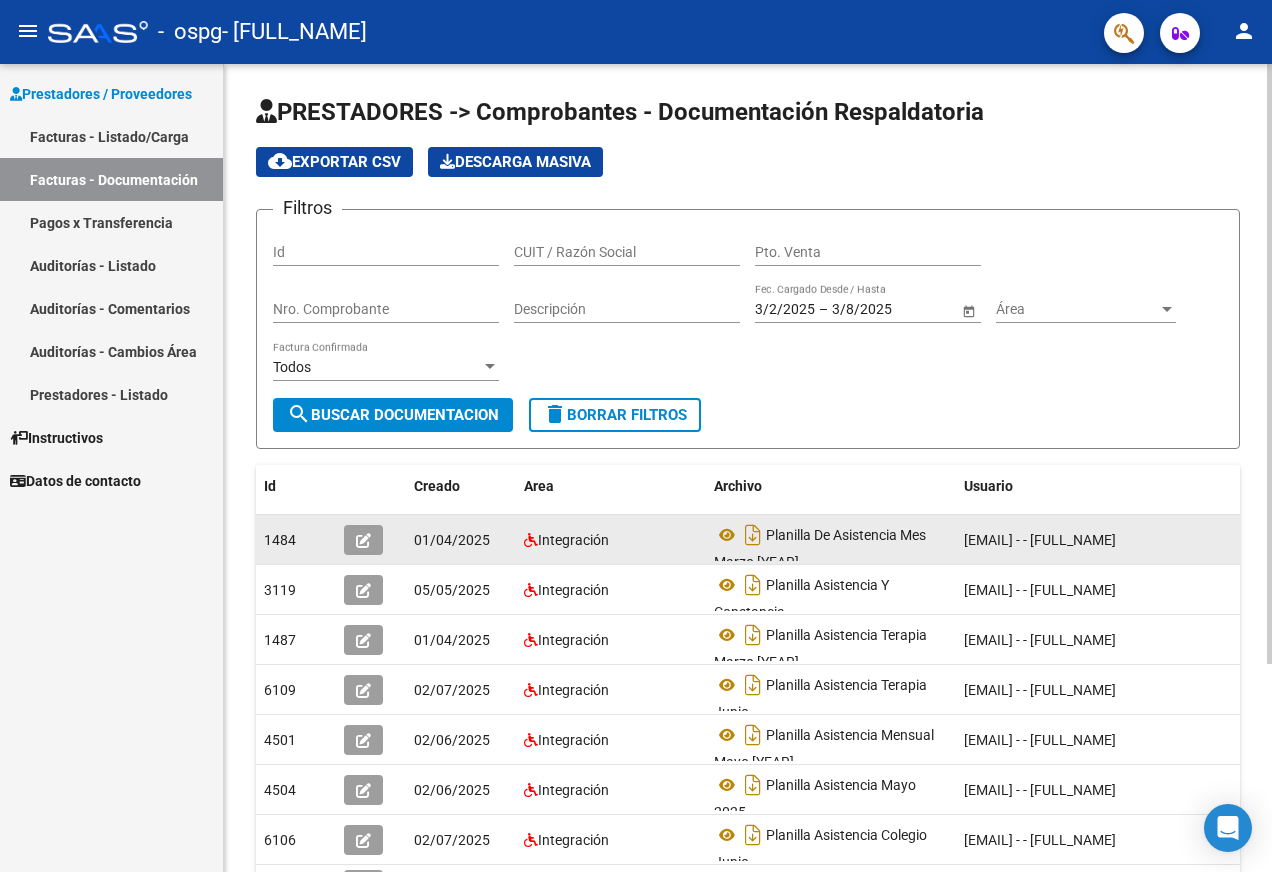 scroll, scrollTop: 280, scrollLeft: 0, axis: vertical 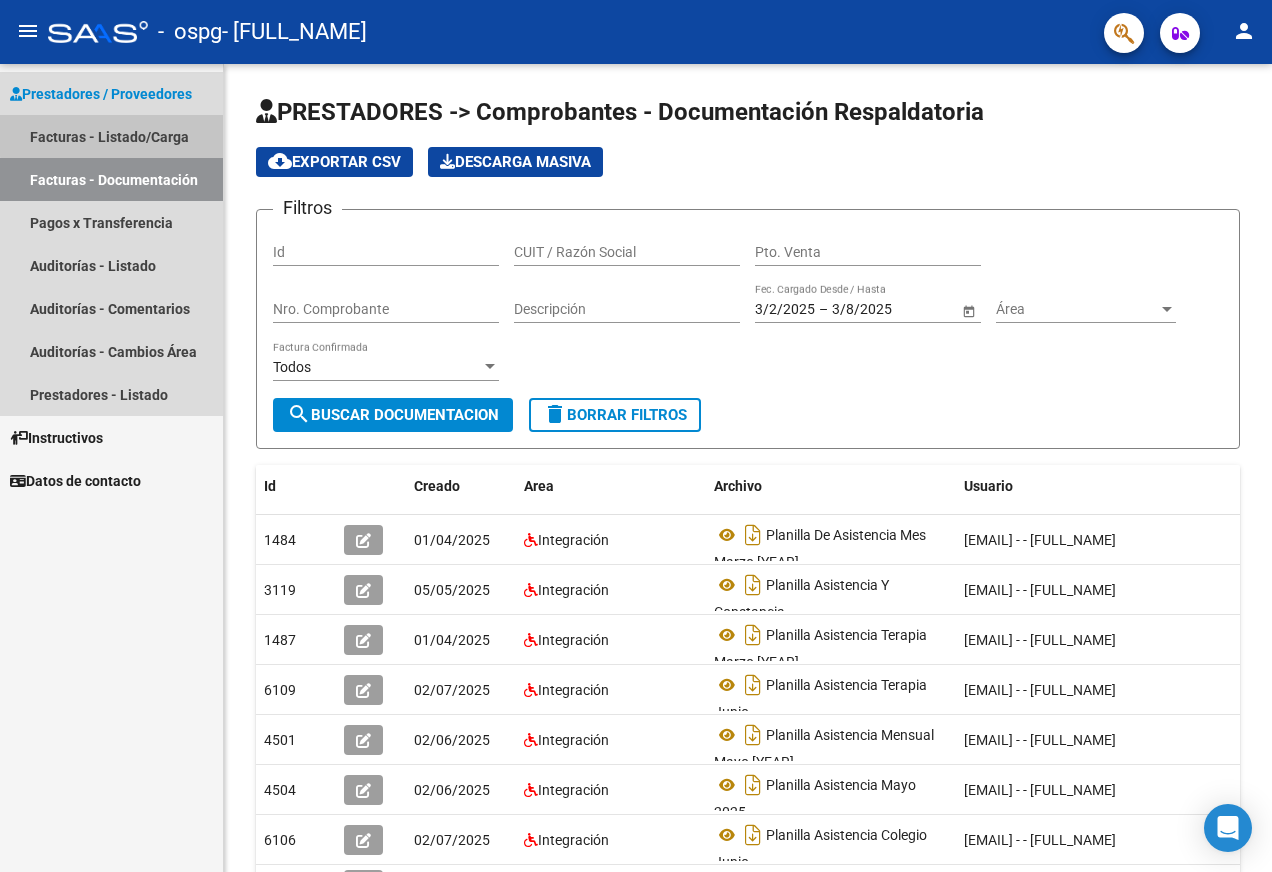 click on "Facturas - Listado/Carga" at bounding box center [111, 136] 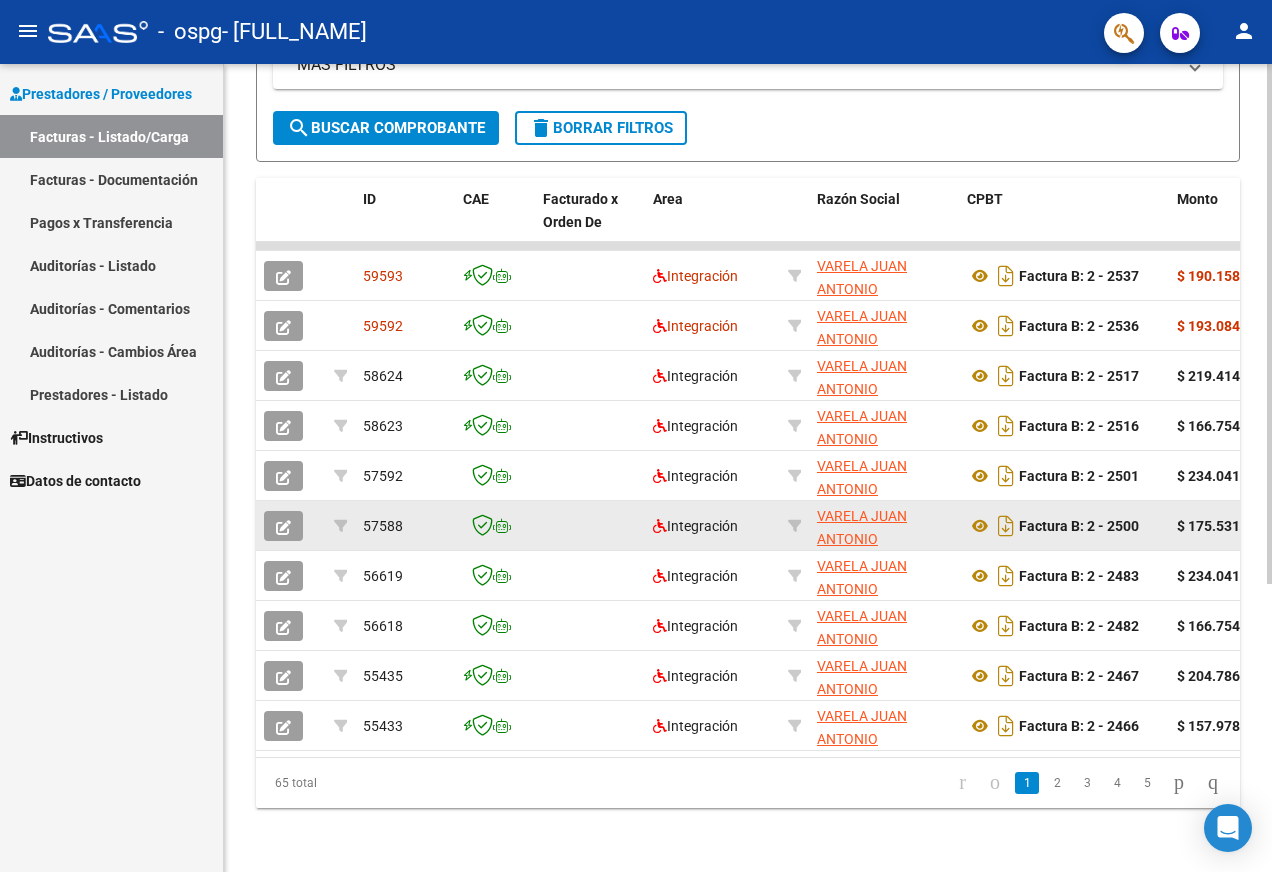 scroll, scrollTop: 448, scrollLeft: 0, axis: vertical 